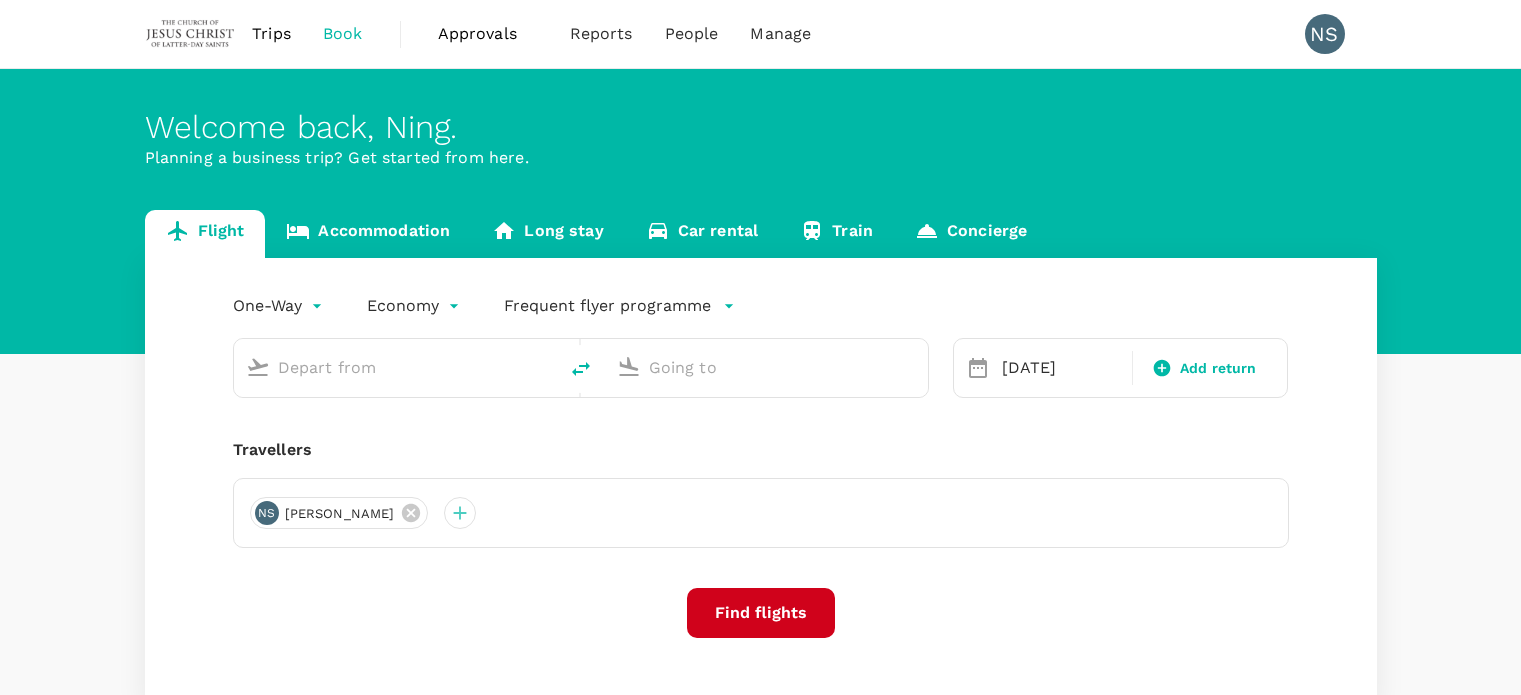 scroll, scrollTop: 0, scrollLeft: 0, axis: both 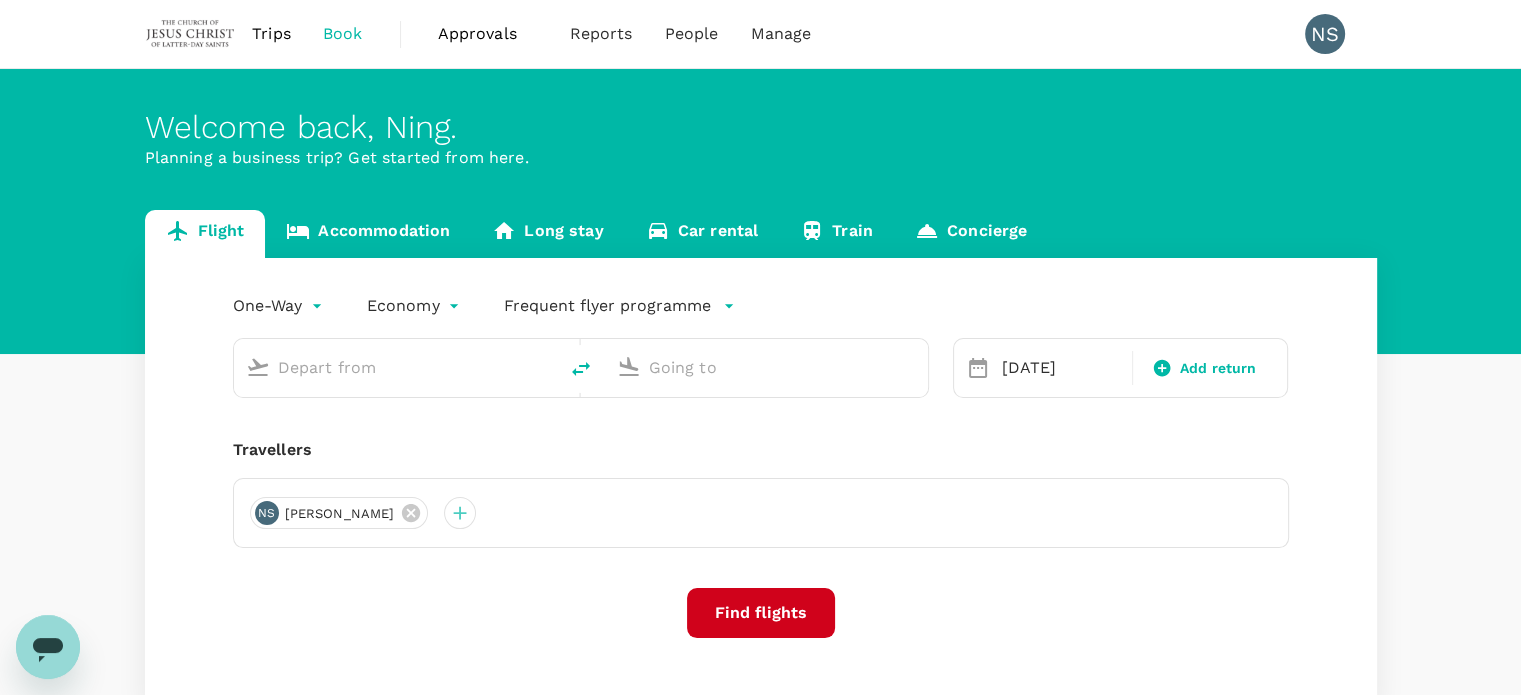 click at bounding box center [396, 367] 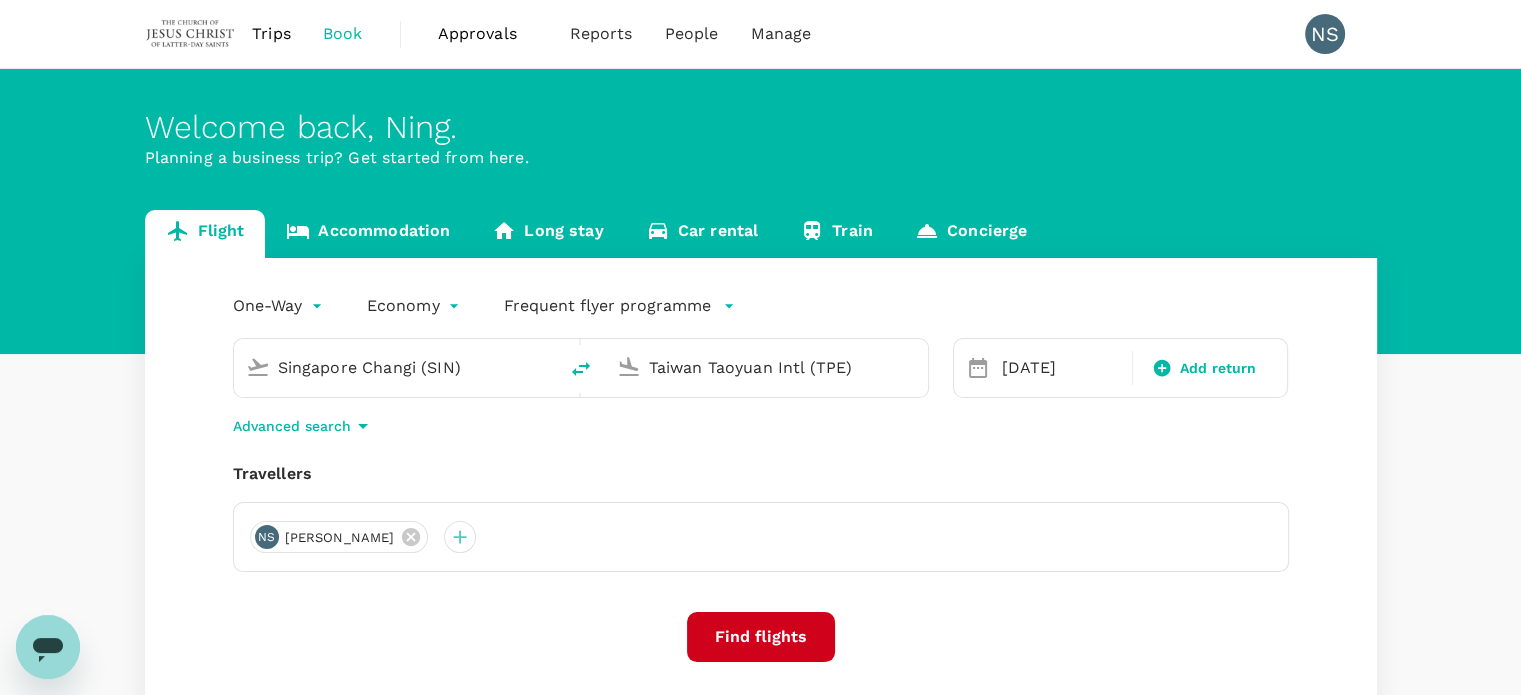 type 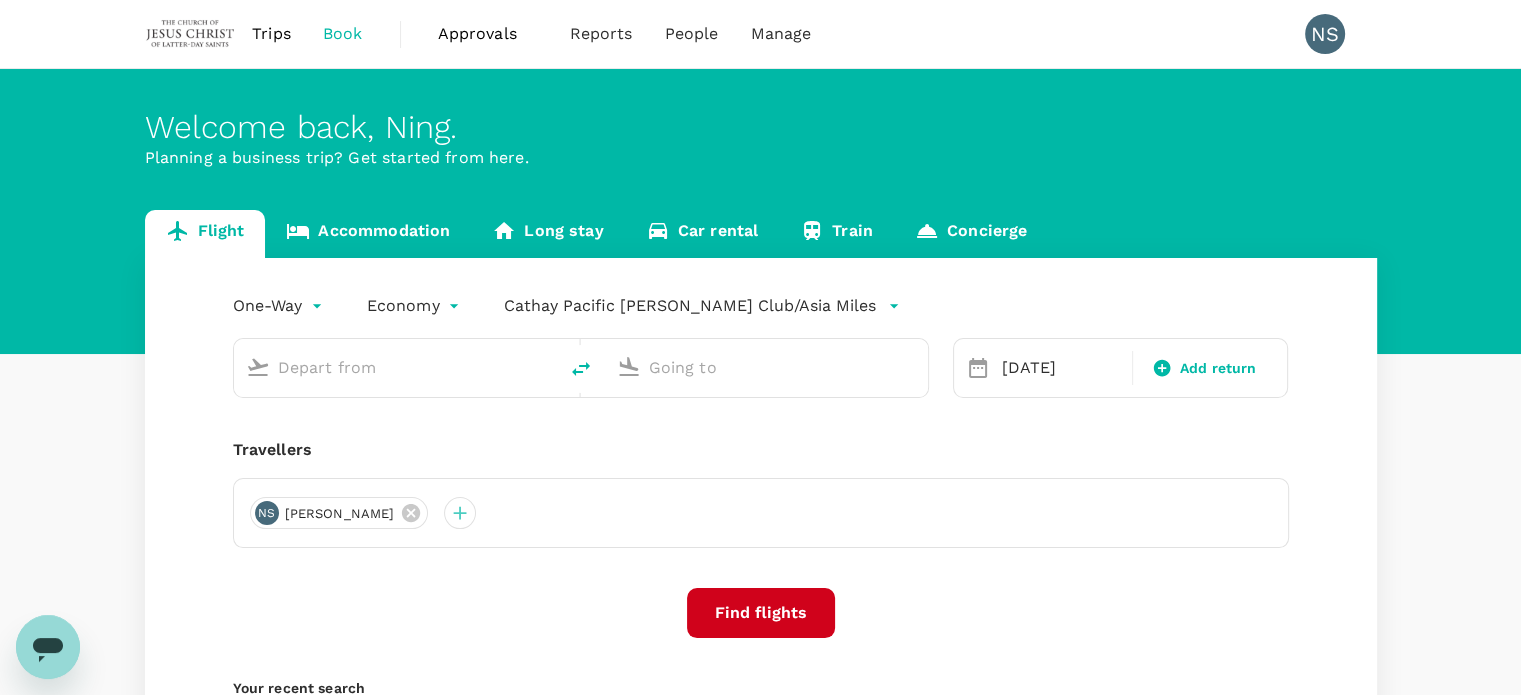 type on "Singapore Changi (SIN)" 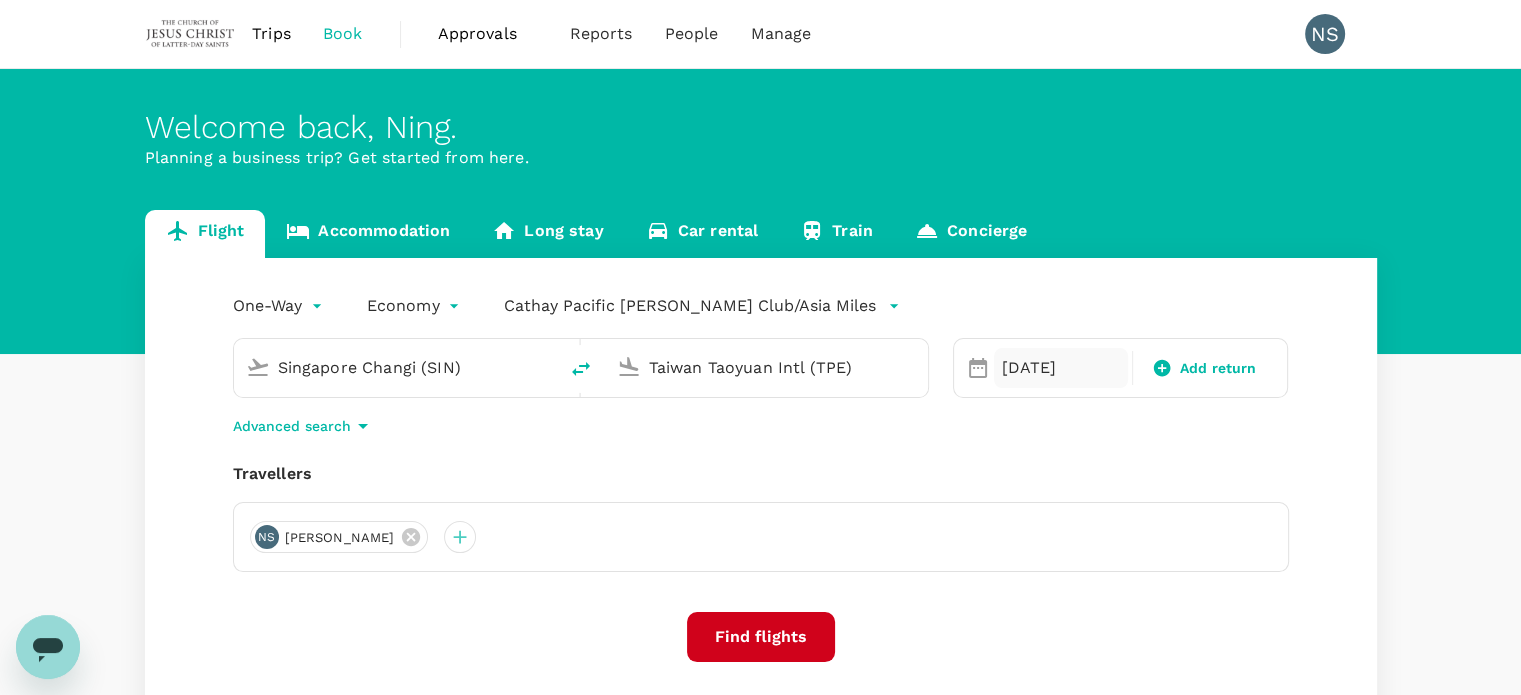 click on "[DATE]" at bounding box center (1061, 368) 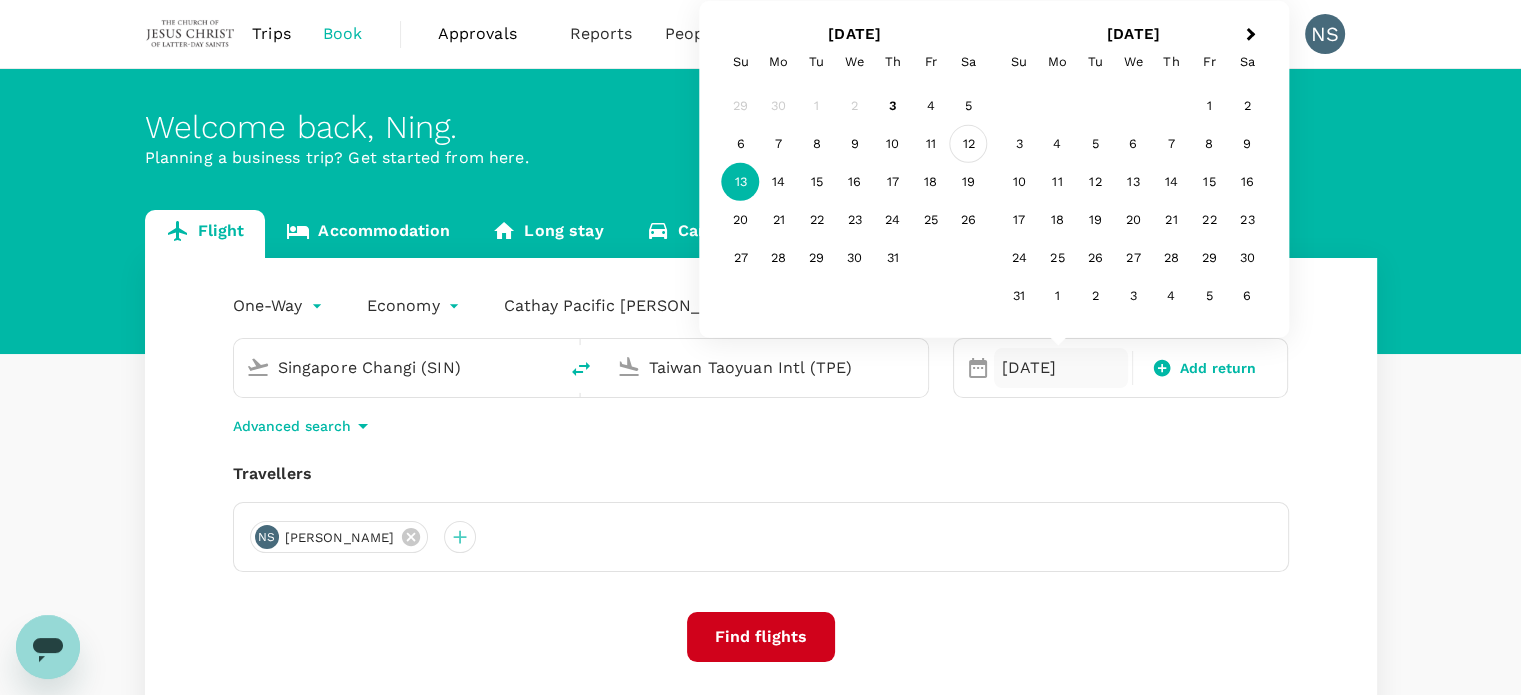 click on "12" at bounding box center (969, 144) 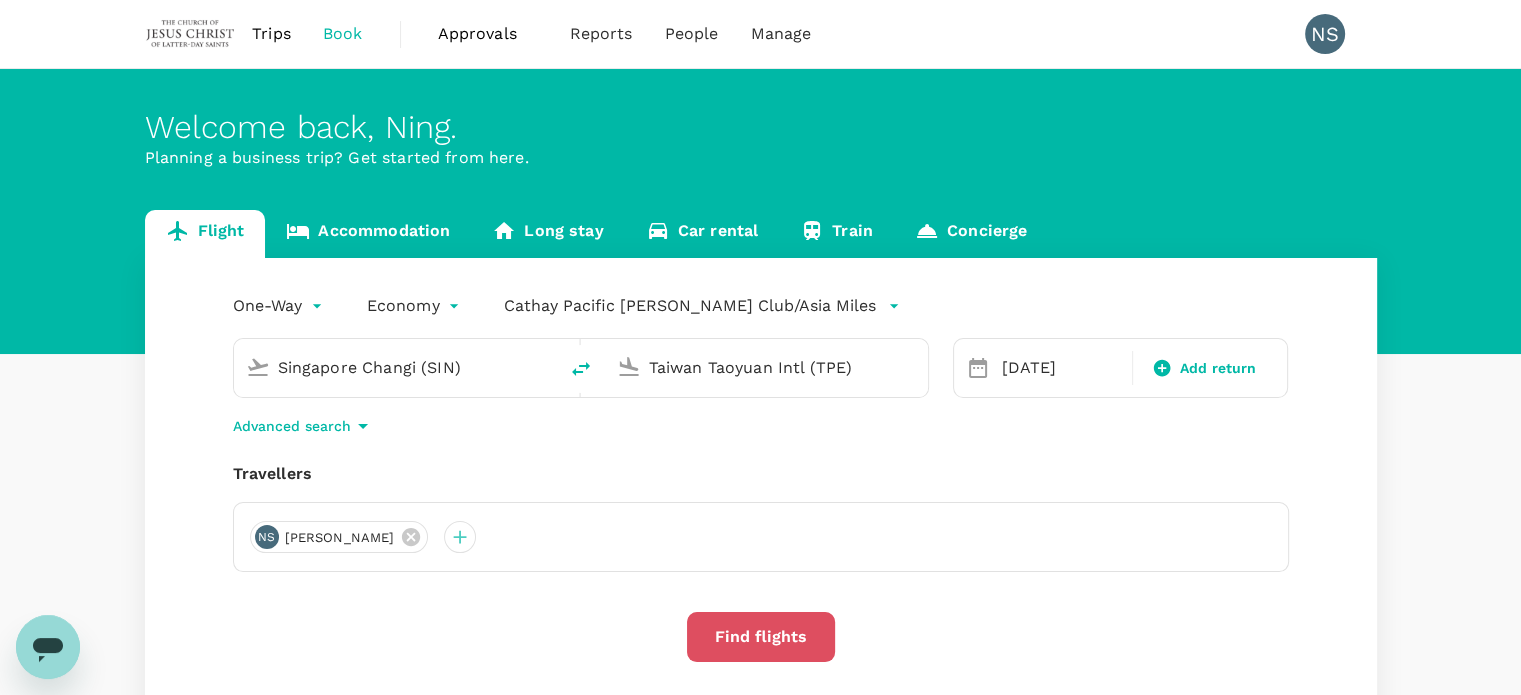 click on "Find flights" at bounding box center (761, 637) 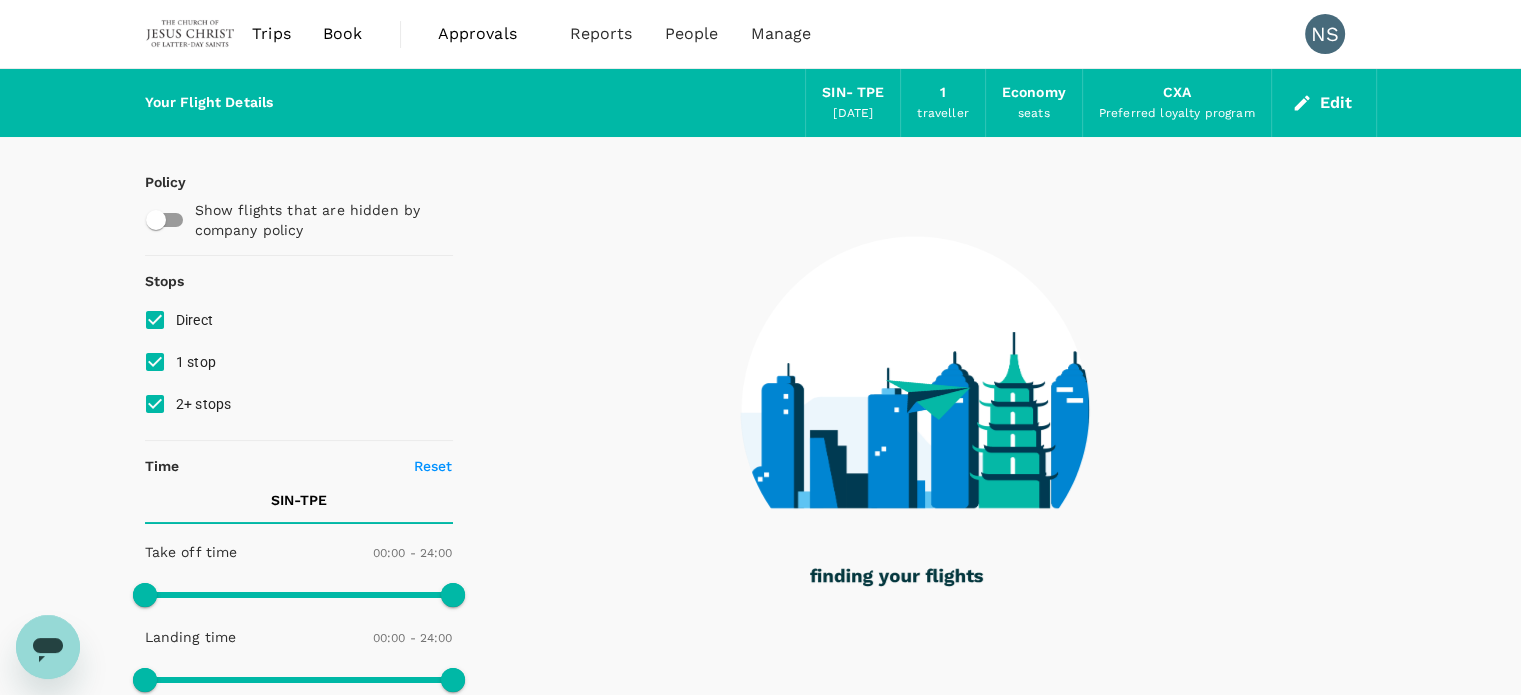 type on "1410" 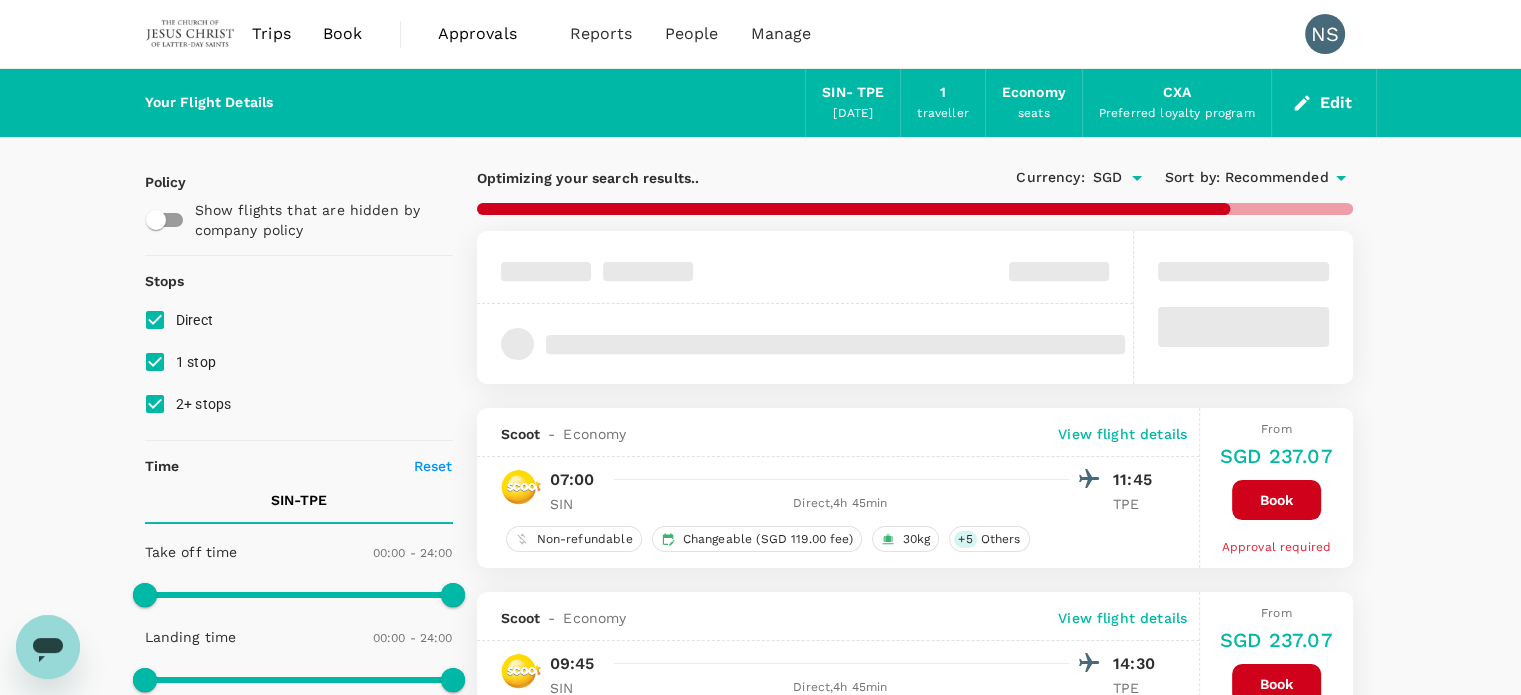 click on "1 stop" at bounding box center [155, 362] 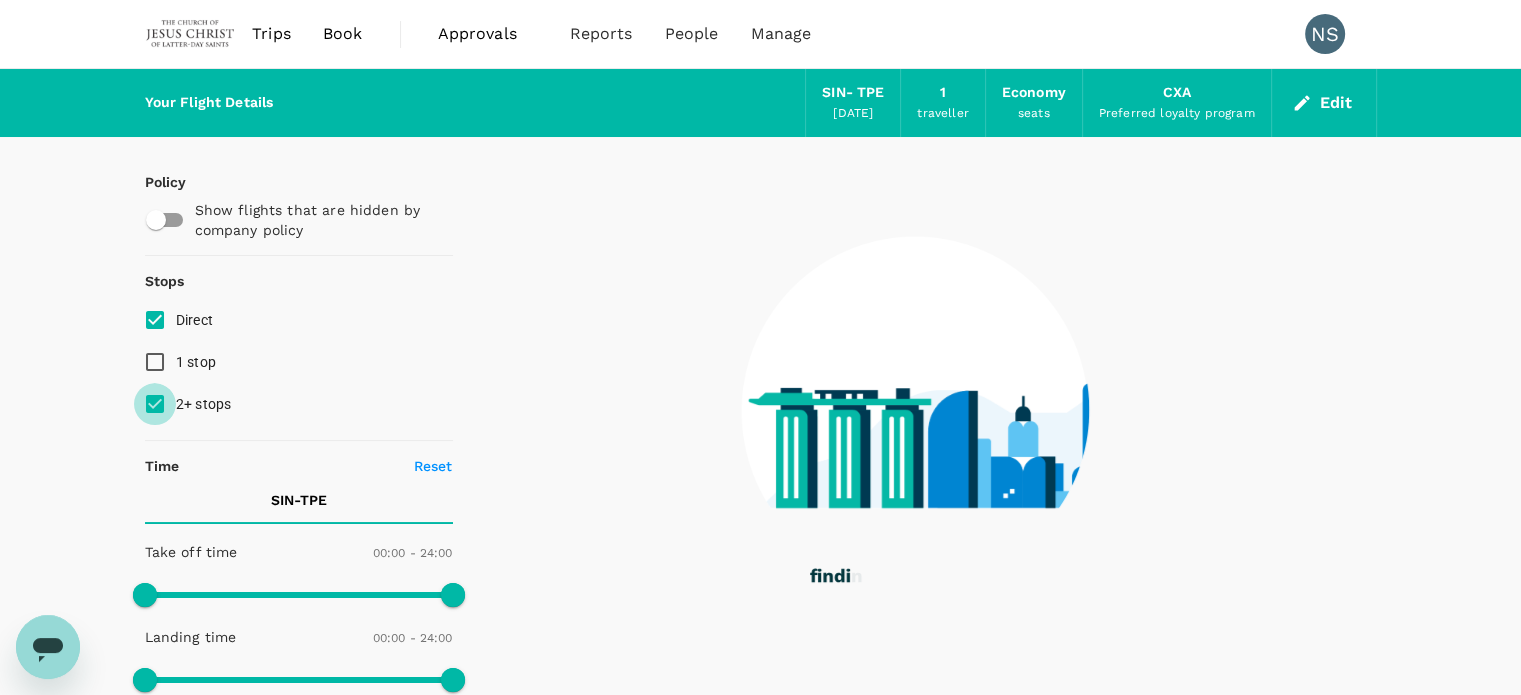 click on "2+ stops" at bounding box center [155, 404] 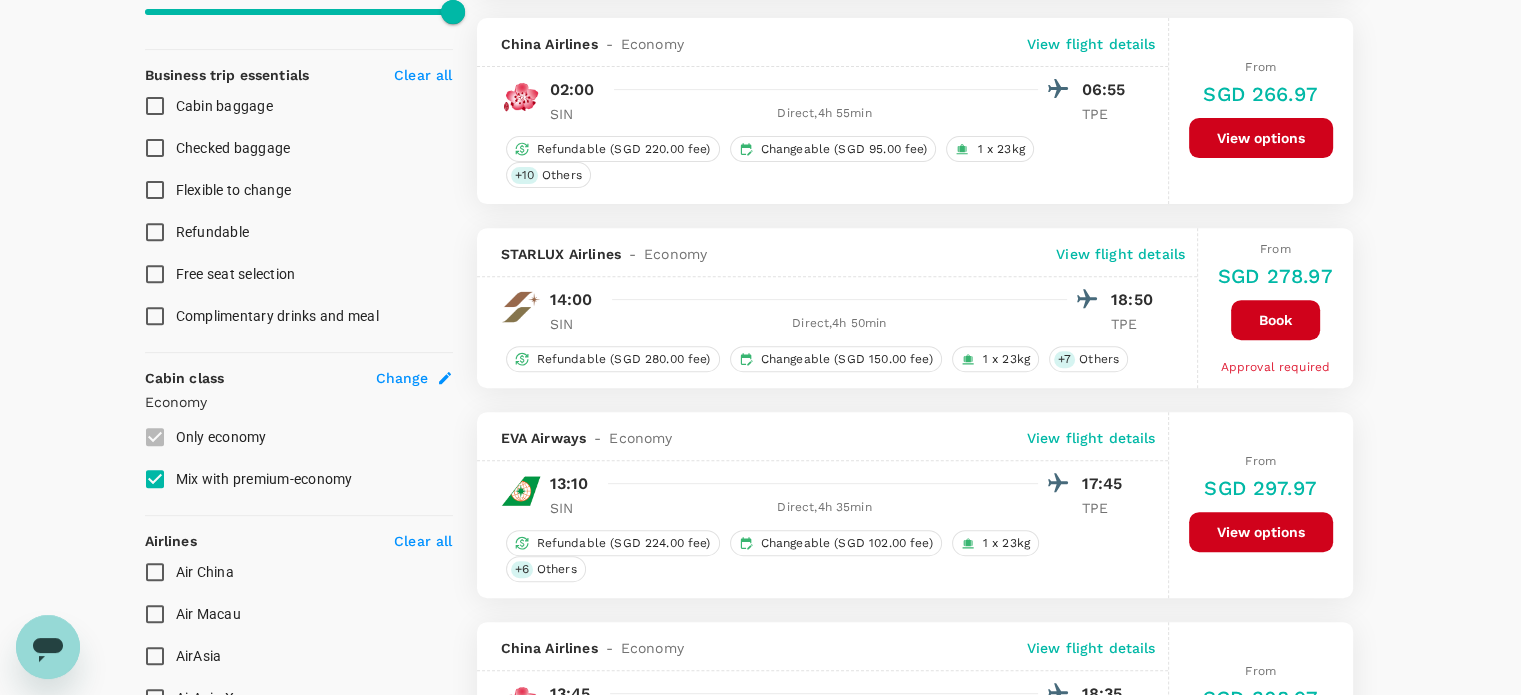 scroll, scrollTop: 700, scrollLeft: 0, axis: vertical 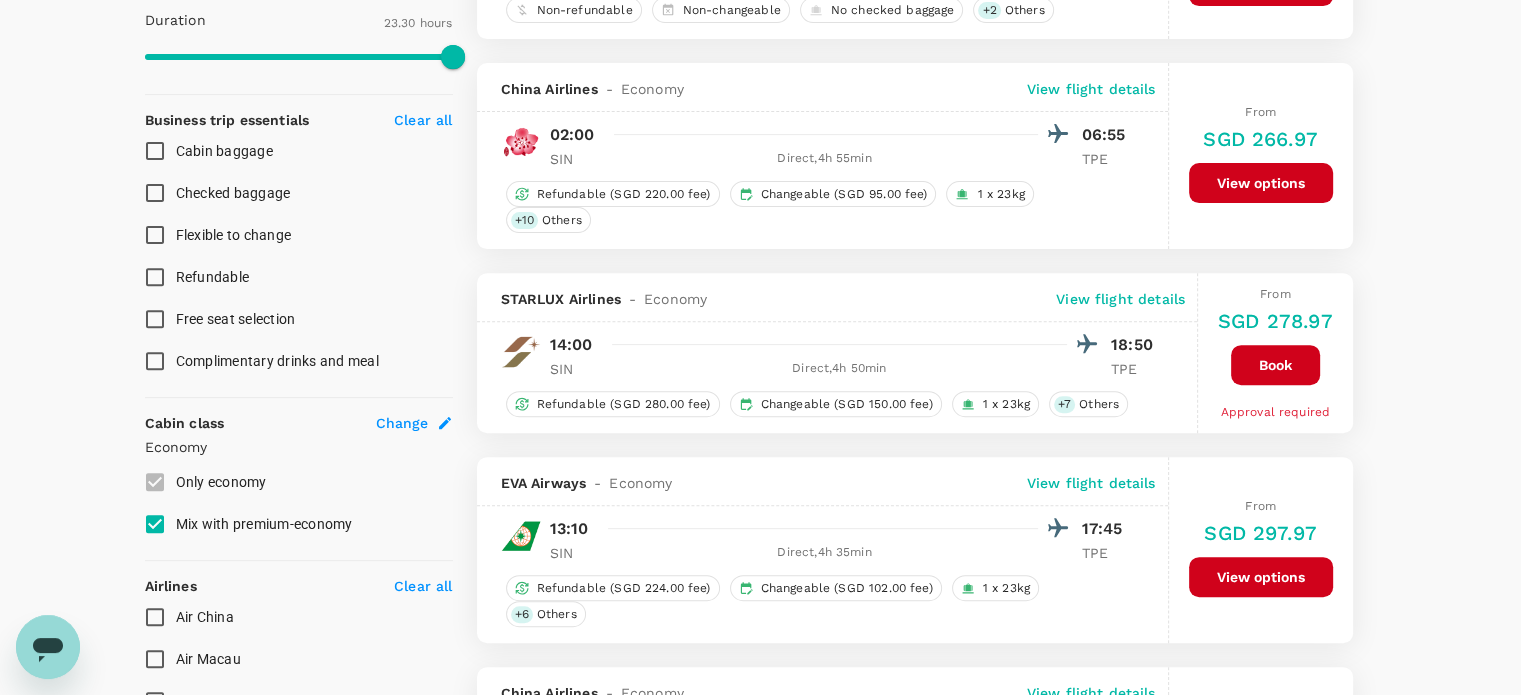 click on "Only economy" at bounding box center (285, 482) 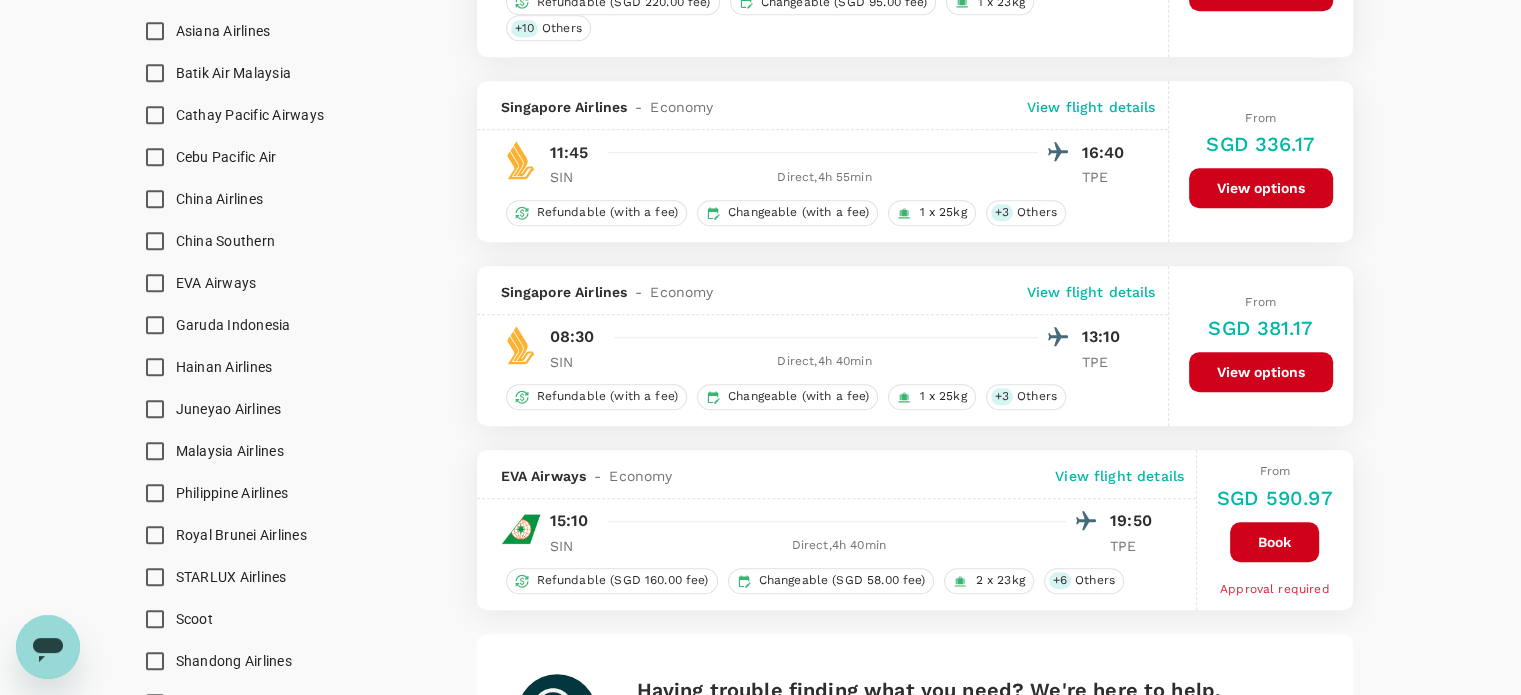 scroll, scrollTop: 1500, scrollLeft: 0, axis: vertical 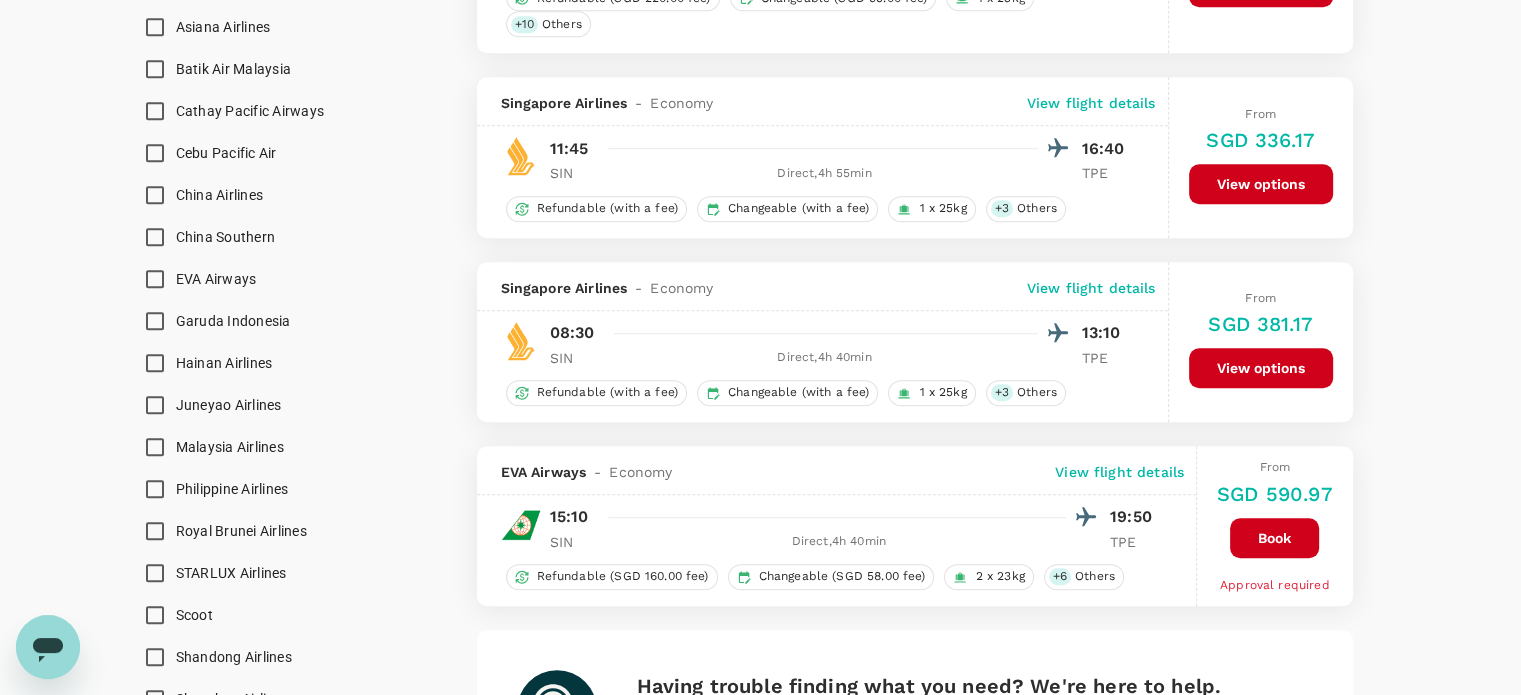 click on "View options" at bounding box center (1261, 368) 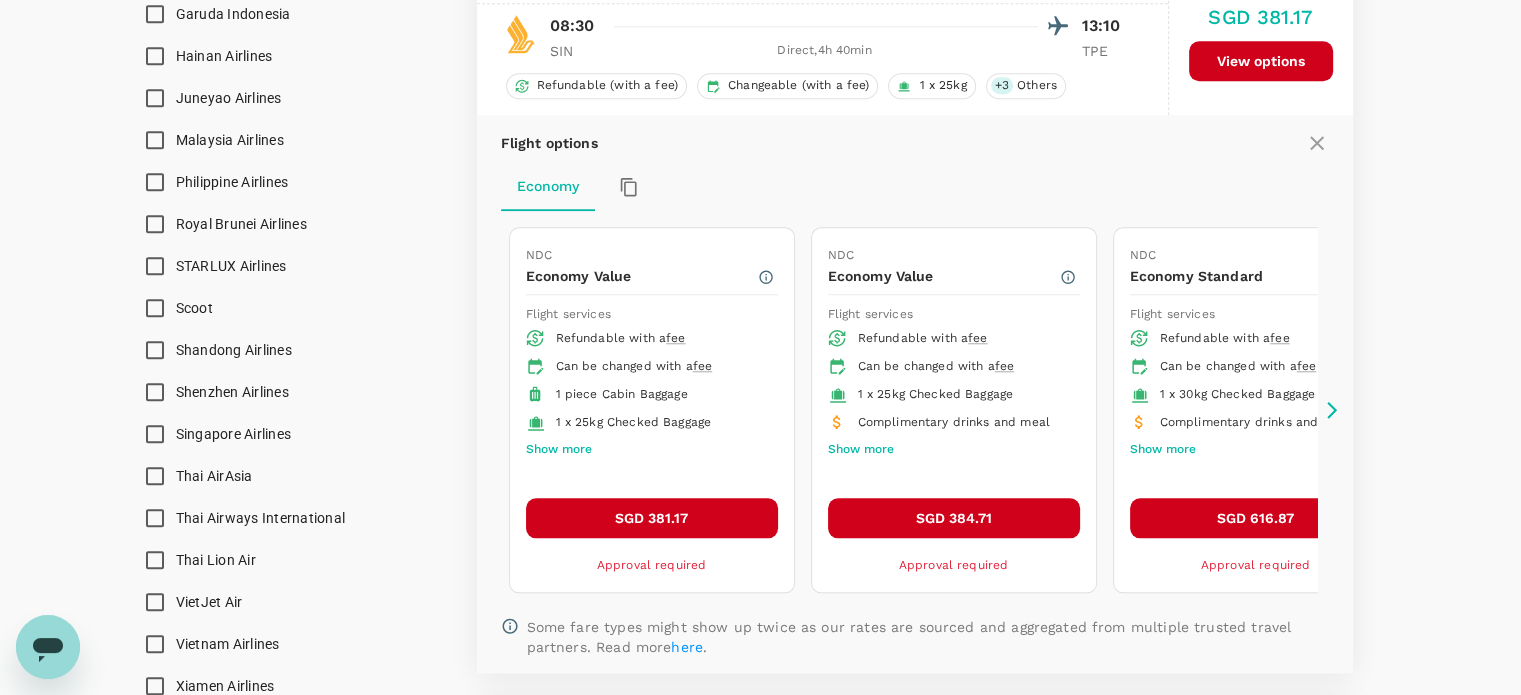 scroll, scrollTop: 1900, scrollLeft: 0, axis: vertical 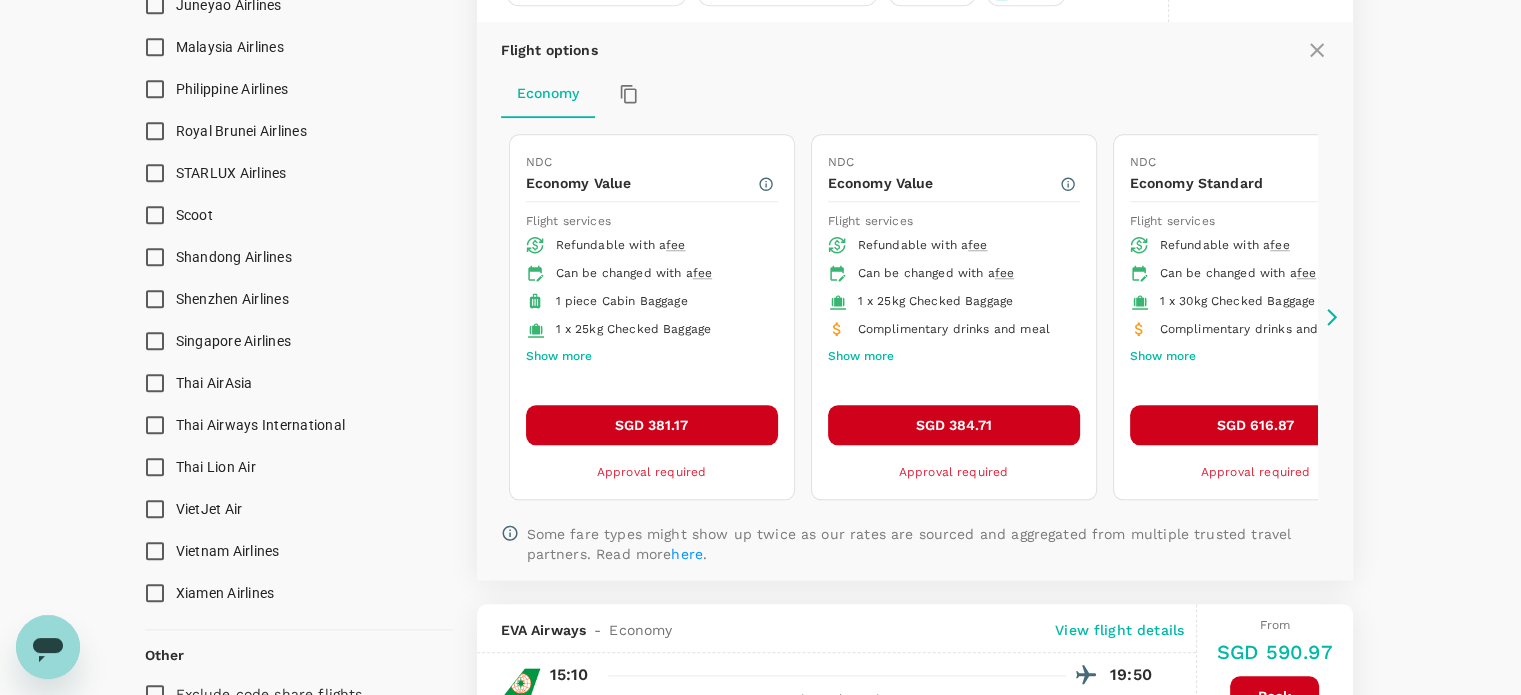 click 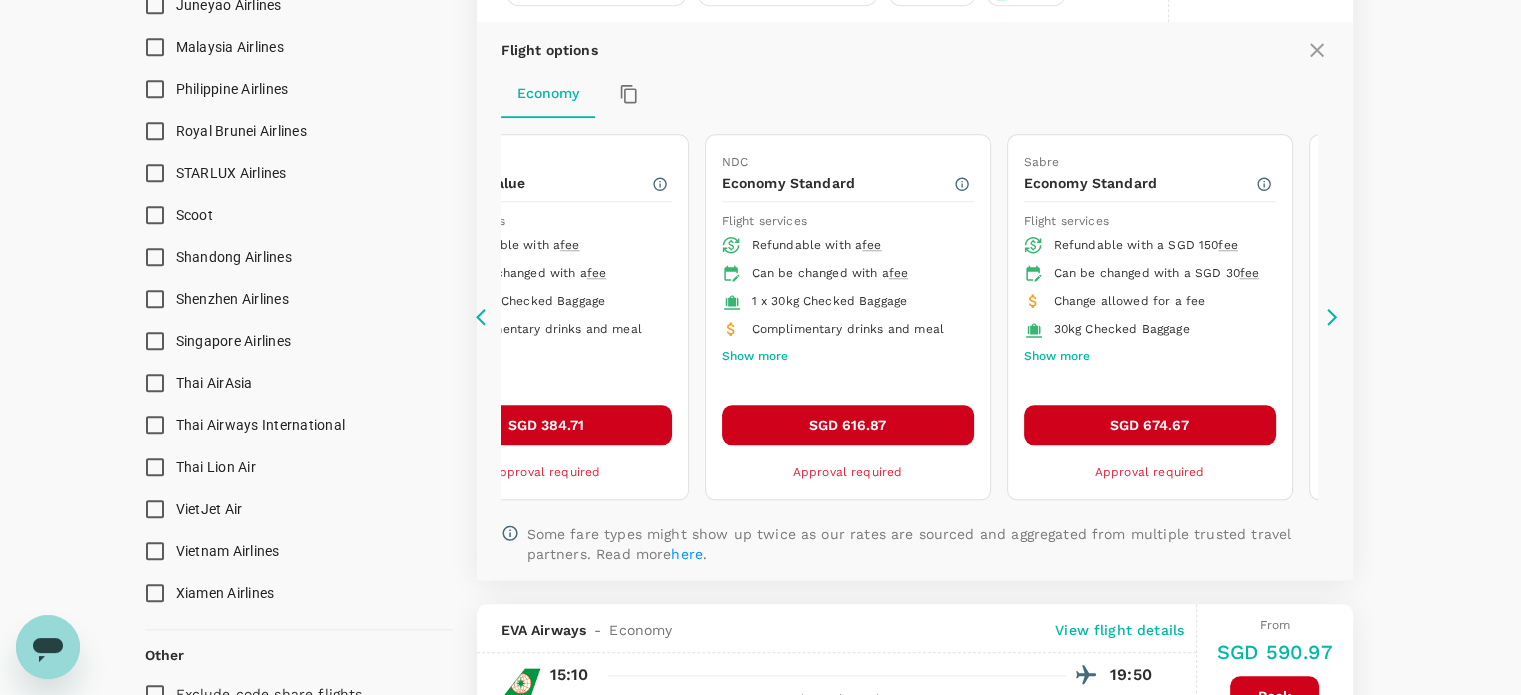 click 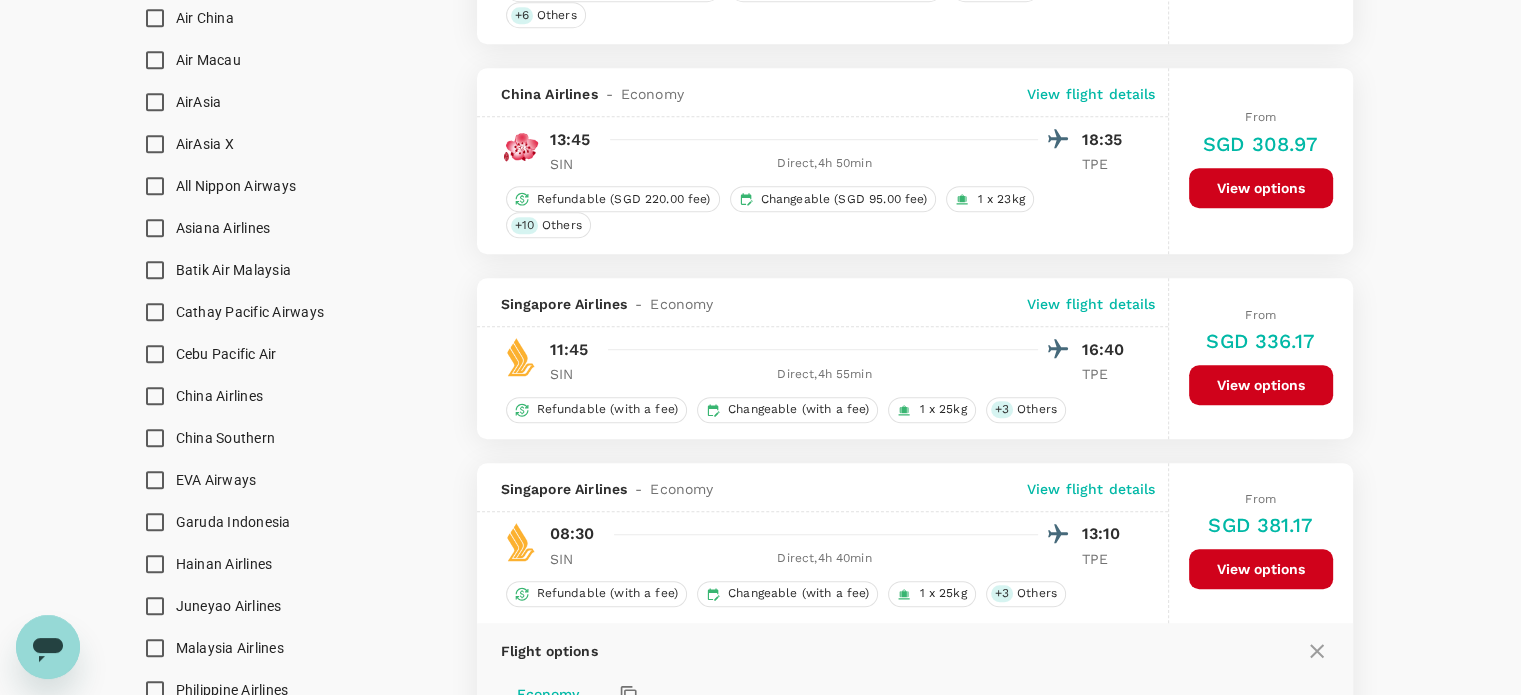 scroll, scrollTop: 1300, scrollLeft: 0, axis: vertical 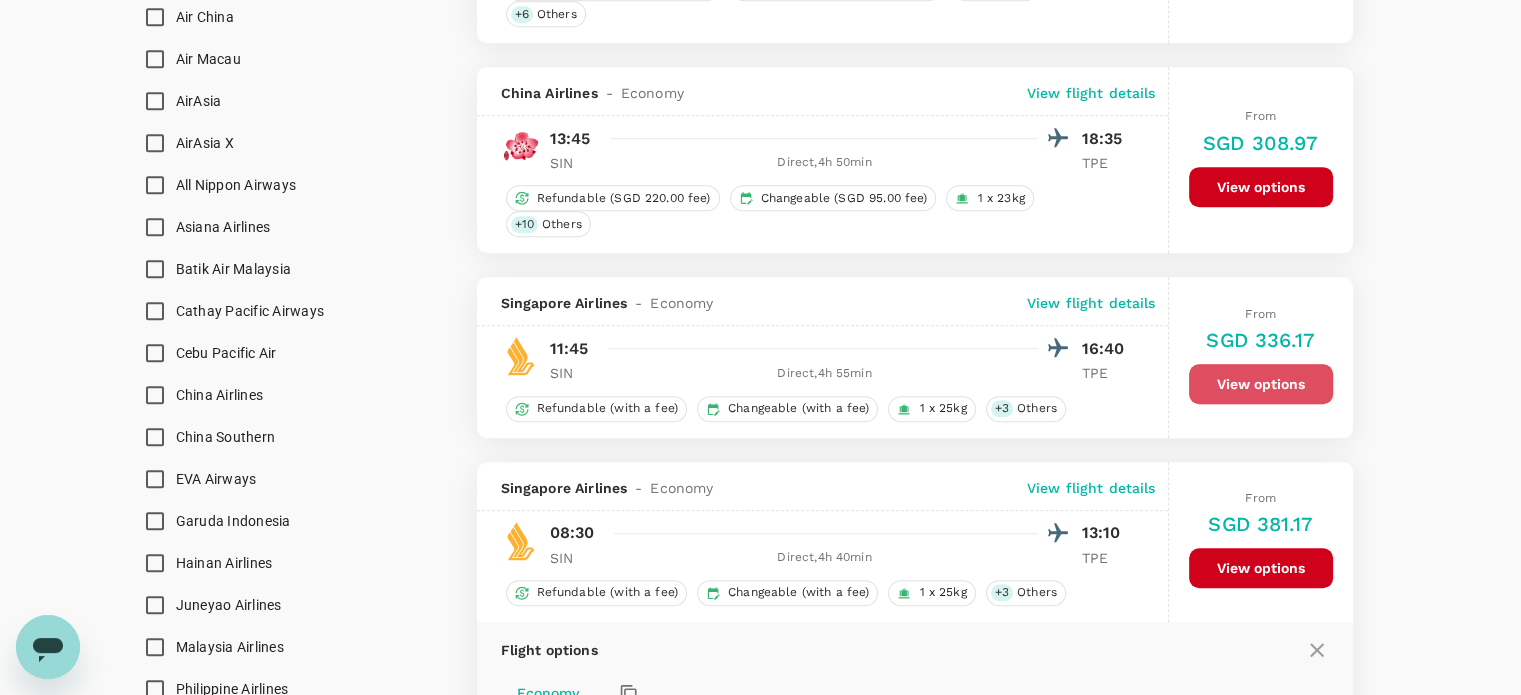 click on "View options" at bounding box center (1261, 384) 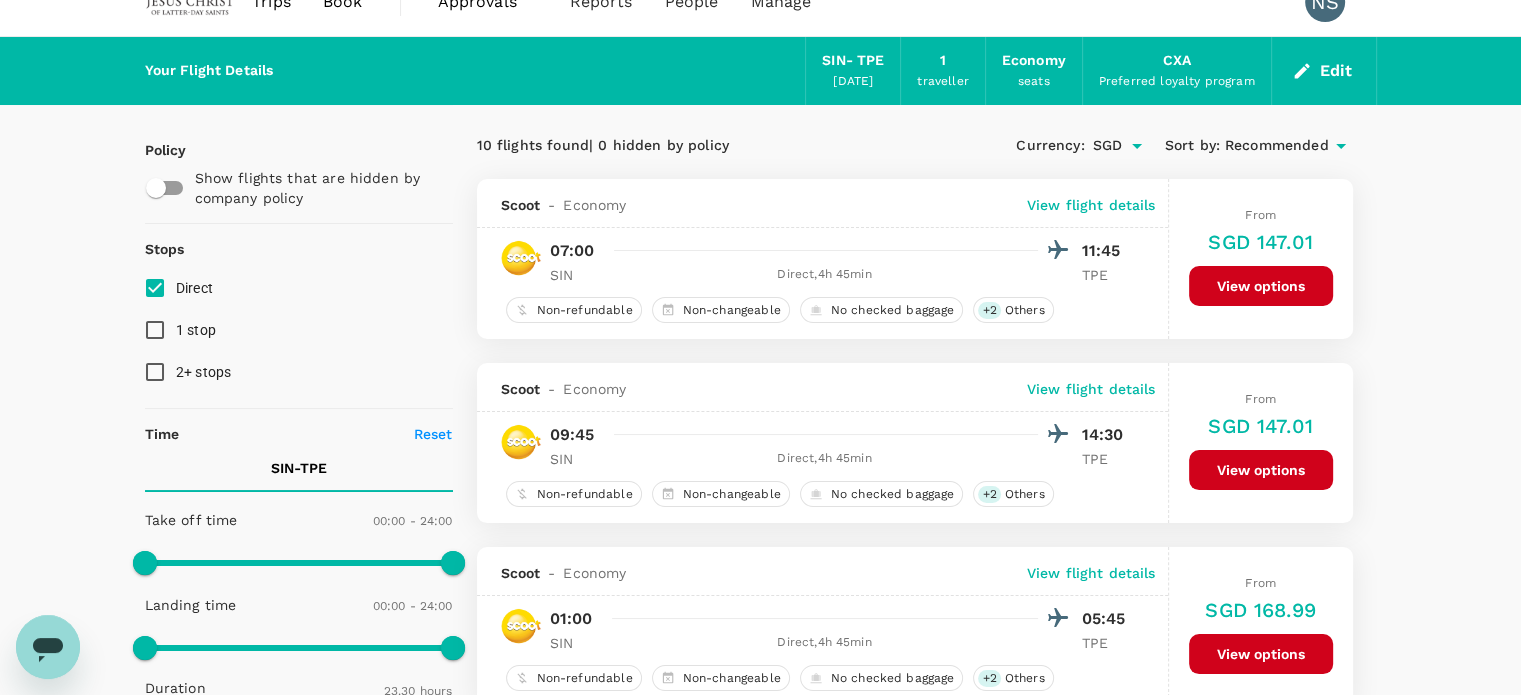 scroll, scrollTop: 0, scrollLeft: 0, axis: both 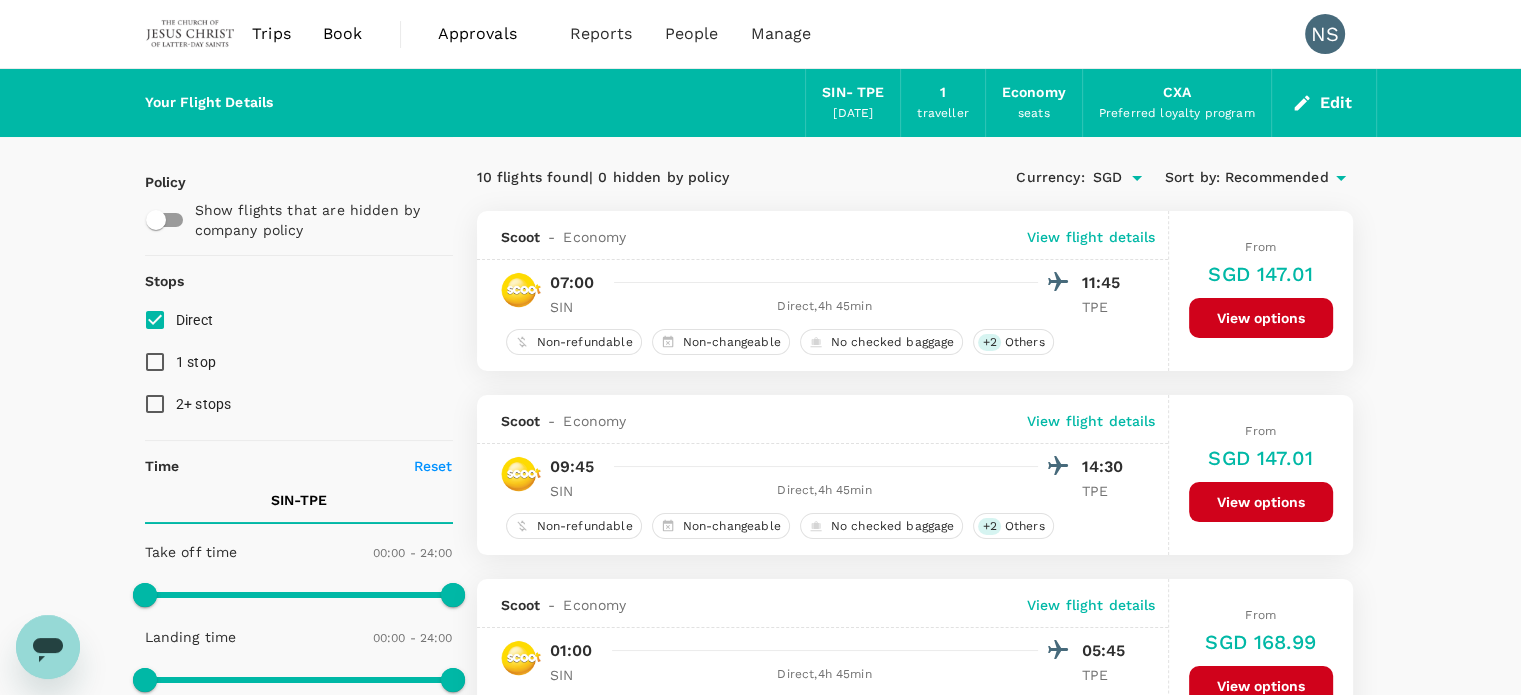 click on "Approvals" at bounding box center (488, 34) 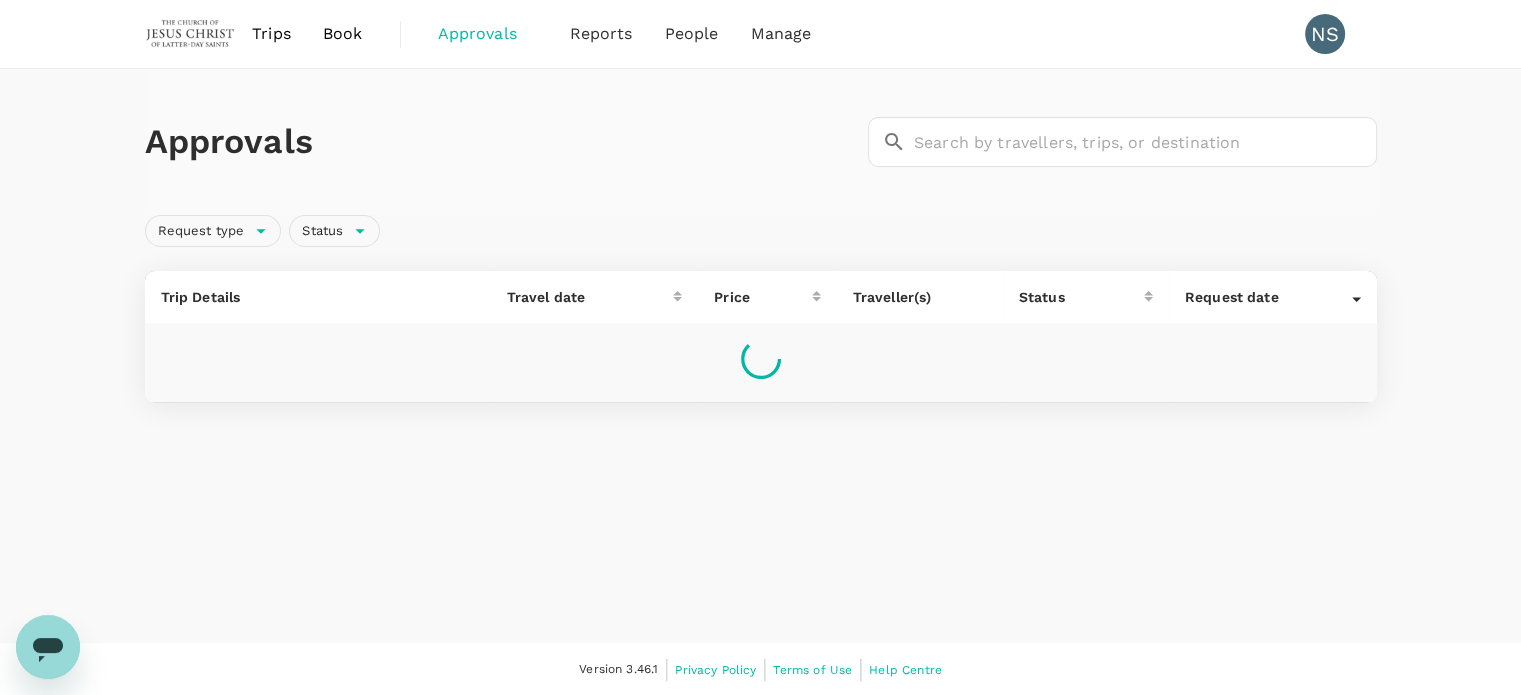 click on "Book" at bounding box center [343, 34] 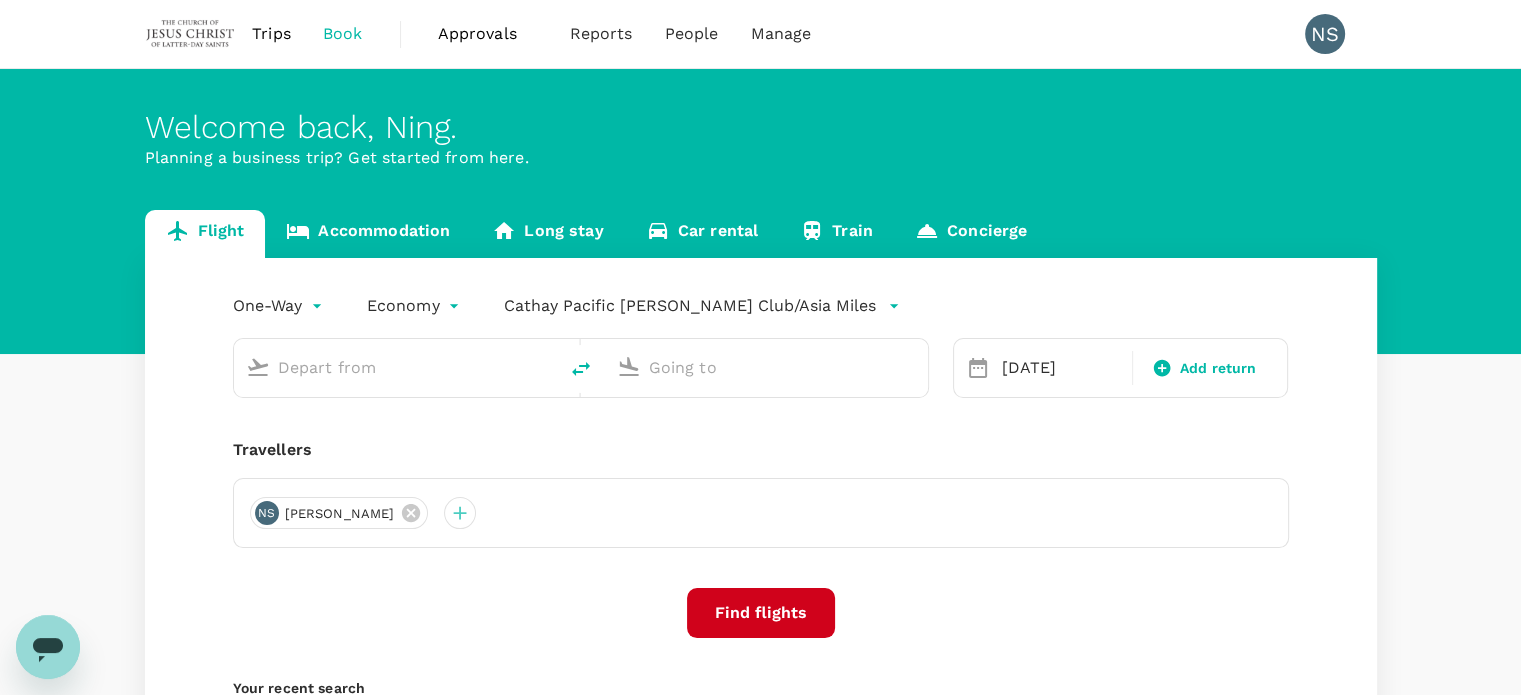 type on "Singapore Changi (SIN)" 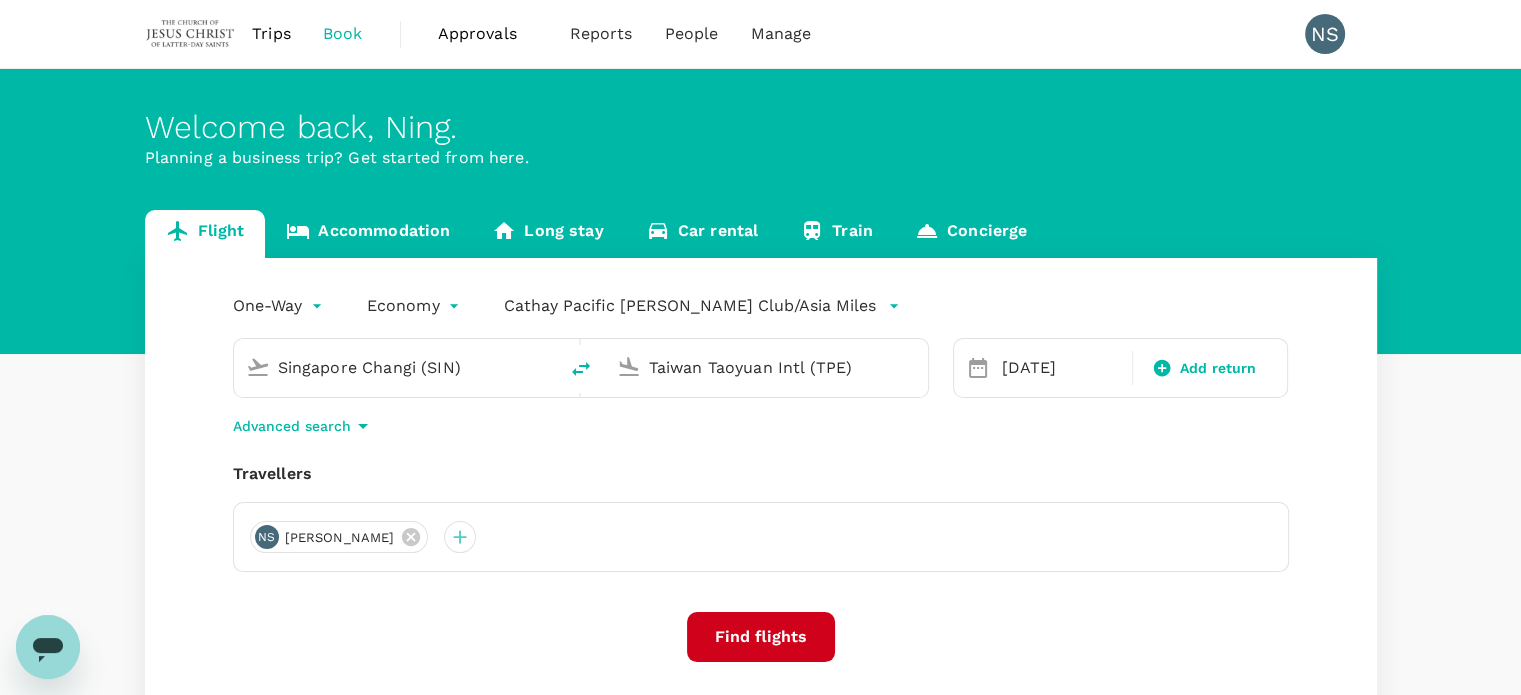 type 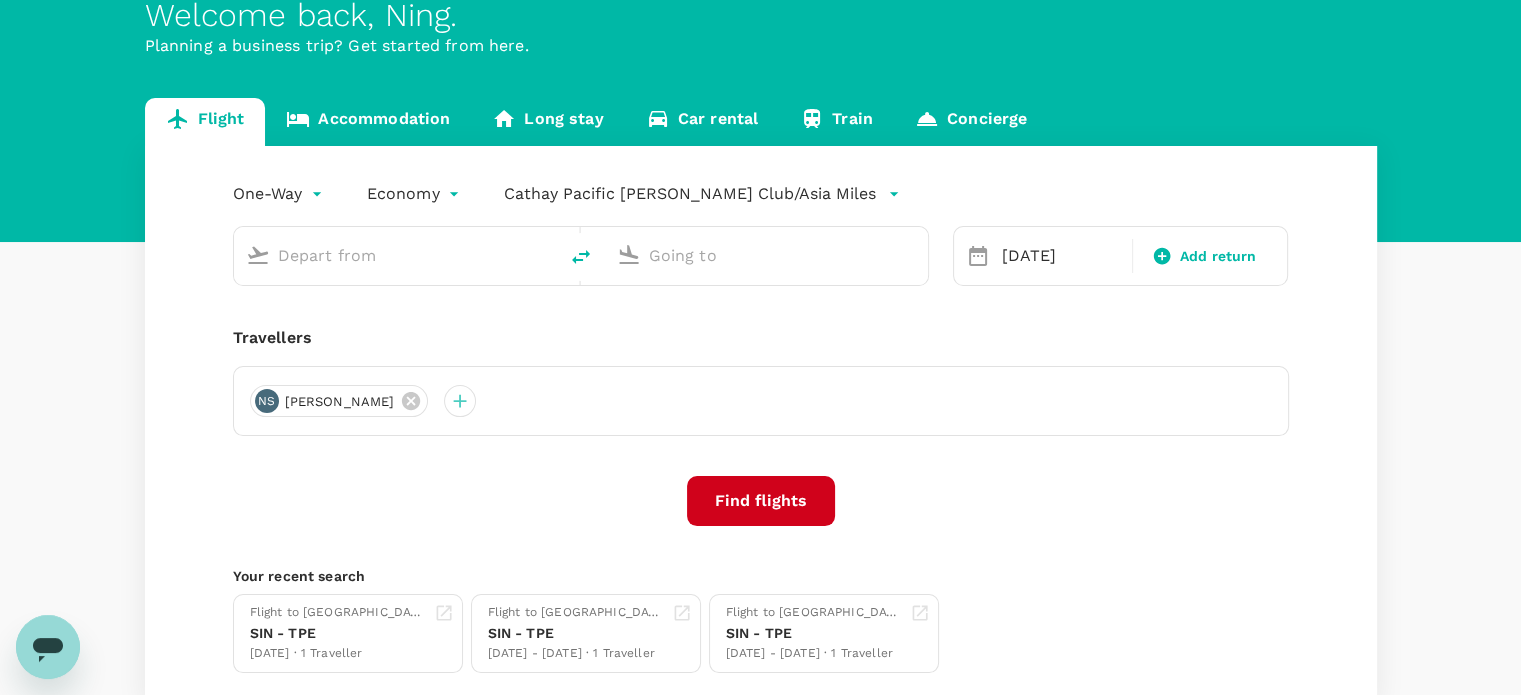 type on "Singapore Changi (SIN)" 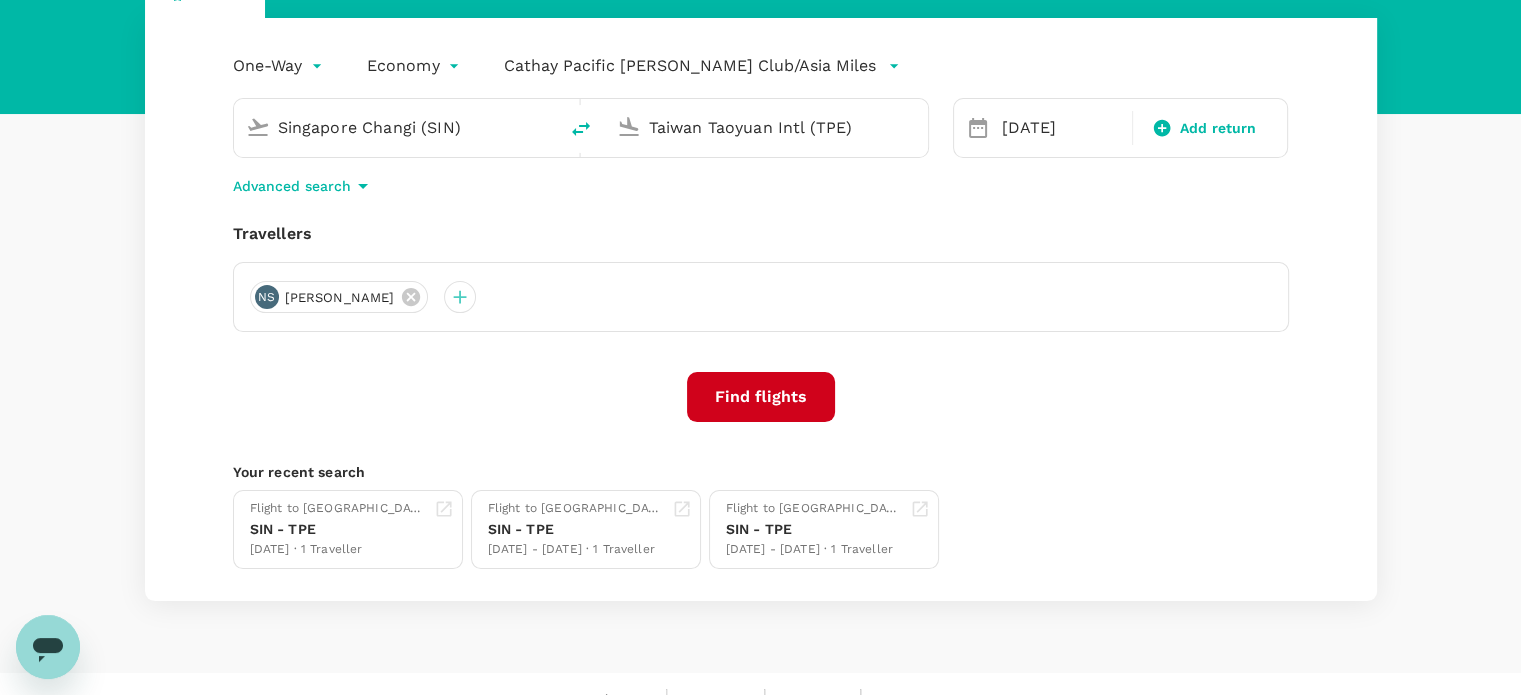 scroll, scrollTop: 246, scrollLeft: 0, axis: vertical 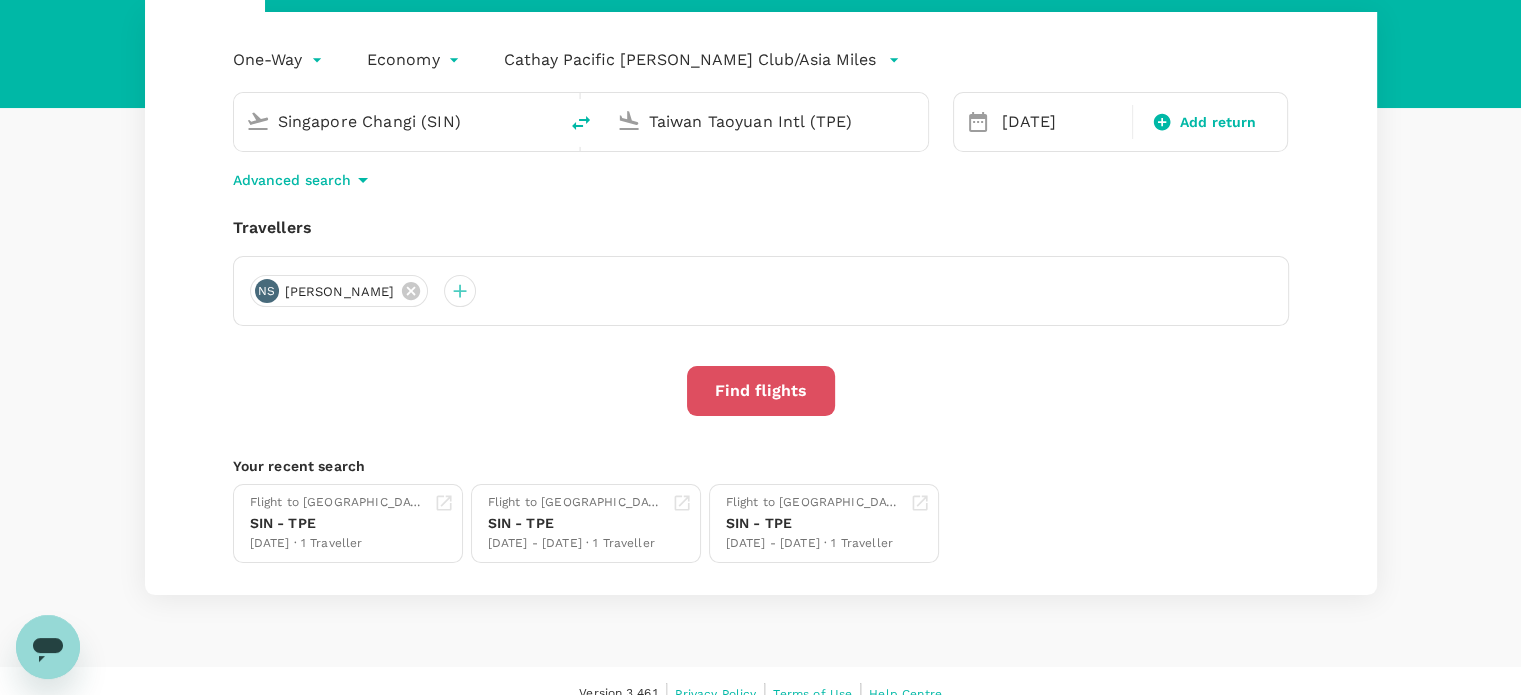 click on "Find flights" at bounding box center (761, 391) 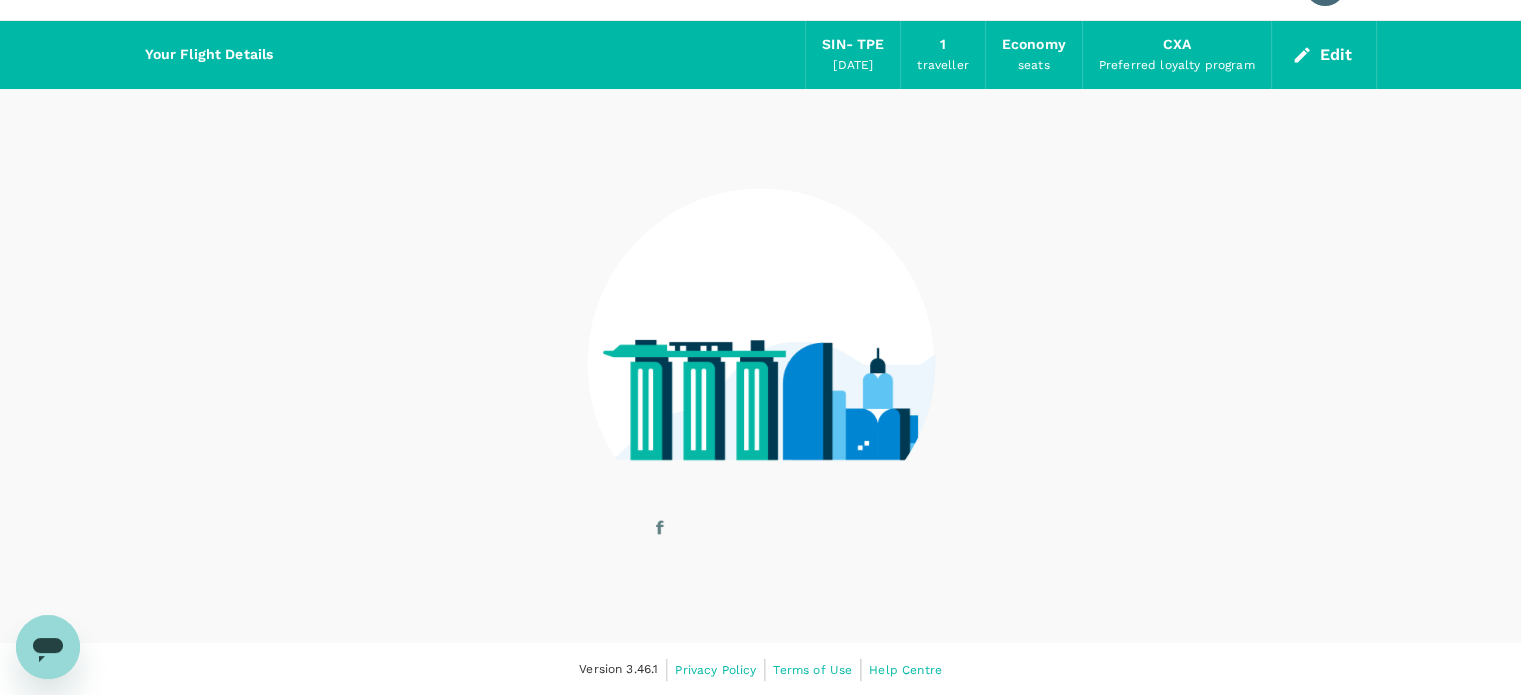 scroll, scrollTop: 0, scrollLeft: 0, axis: both 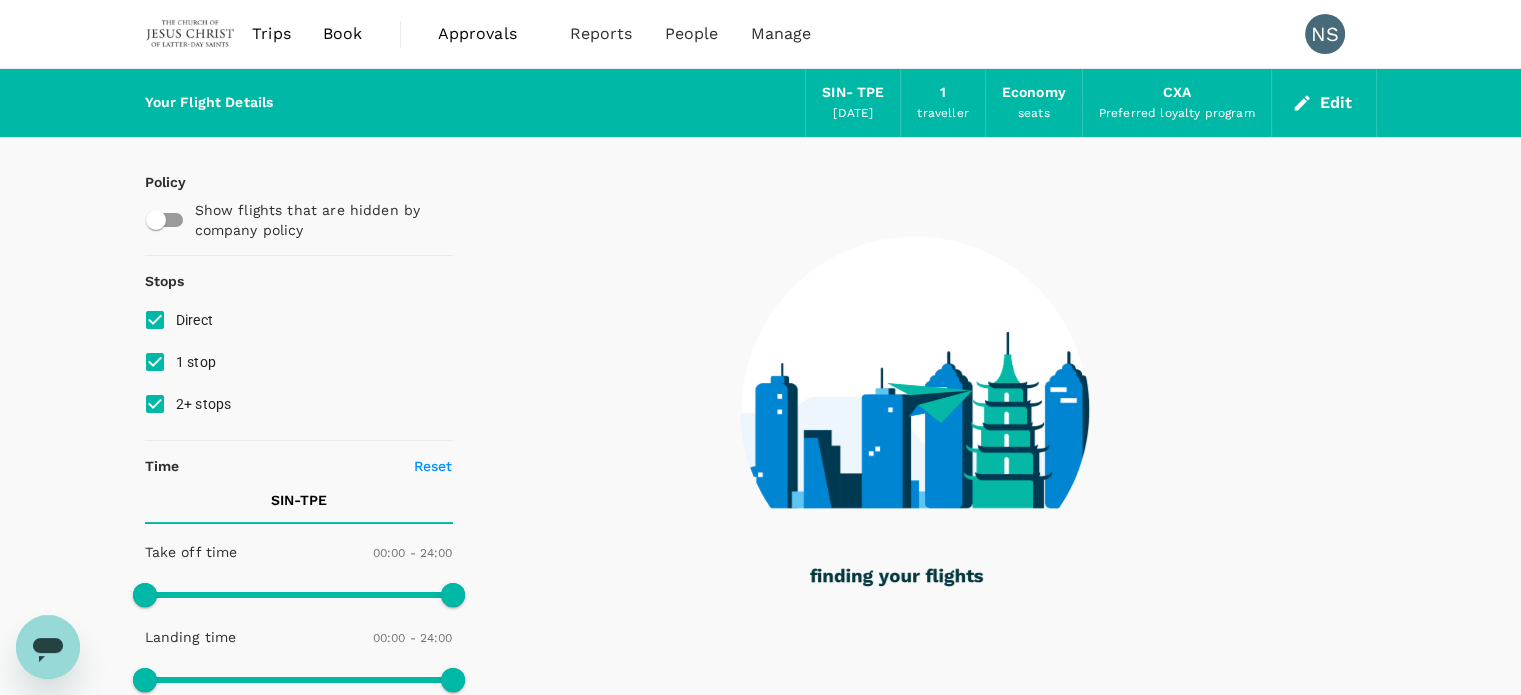 type on "1410" 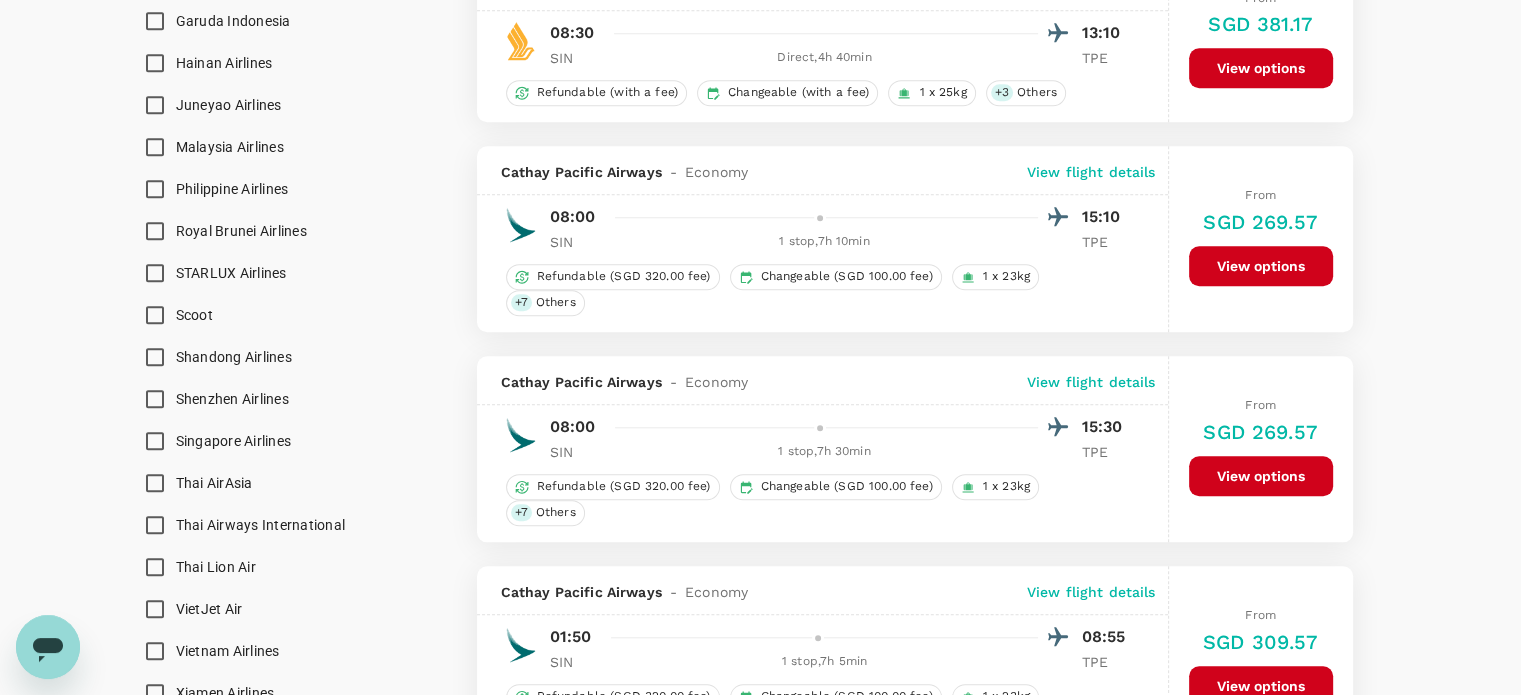 scroll, scrollTop: 1842, scrollLeft: 0, axis: vertical 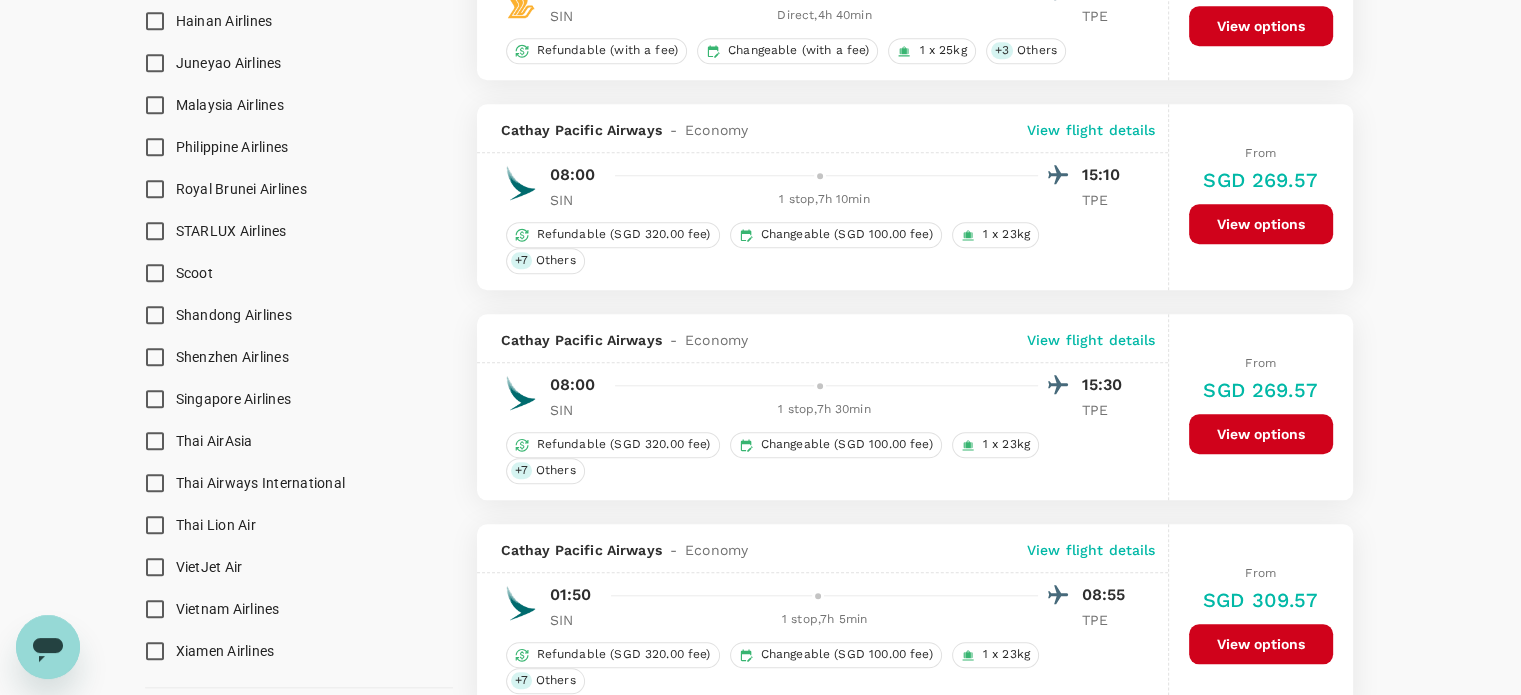 click on "View flight details" at bounding box center (1091, 130) 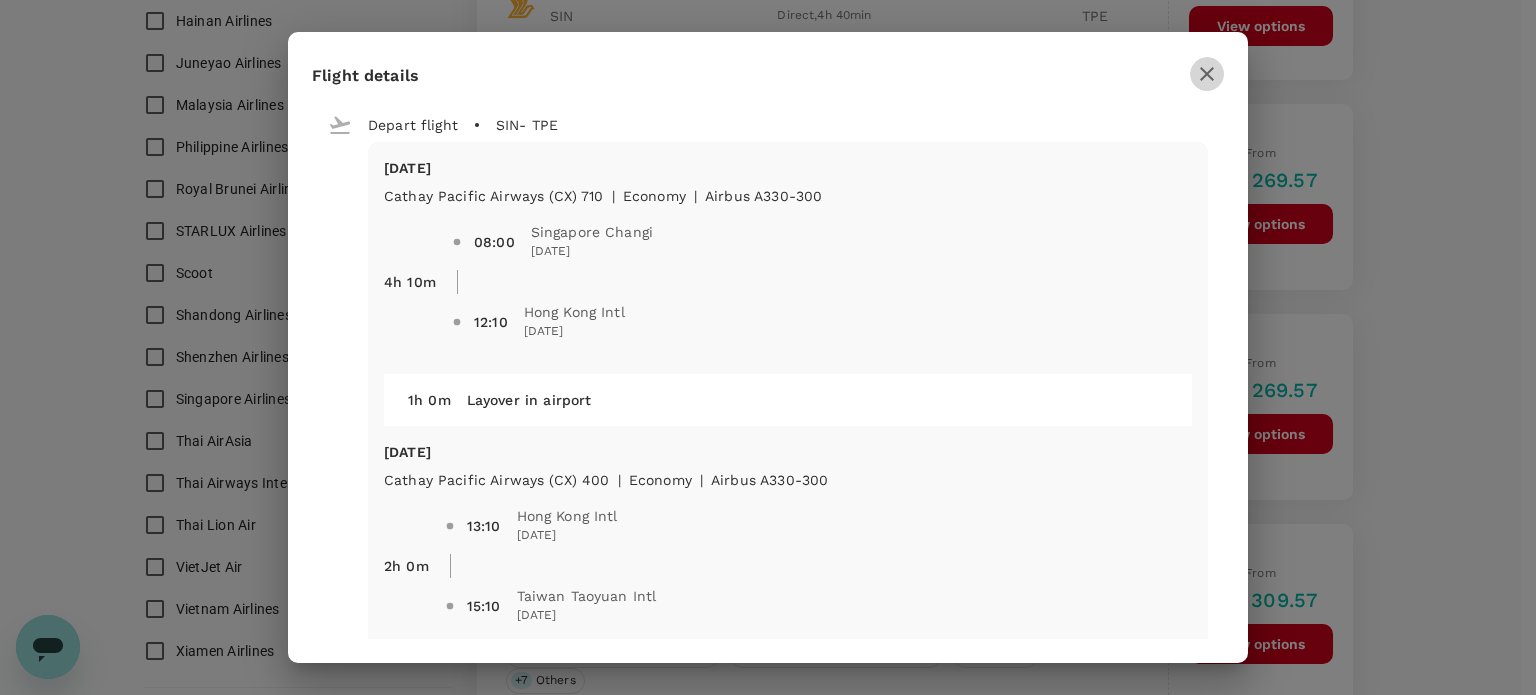 click 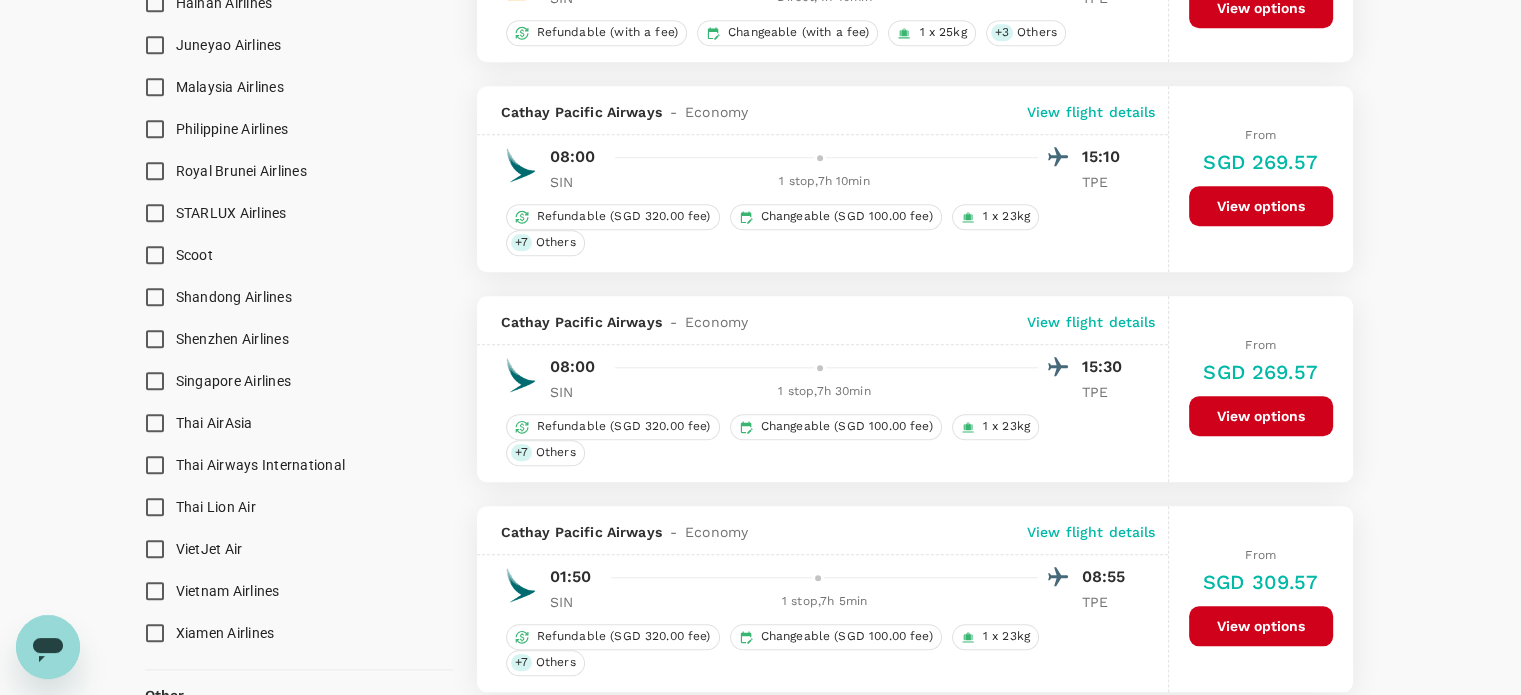scroll, scrollTop: 2042, scrollLeft: 0, axis: vertical 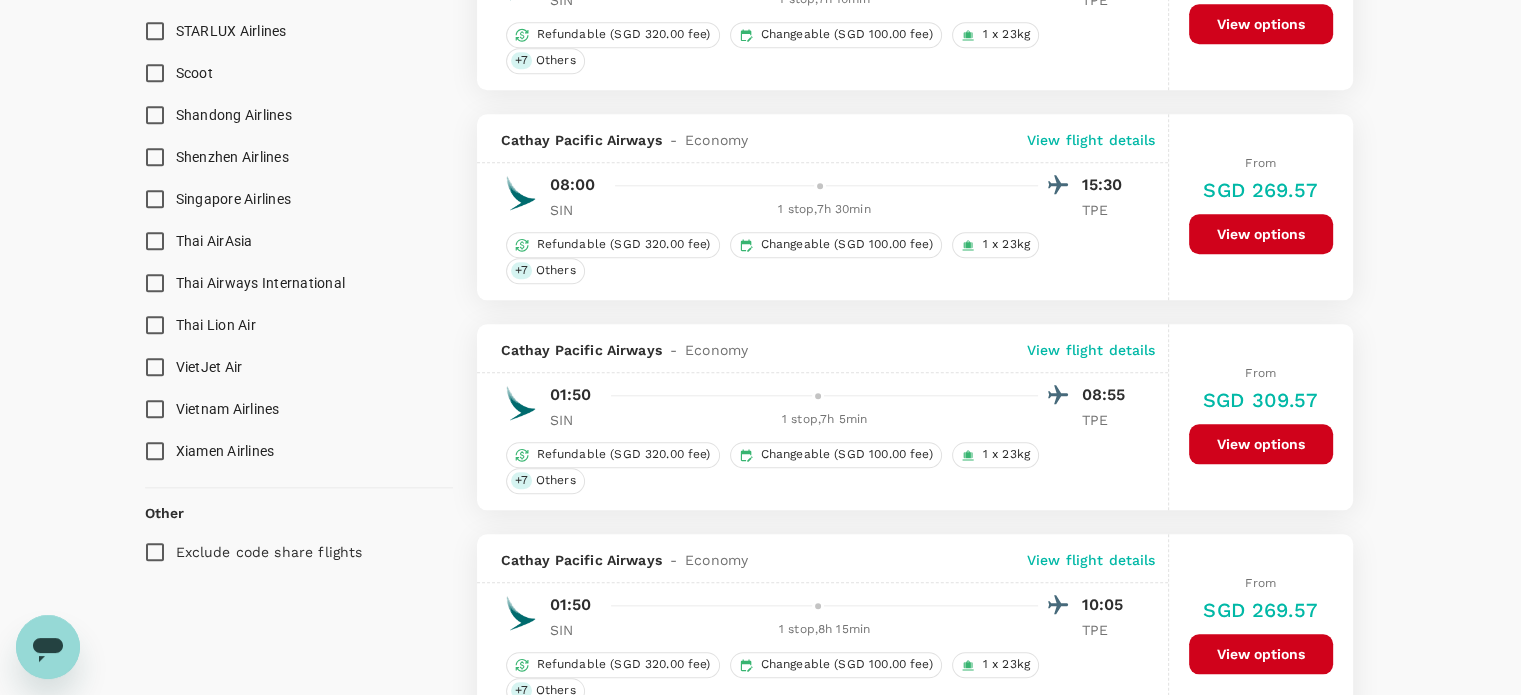 click on "View flight details" at bounding box center (1091, 140) 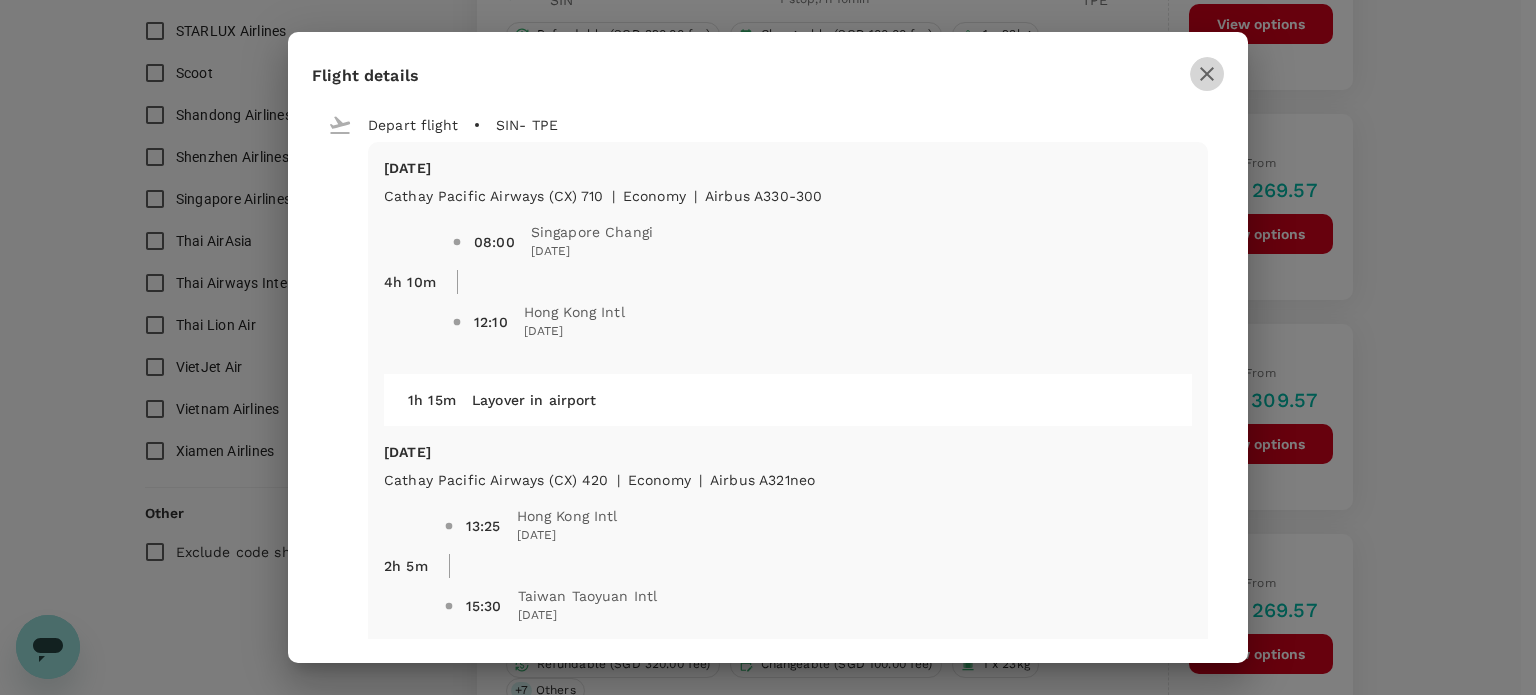 click 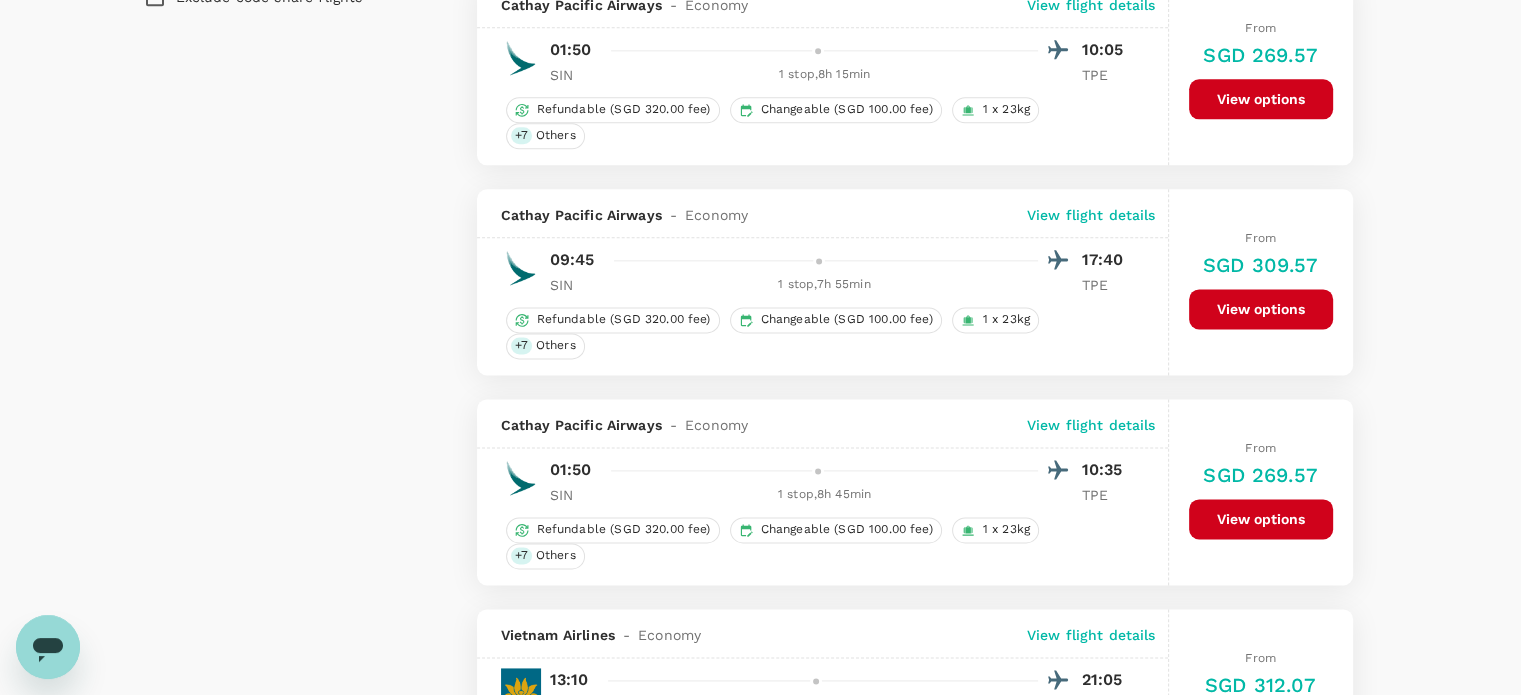 scroll, scrollTop: 2600, scrollLeft: 0, axis: vertical 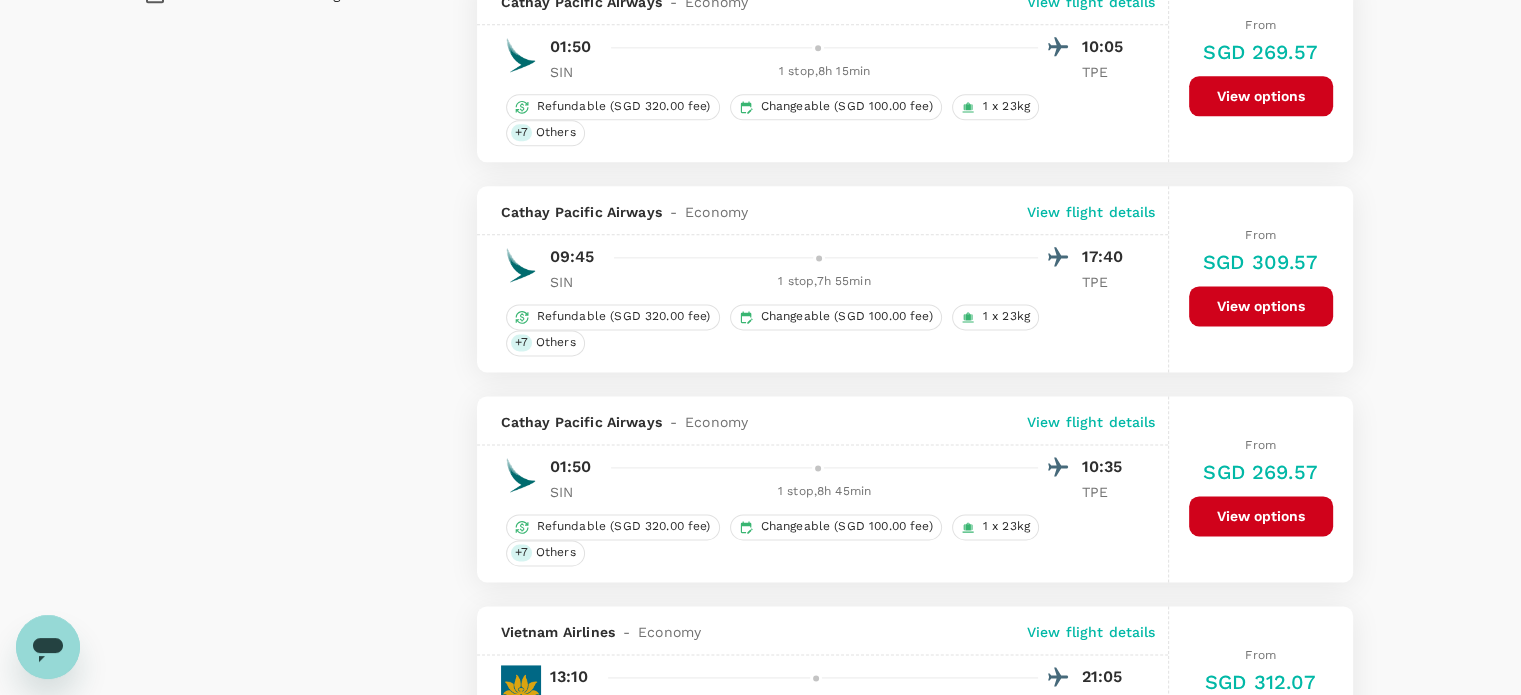 click on "View flight details" at bounding box center (1091, 212) 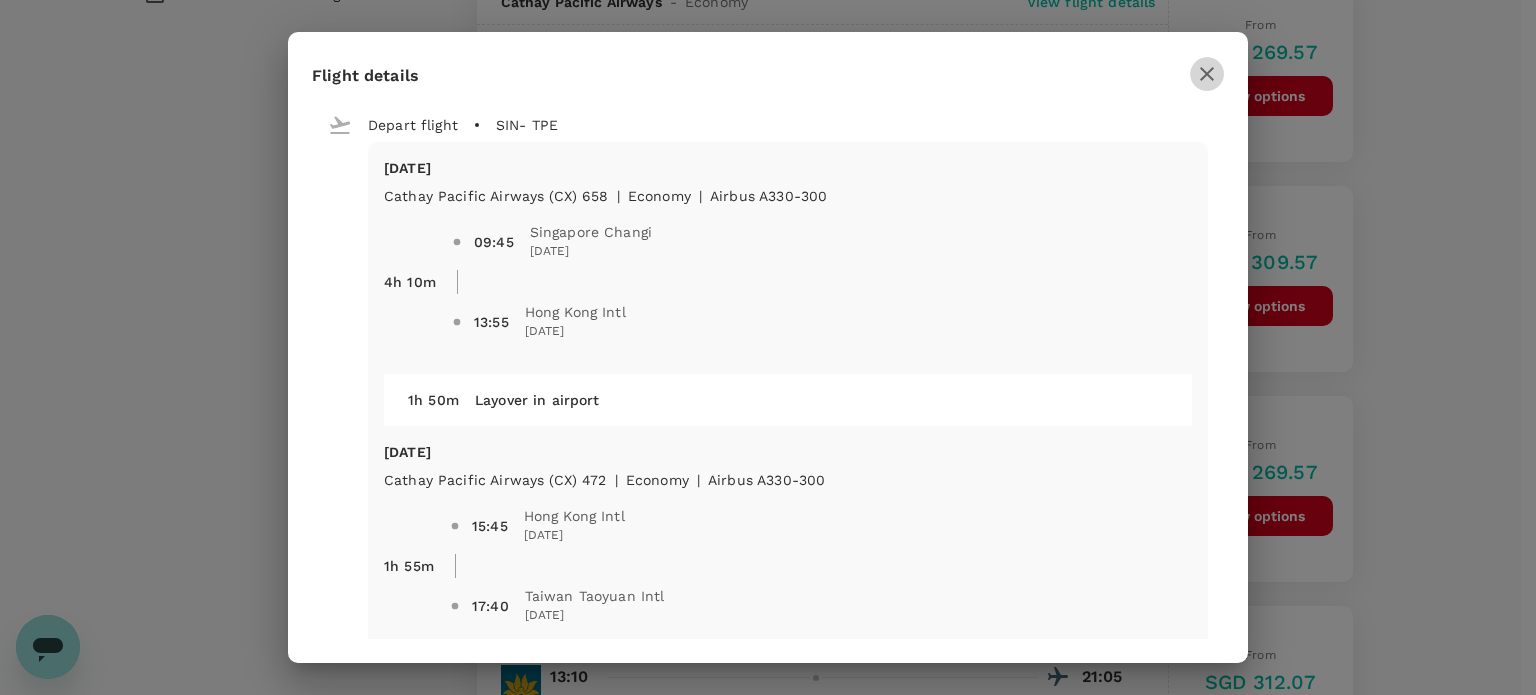 click 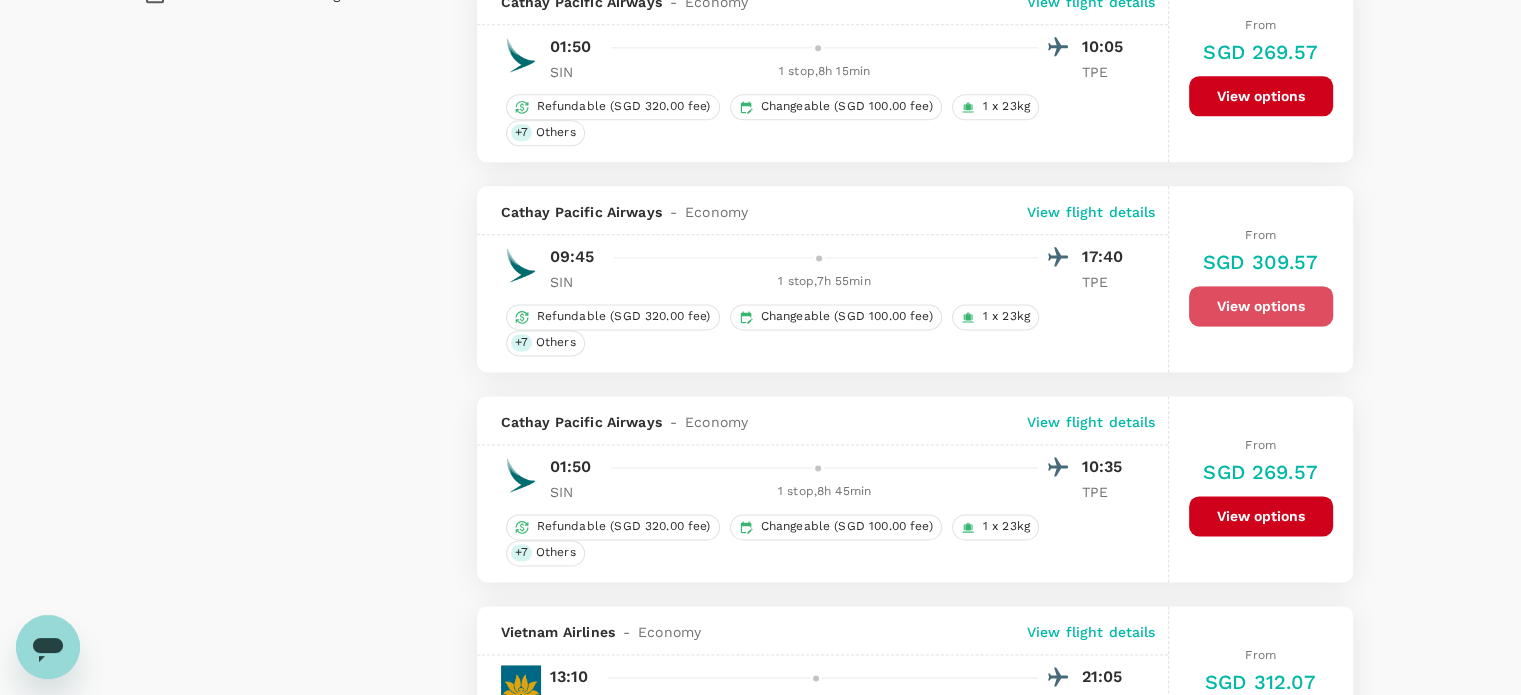 click on "View options" at bounding box center (1261, 306) 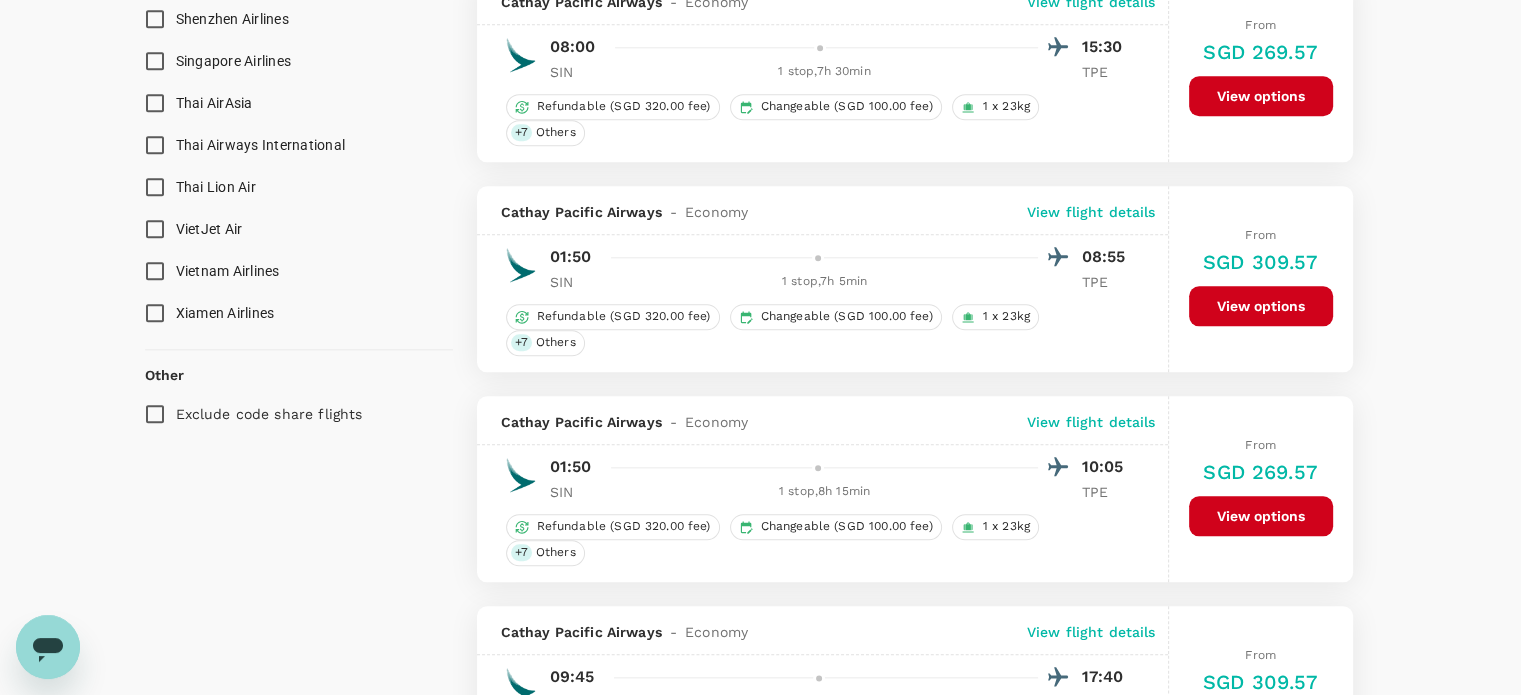 scroll, scrollTop: 2200, scrollLeft: 0, axis: vertical 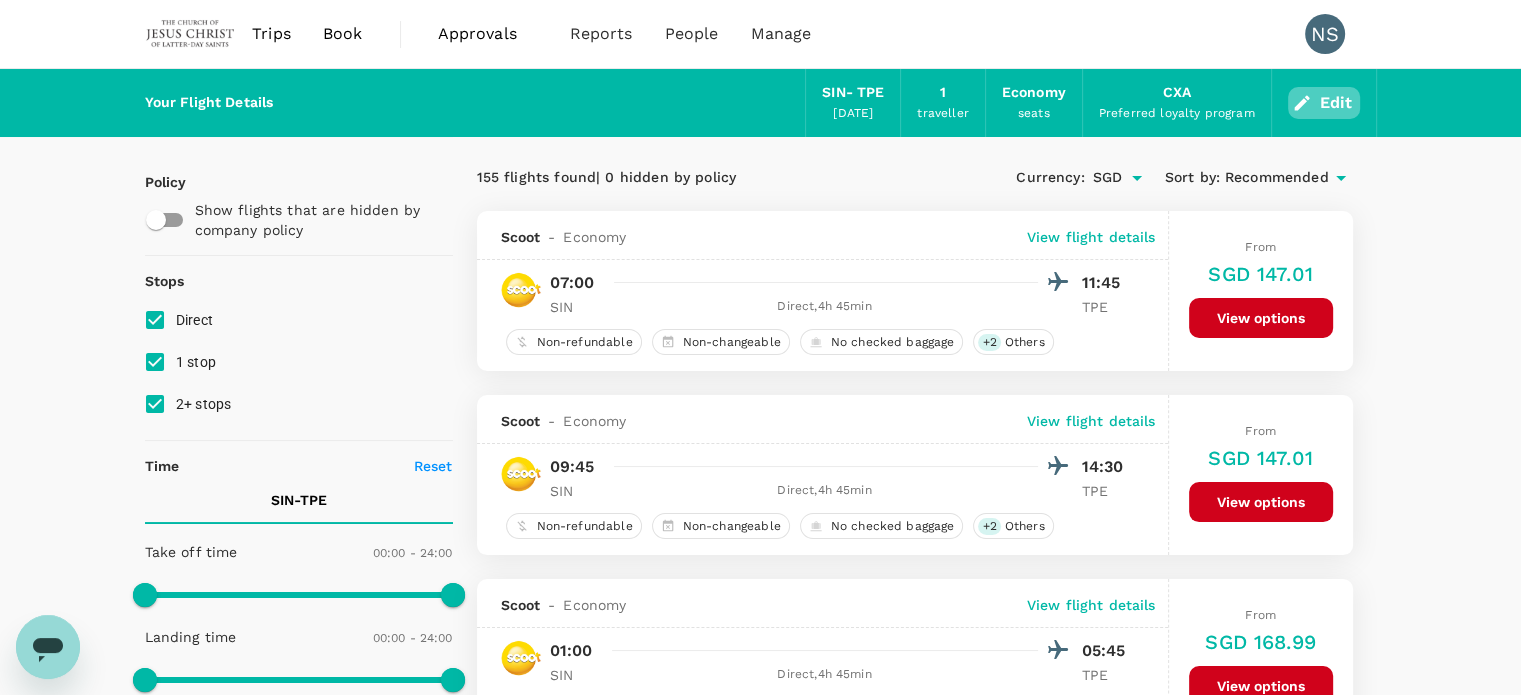 click 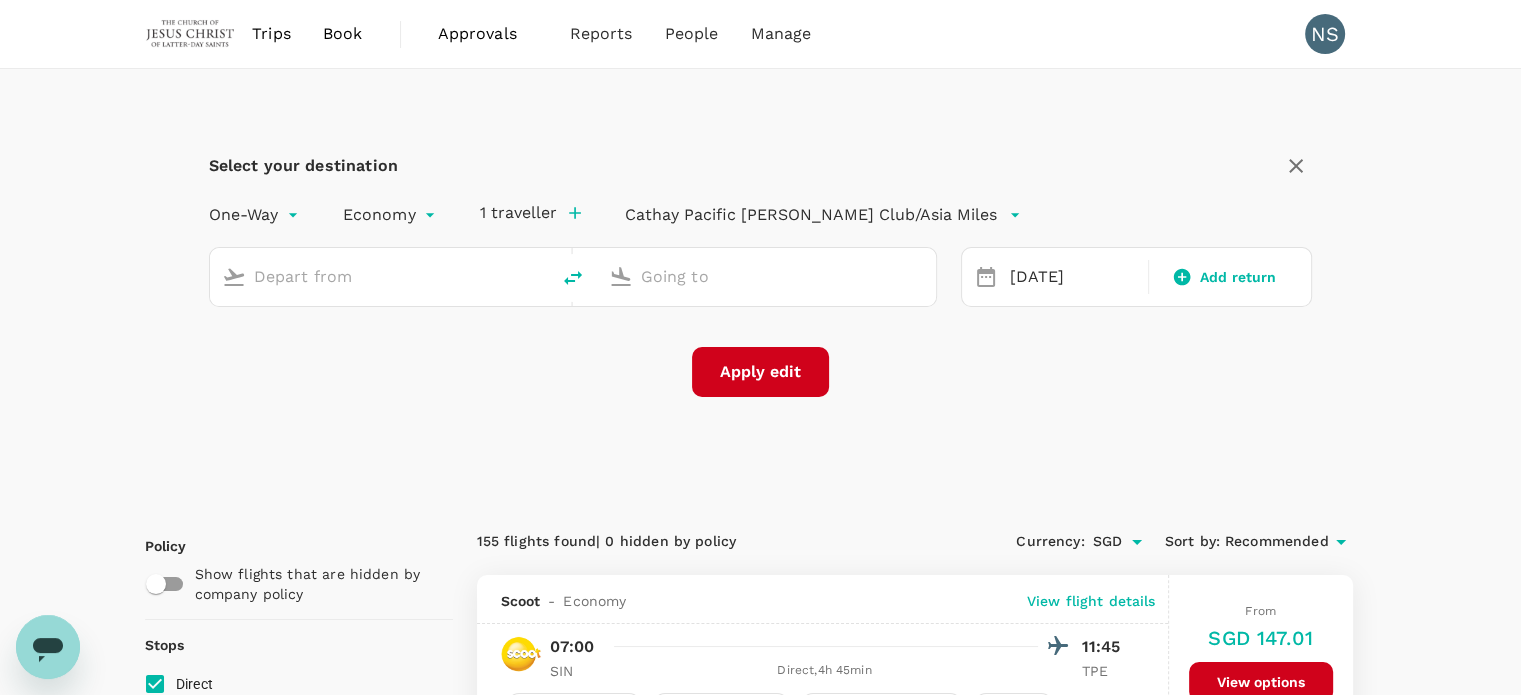 type on "Singapore Changi (SIN)" 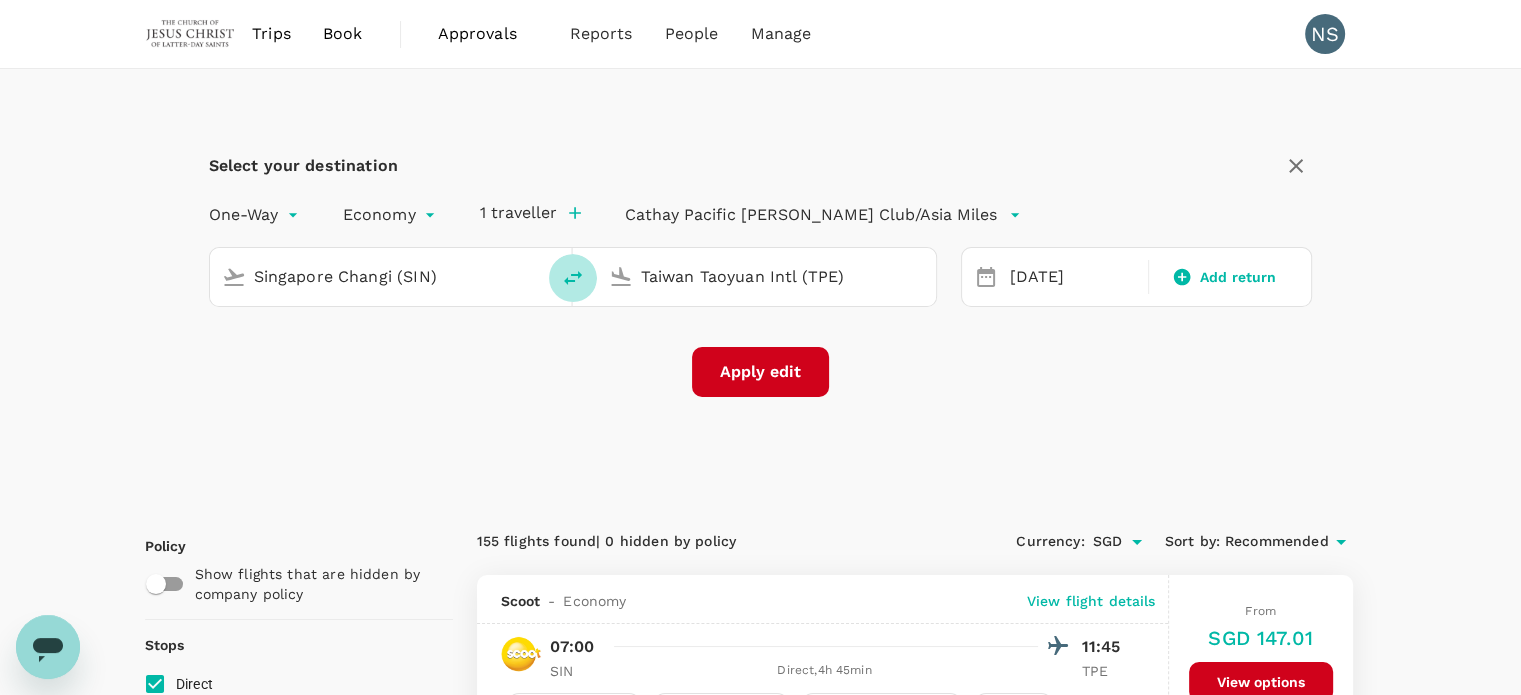 click 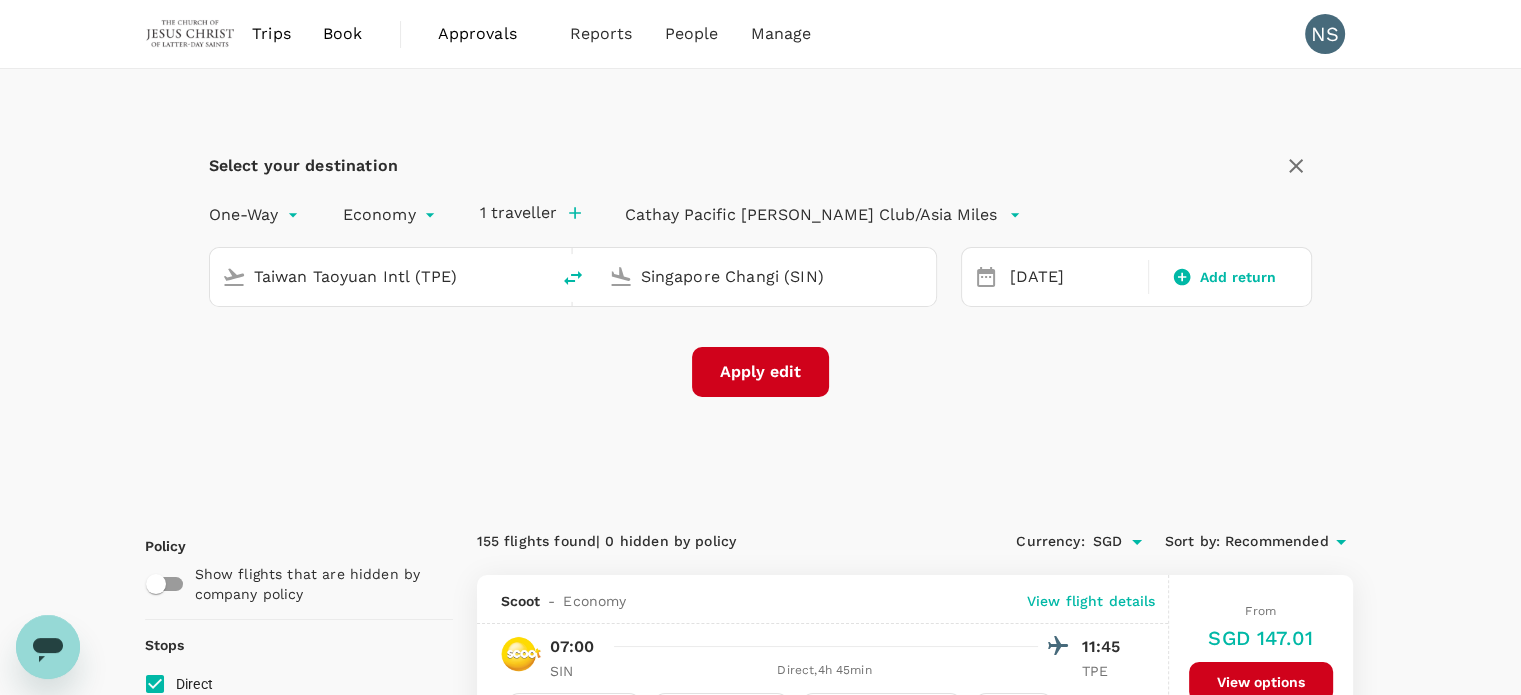click on "Singapore Changi (SIN)" at bounding box center (767, 276) 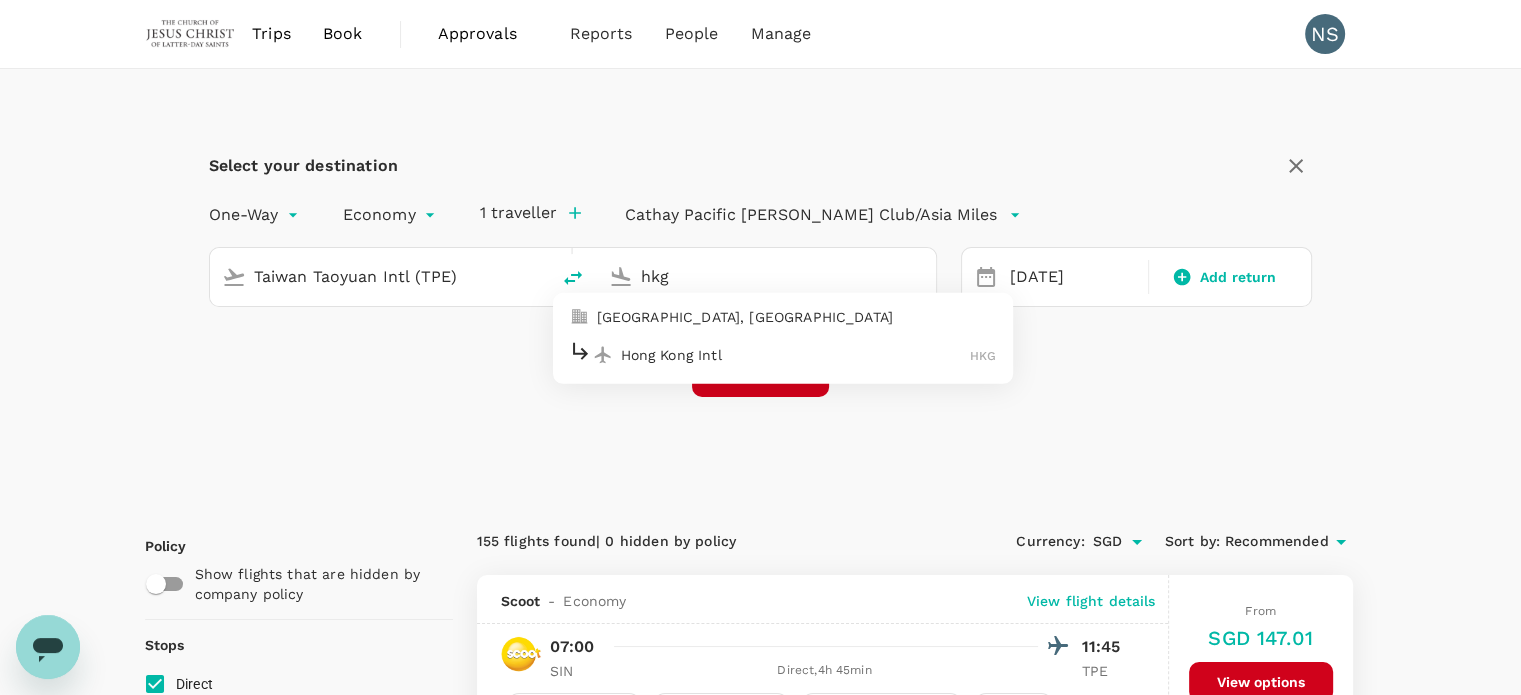click on "Hong Kong Intl" at bounding box center [796, 354] 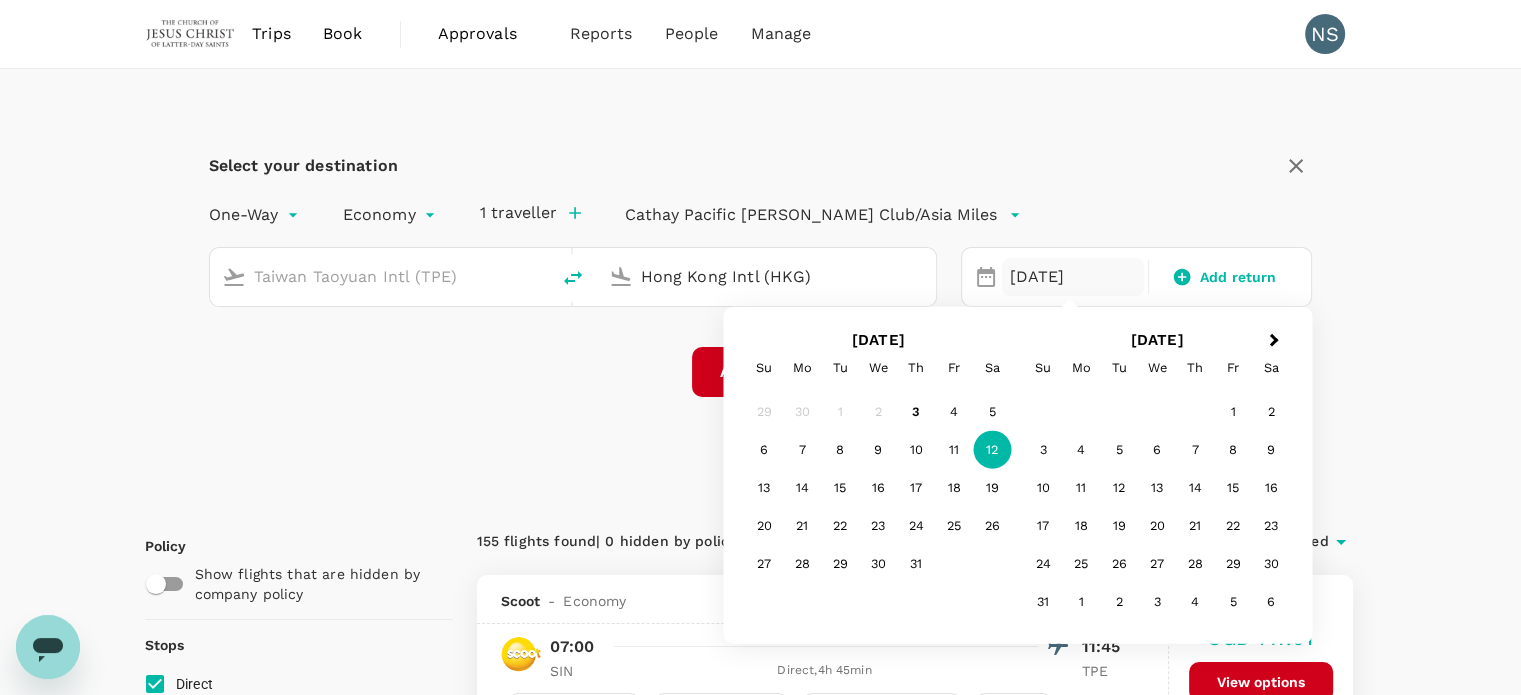 type on "Hong Kong Intl (HKG)" 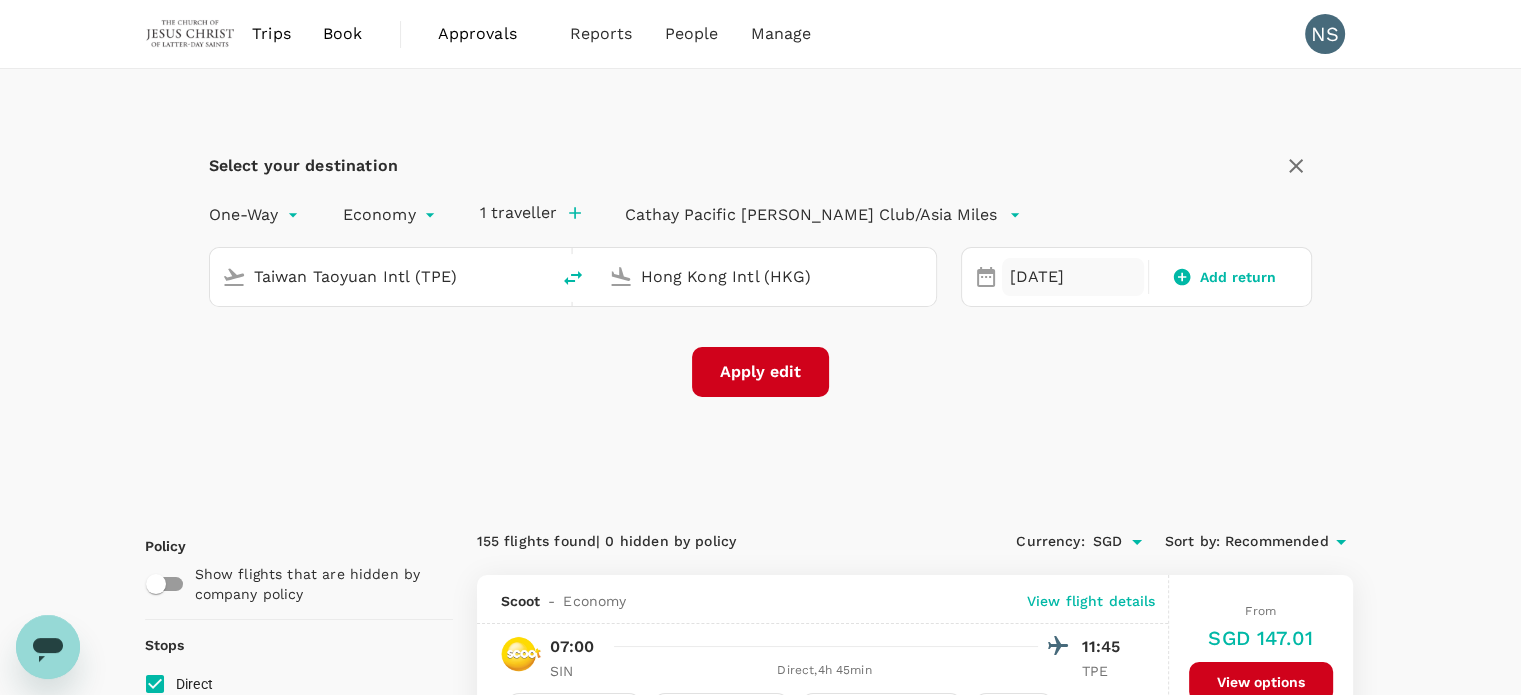 click on "[DATE]" at bounding box center [1073, 277] 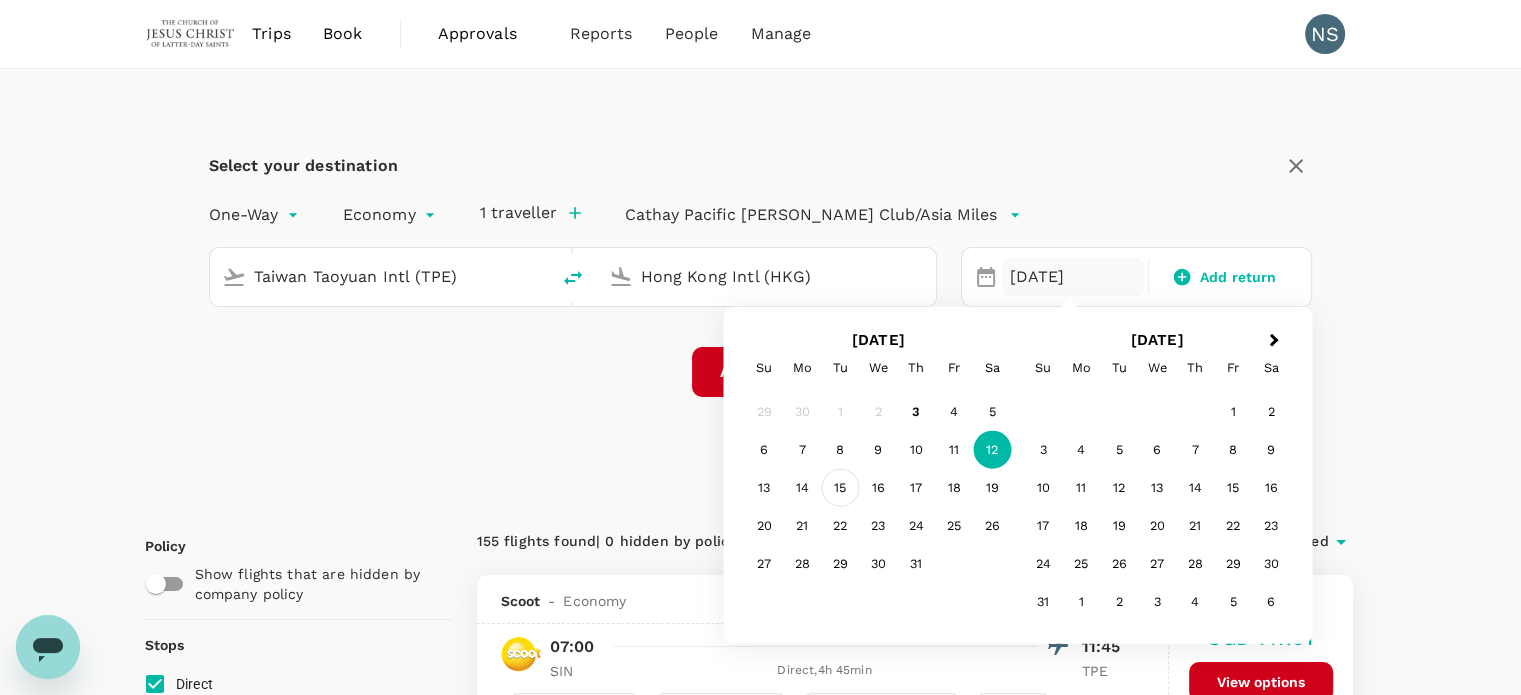 click on "15" at bounding box center (840, 488) 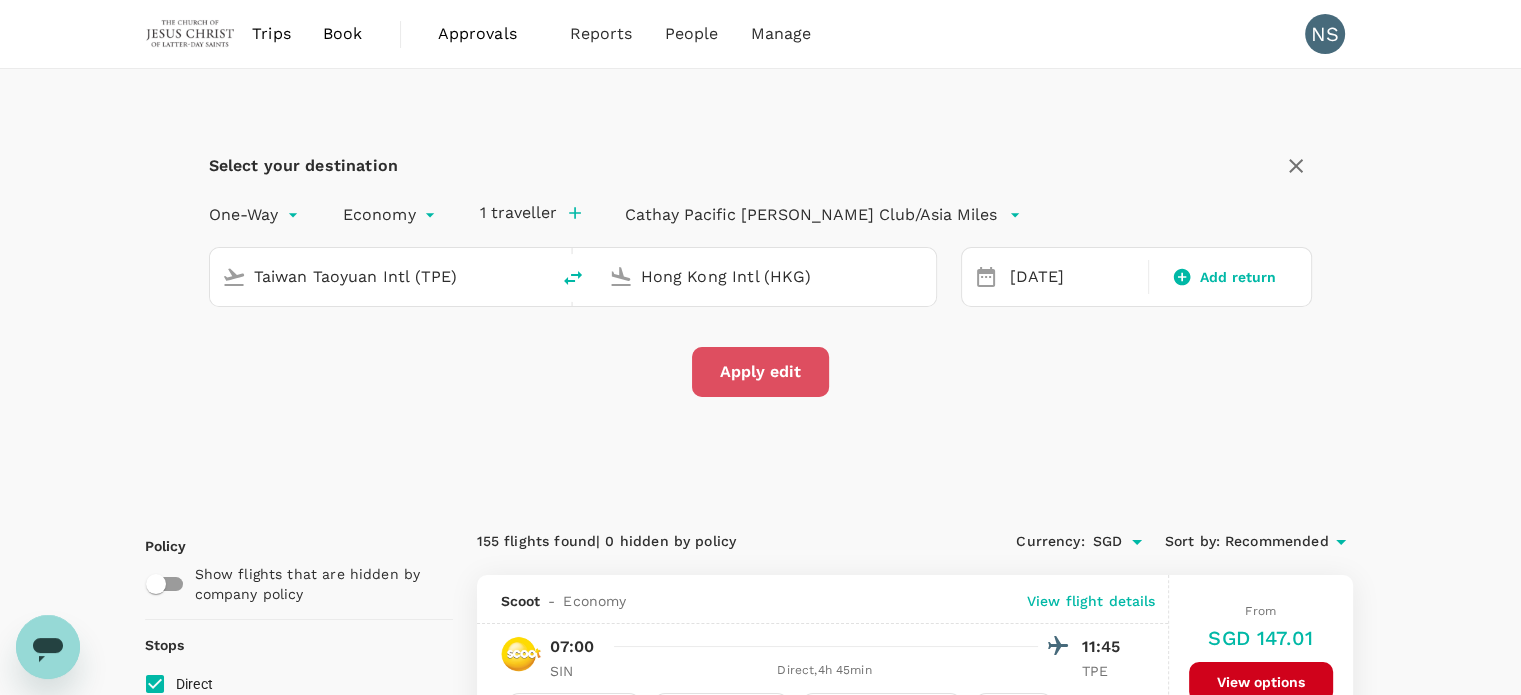 click on "Apply edit" at bounding box center [760, 372] 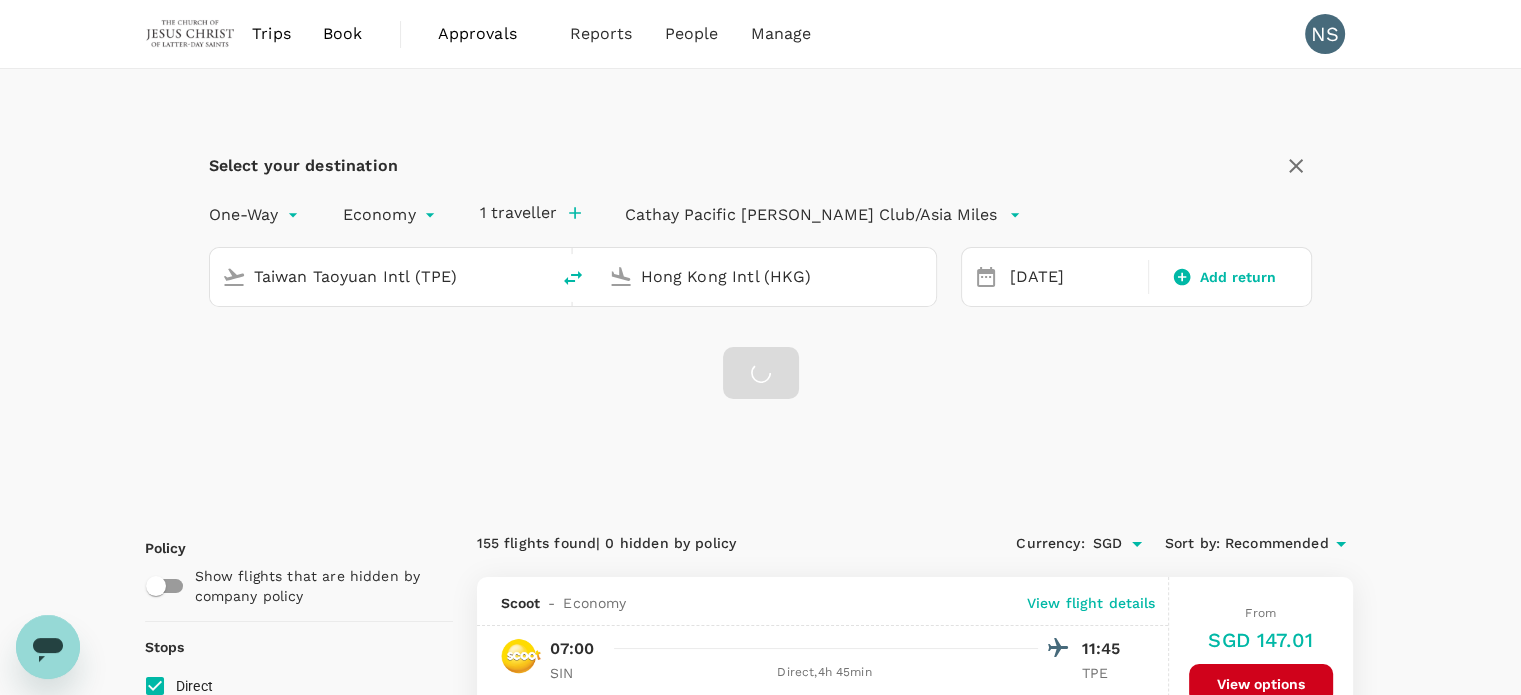 checkbox on "false" 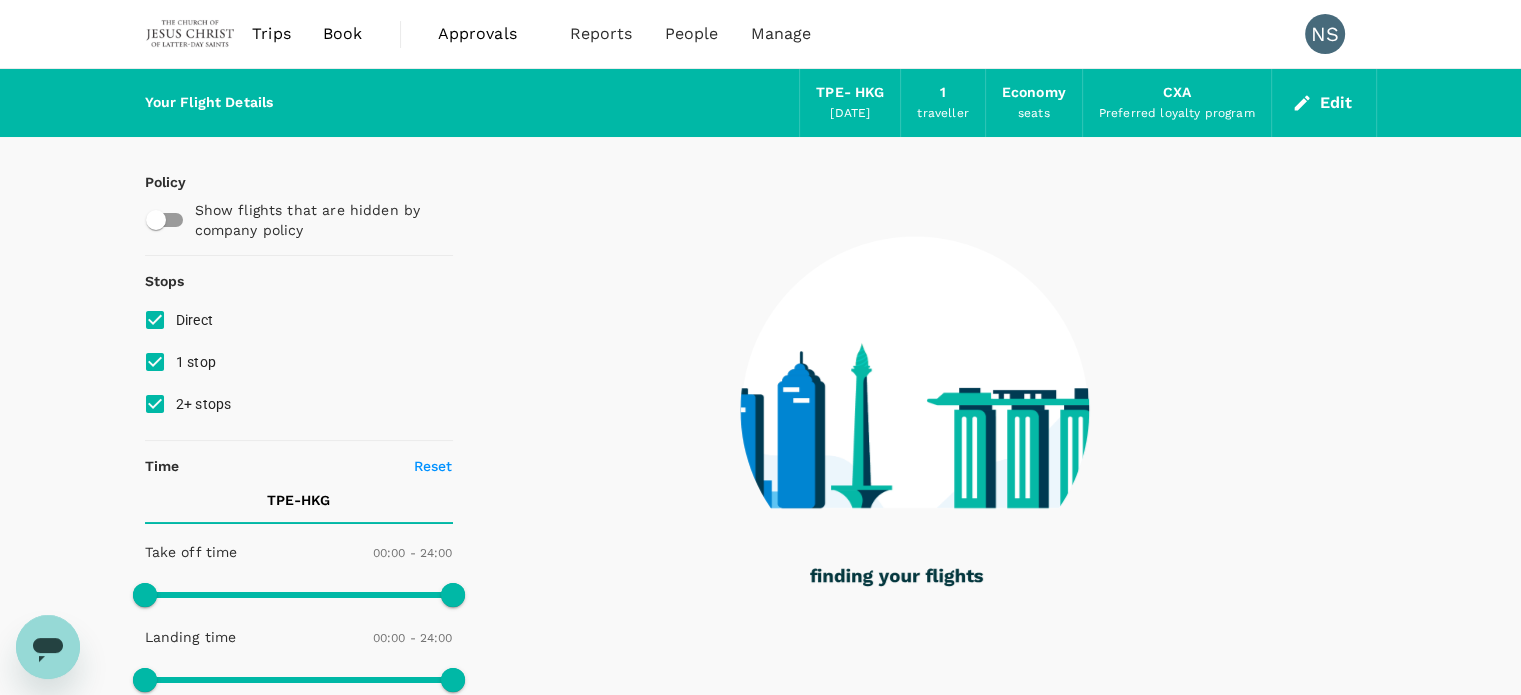 type on "1360" 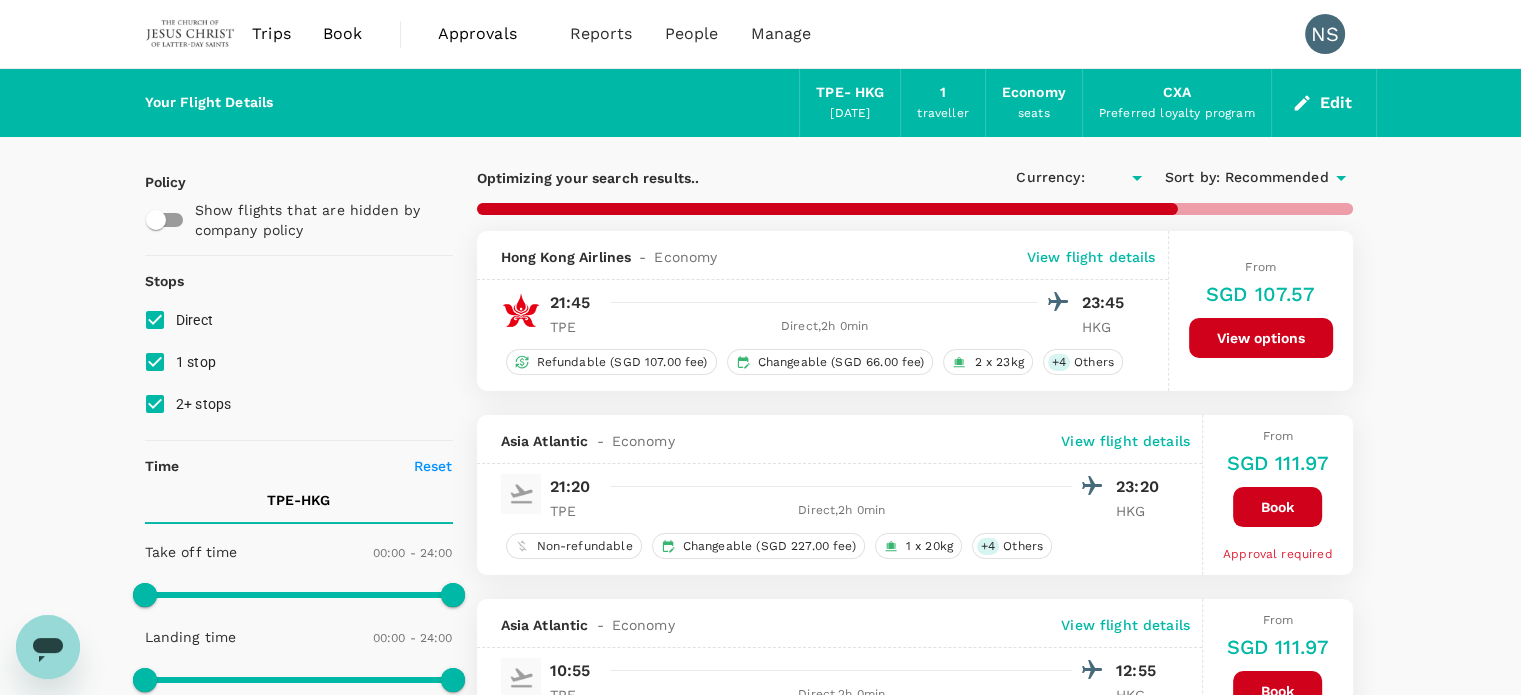 type on "SGD" 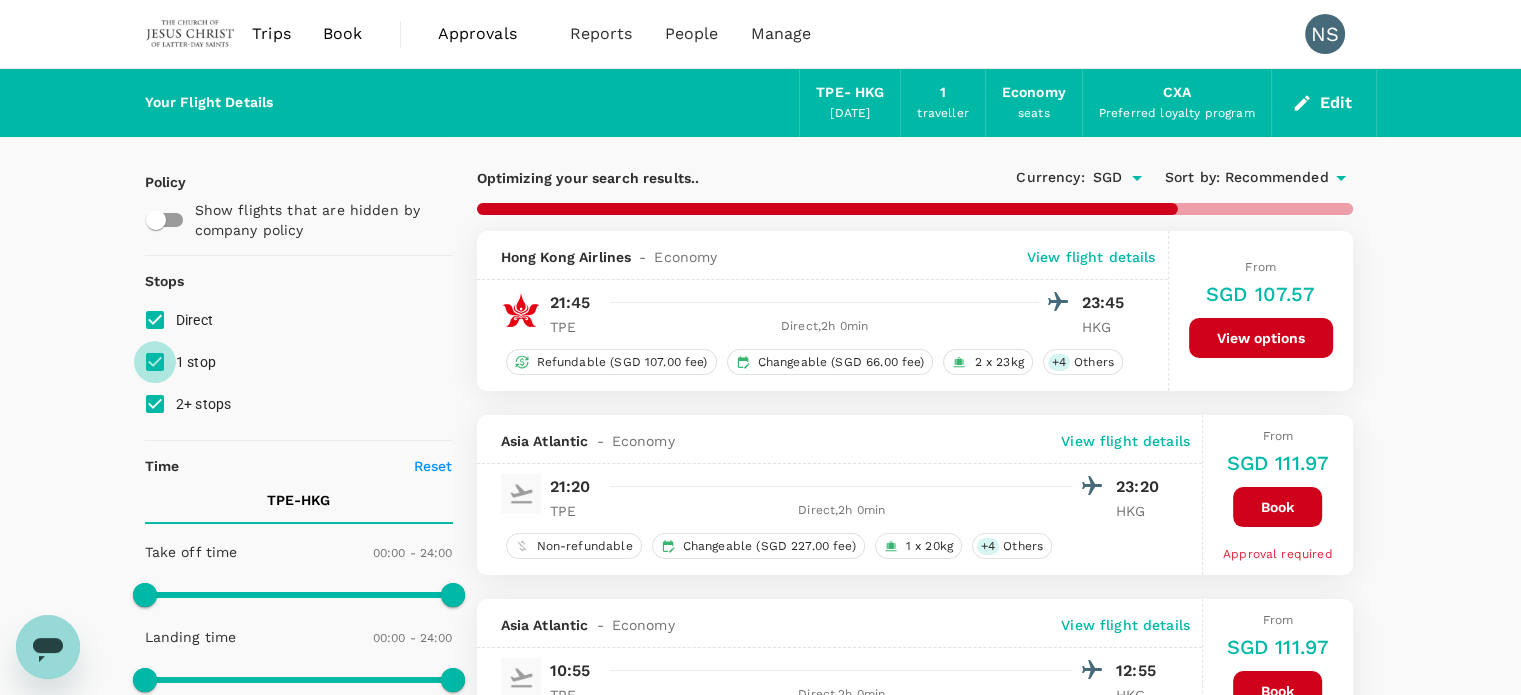 click on "1 stop" at bounding box center (155, 362) 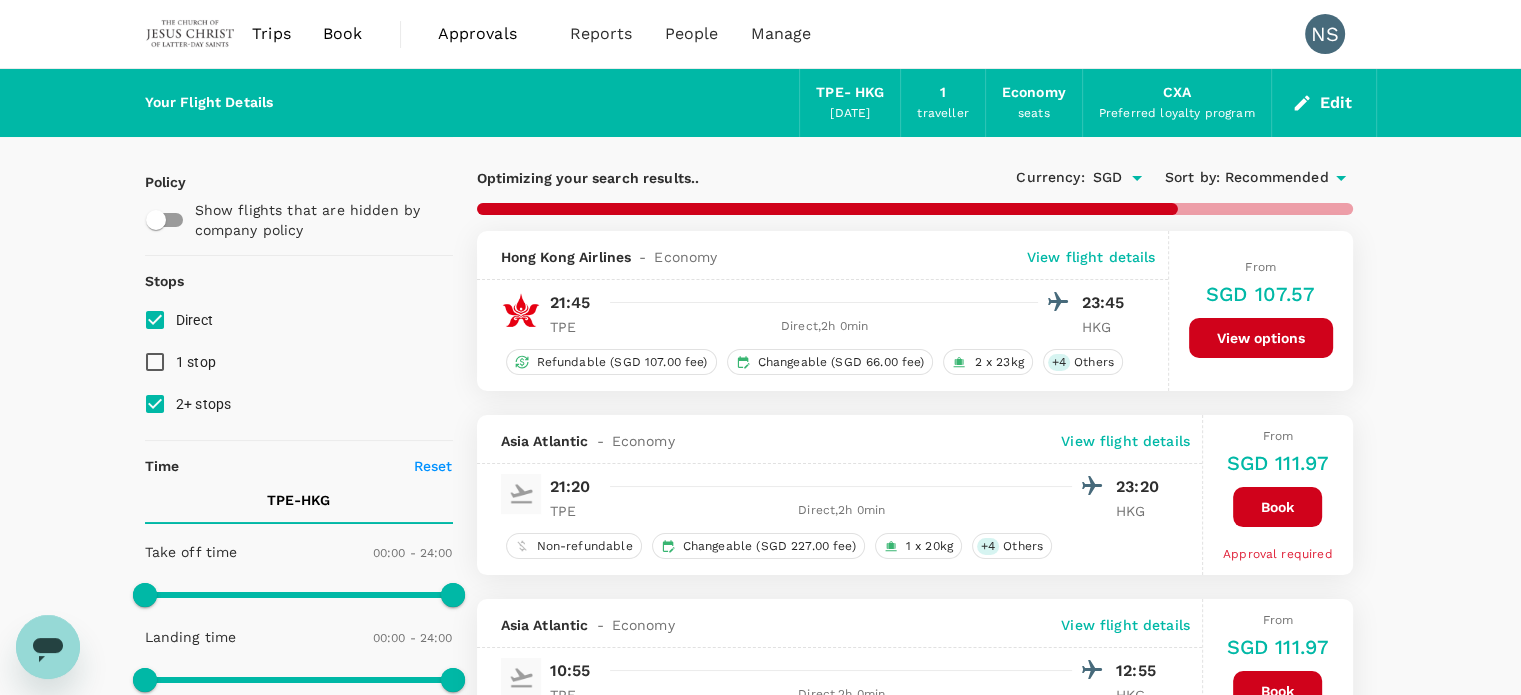 click on "2+ stops" at bounding box center (155, 404) 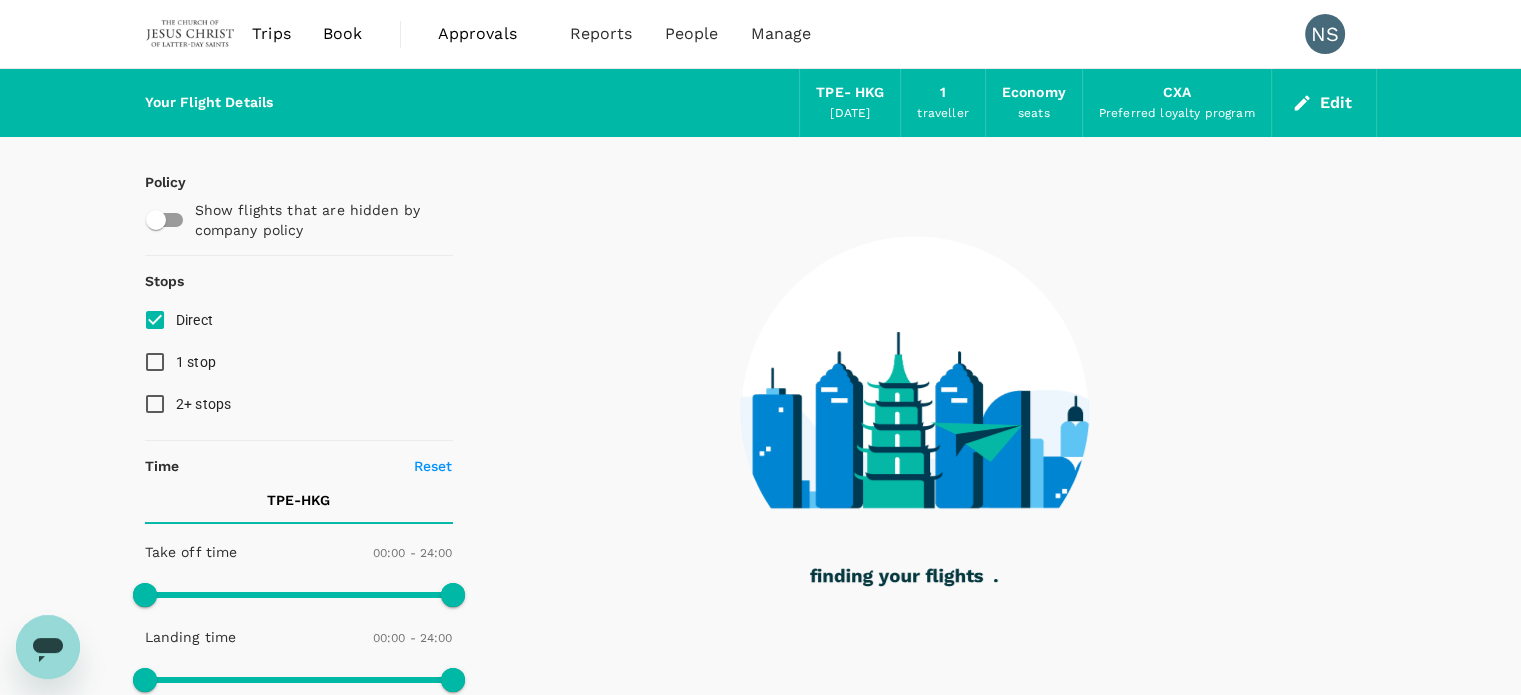 type on "1365" 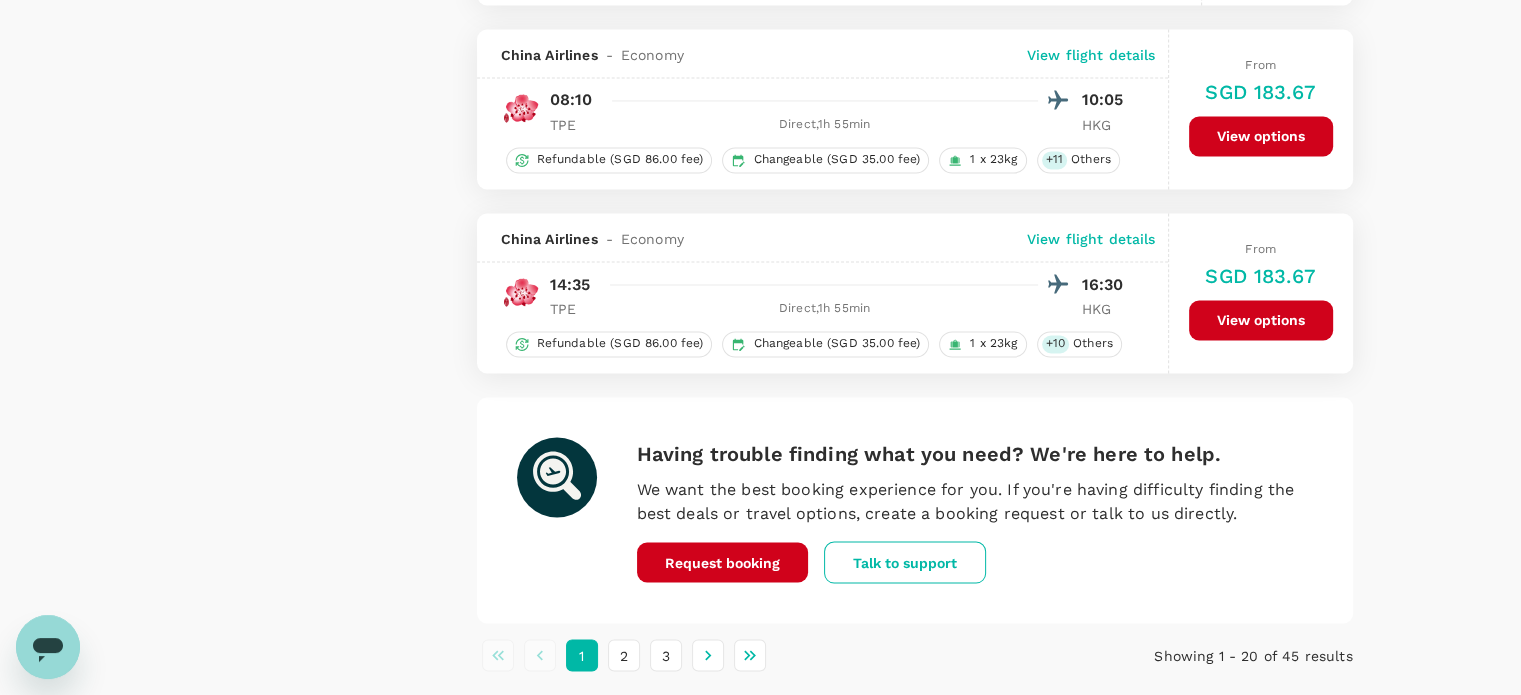 scroll, scrollTop: 3496, scrollLeft: 0, axis: vertical 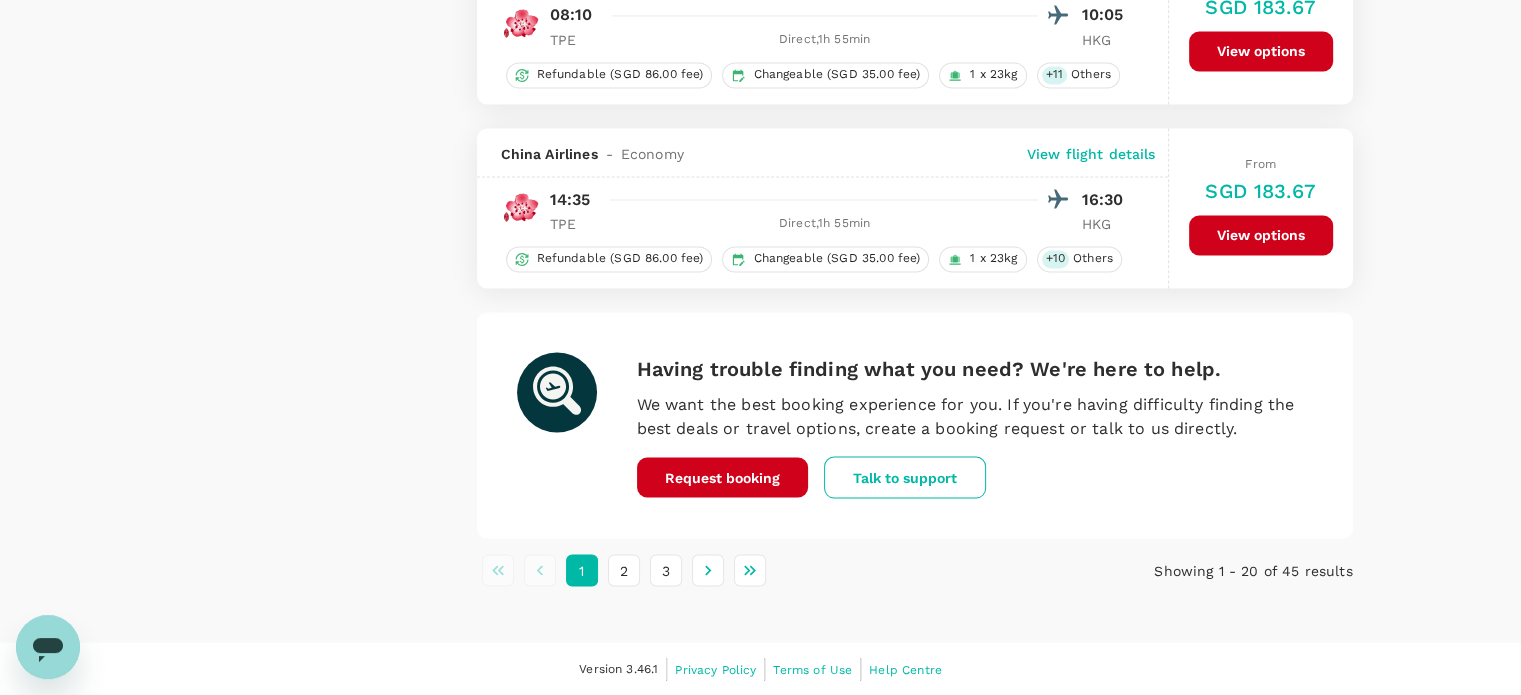 click on "2" at bounding box center (624, 570) 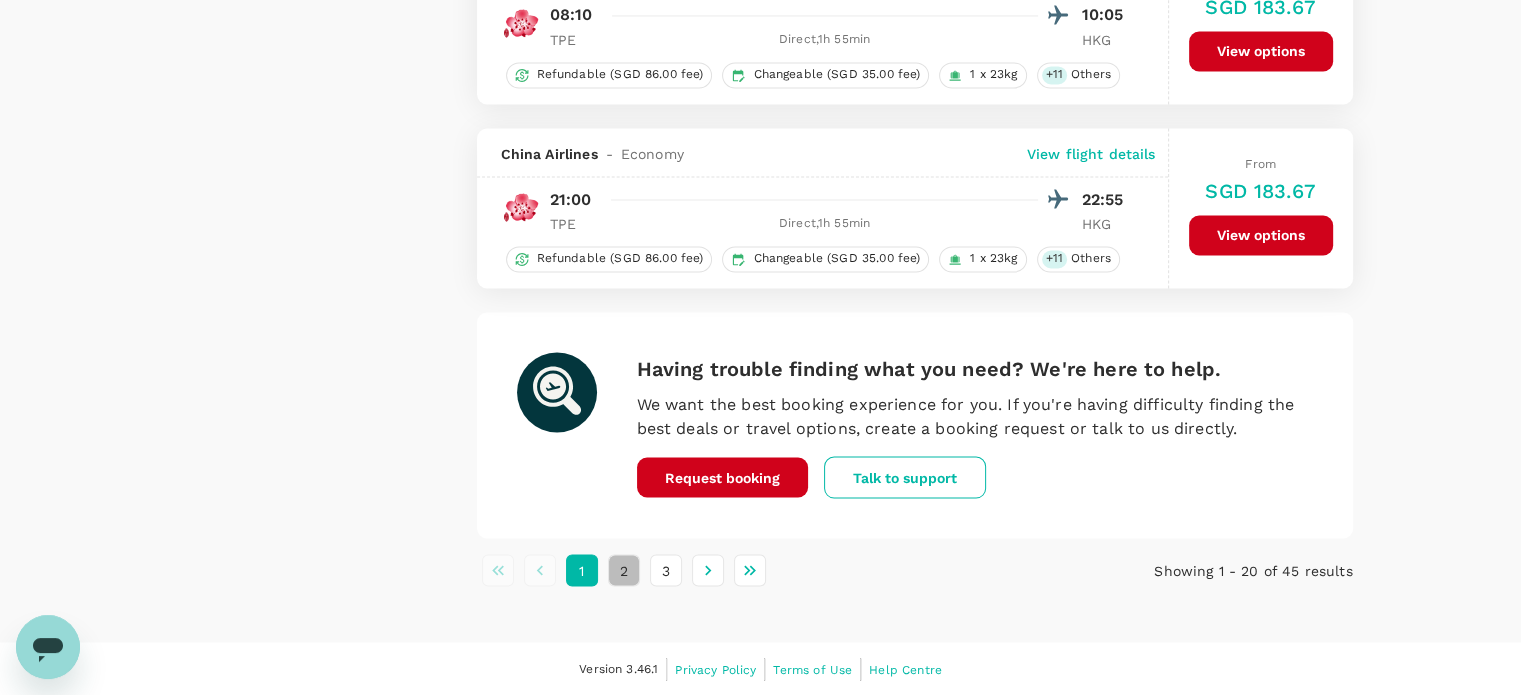 click on "2" at bounding box center (624, 570) 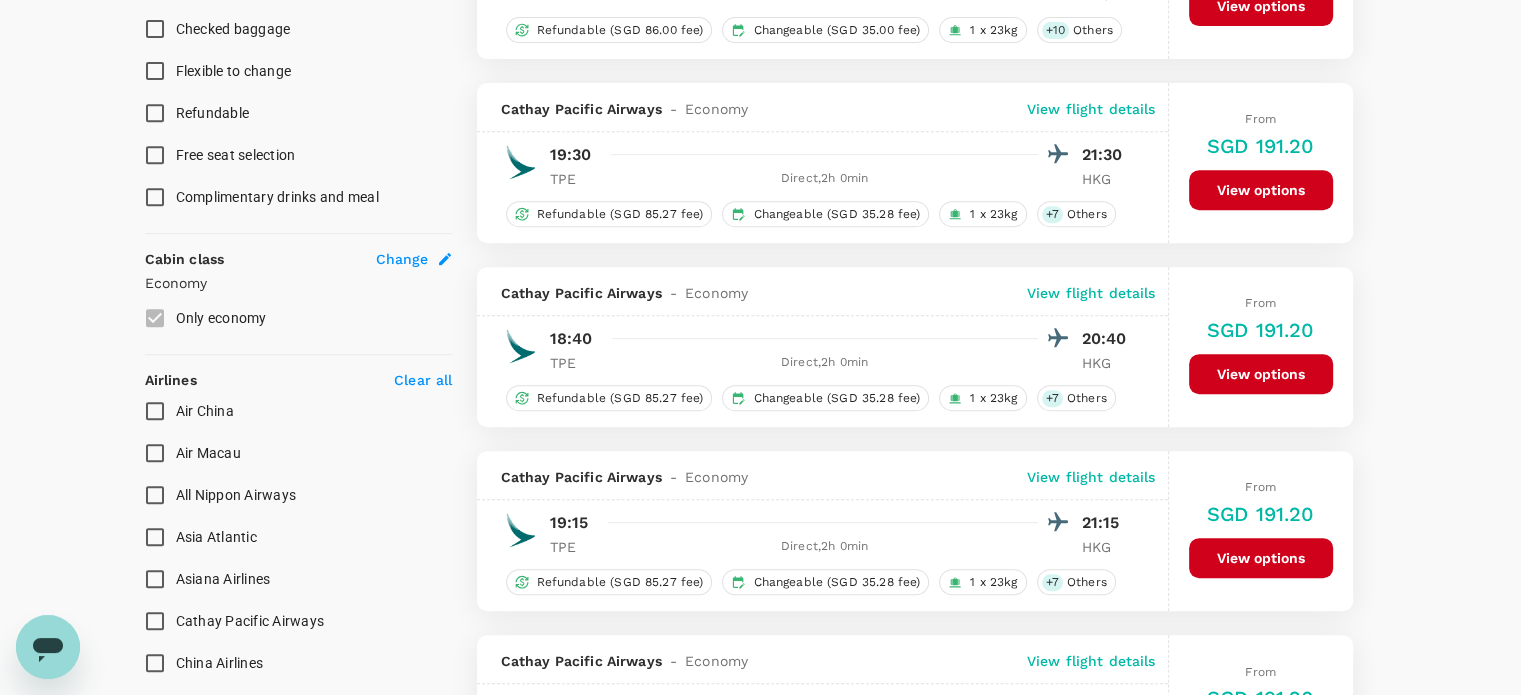 scroll, scrollTop: 900, scrollLeft: 0, axis: vertical 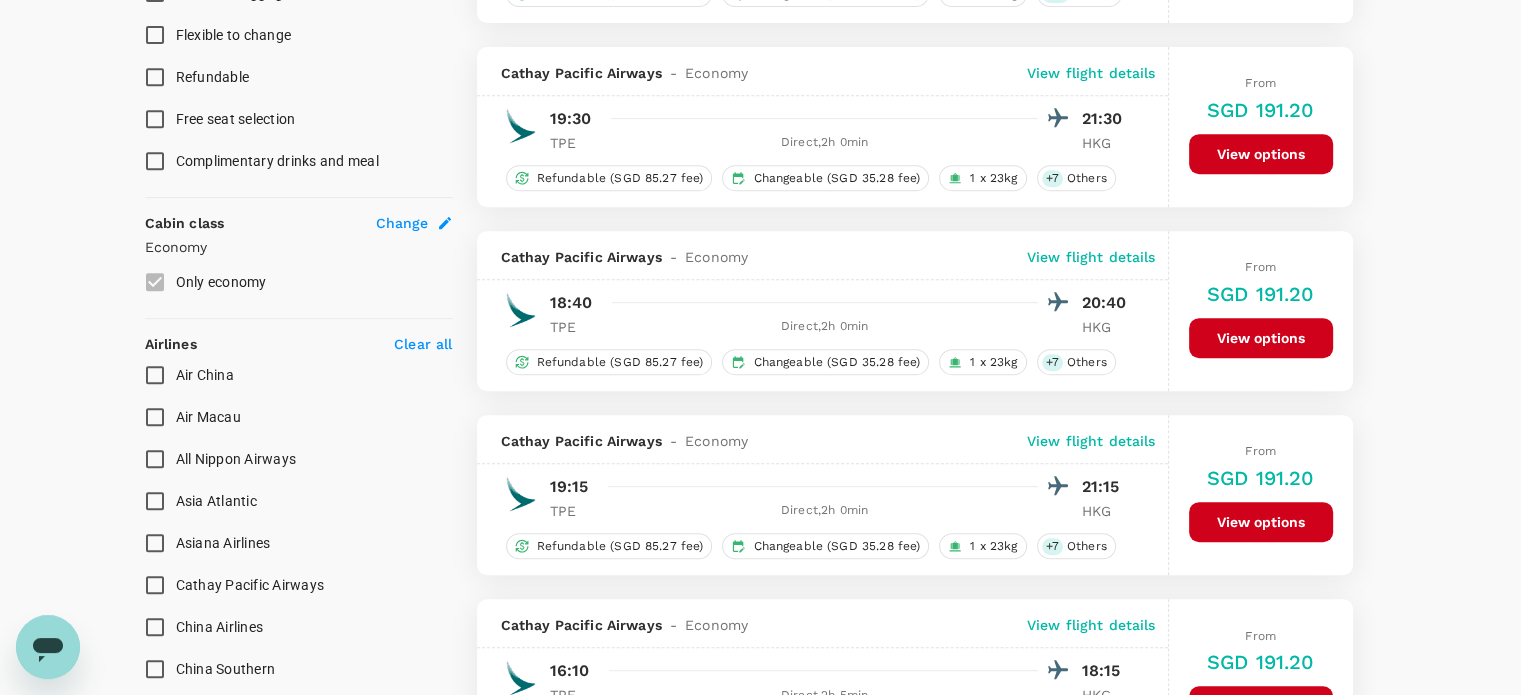 click on "View flight details" at bounding box center [1091, 73] 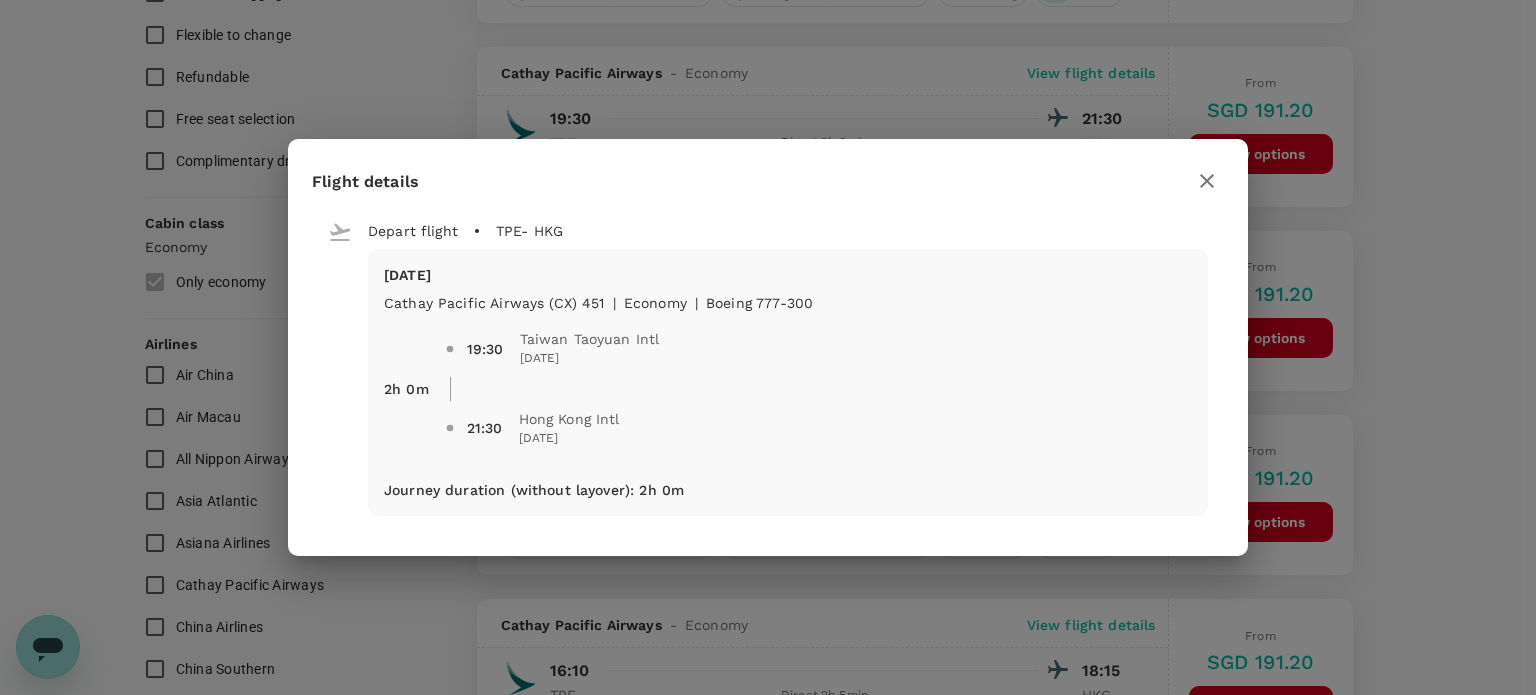 click 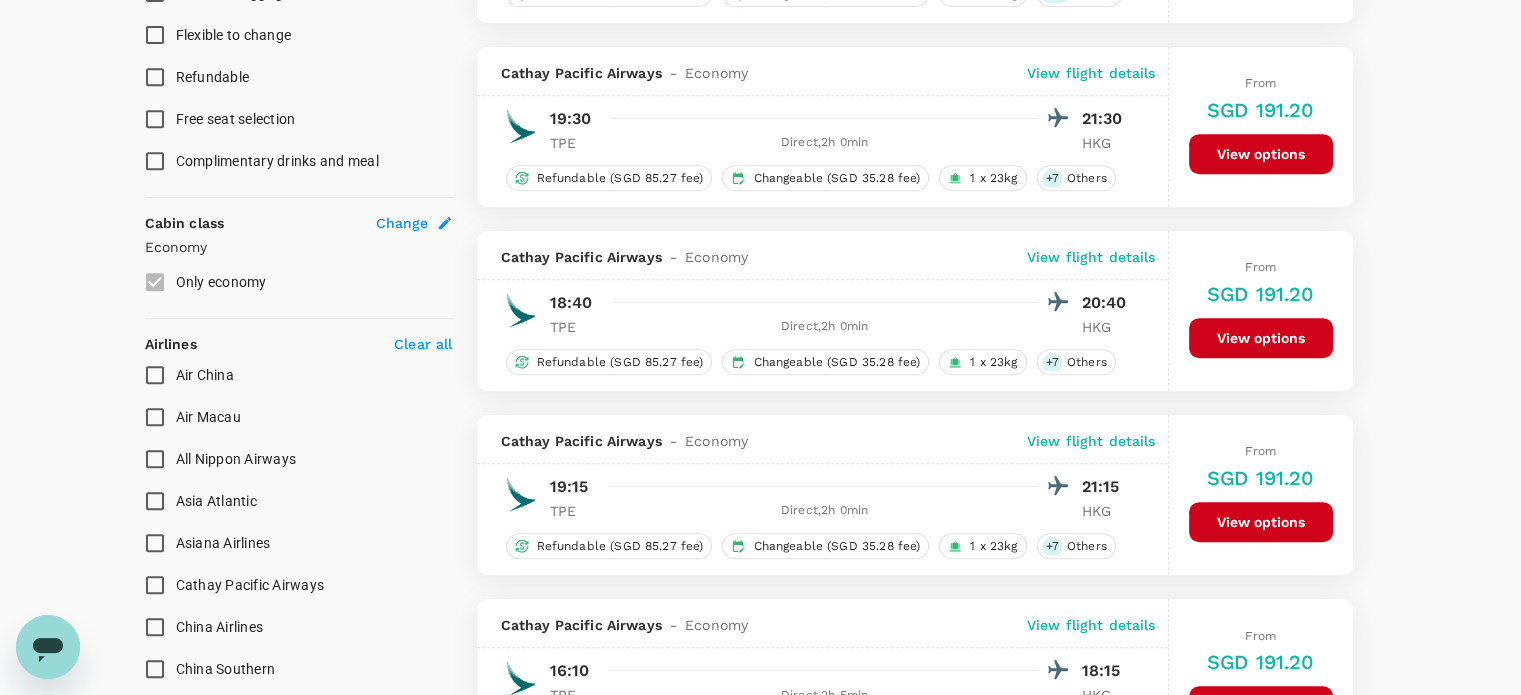 click on "View flight details" at bounding box center (1091, 257) 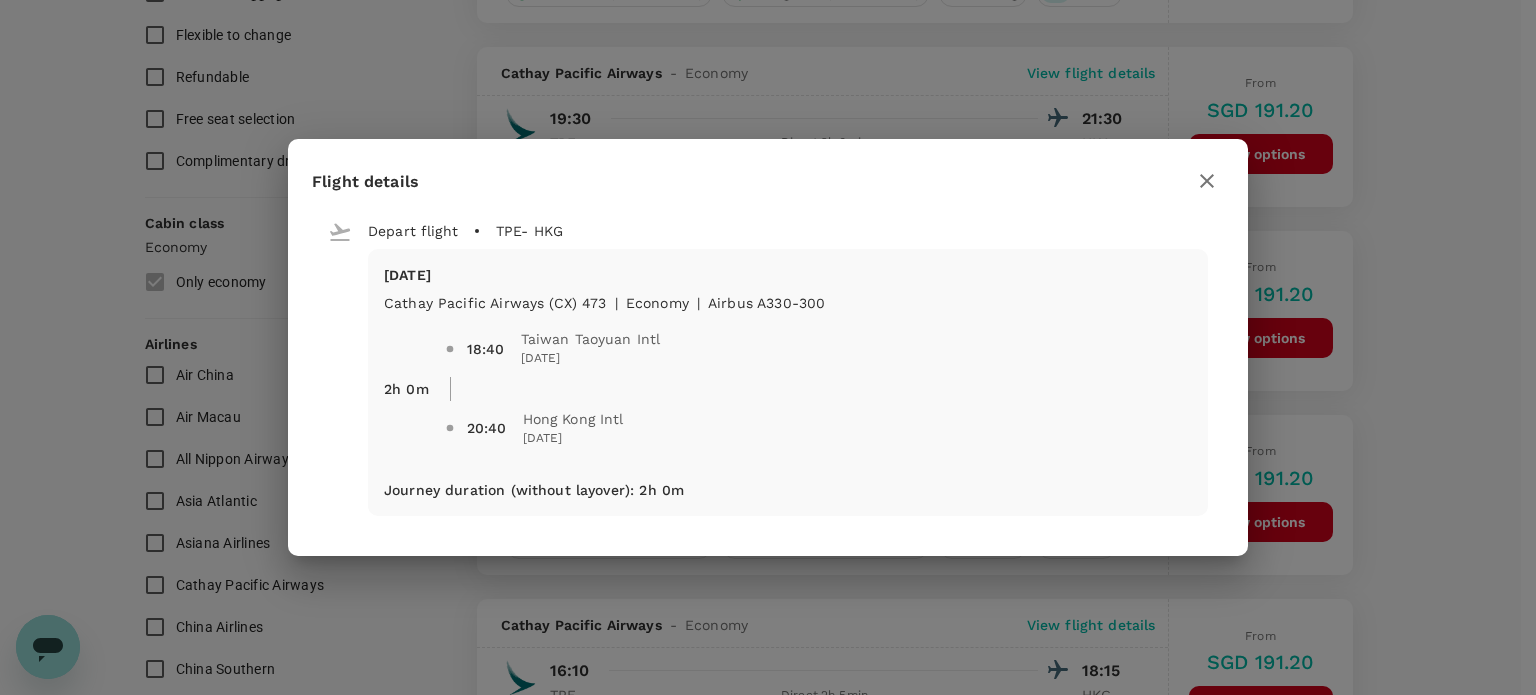 click 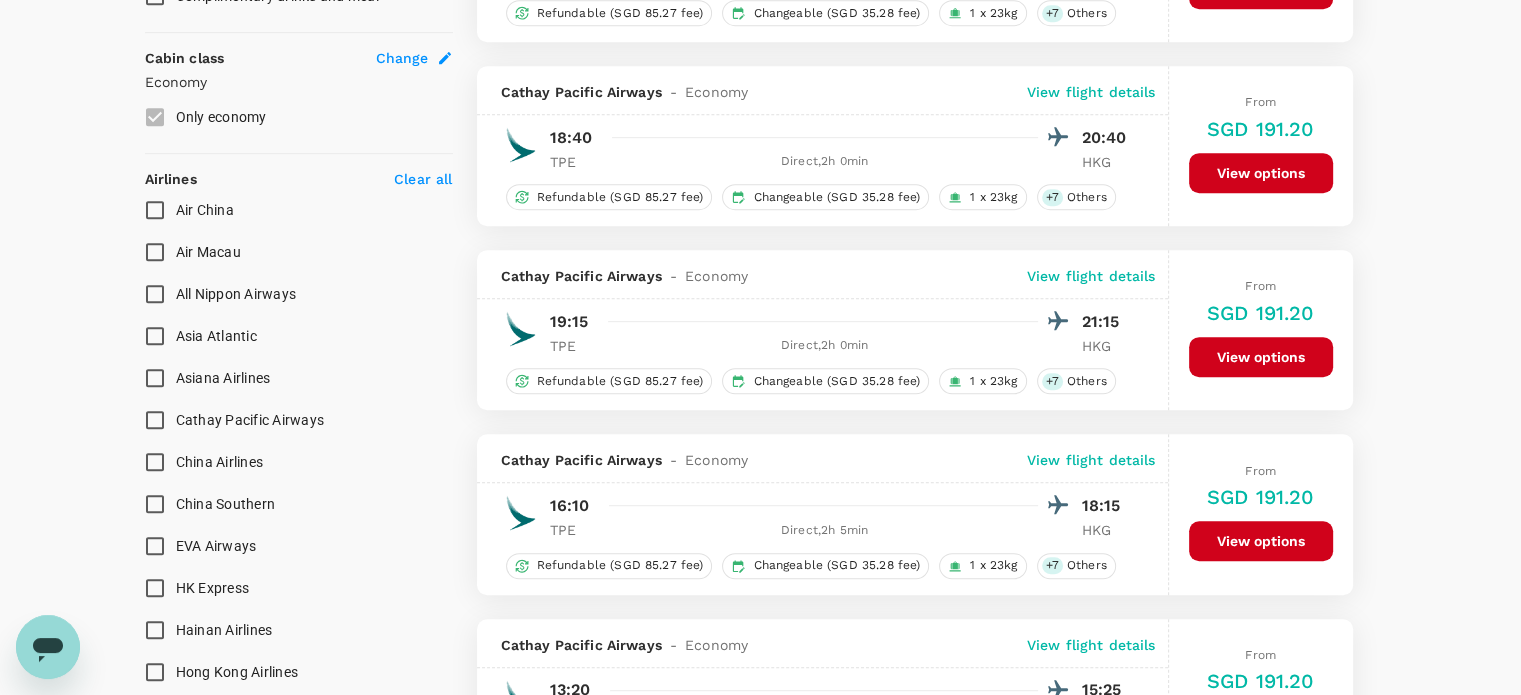 scroll, scrollTop: 1100, scrollLeft: 0, axis: vertical 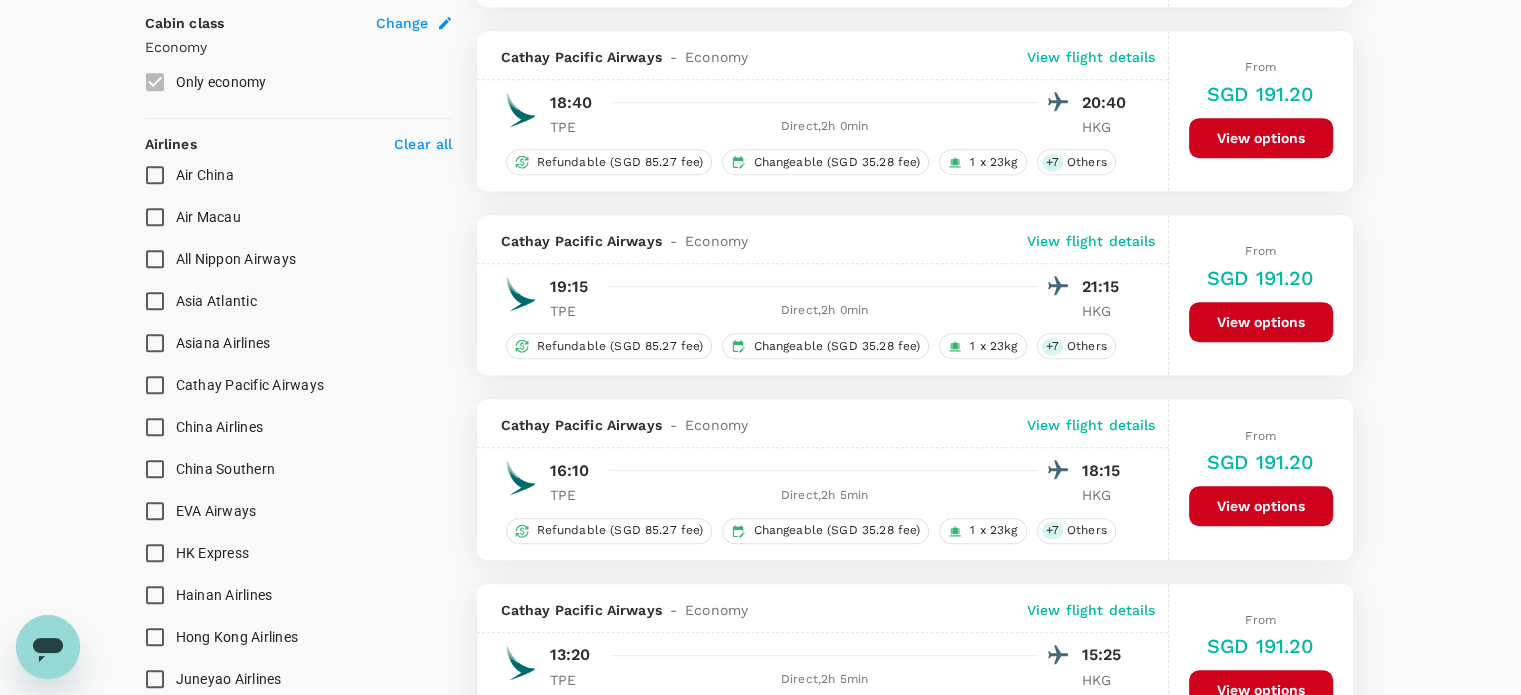click on "View flight details" at bounding box center [1091, 241] 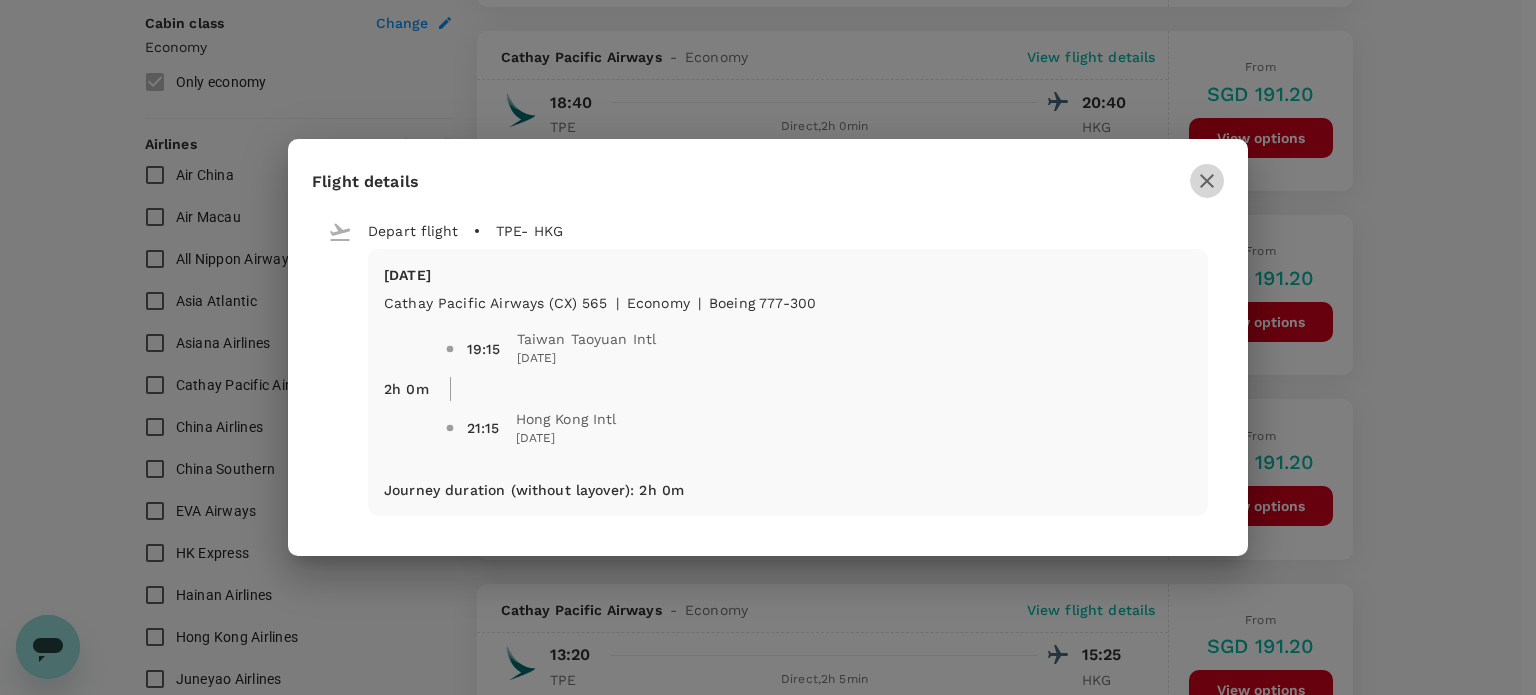 click 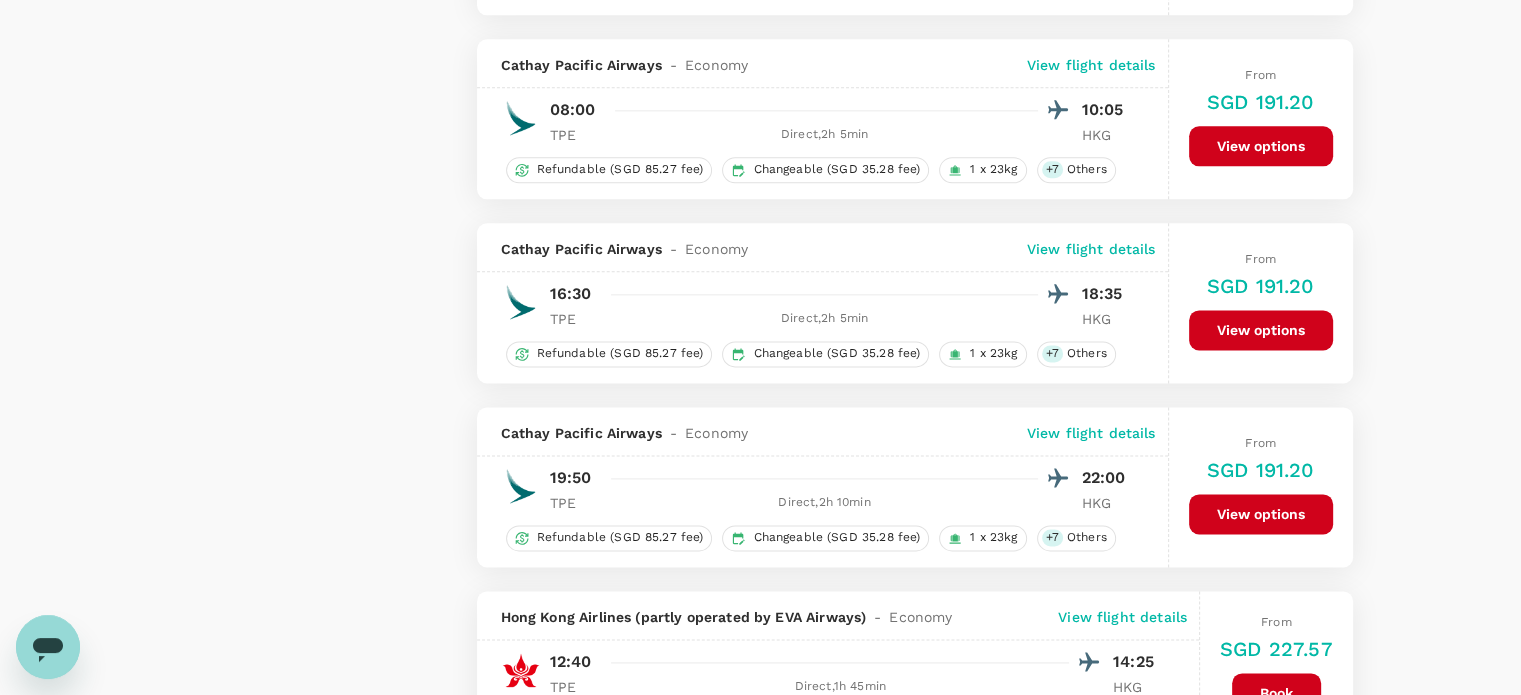 scroll, scrollTop: 2600, scrollLeft: 0, axis: vertical 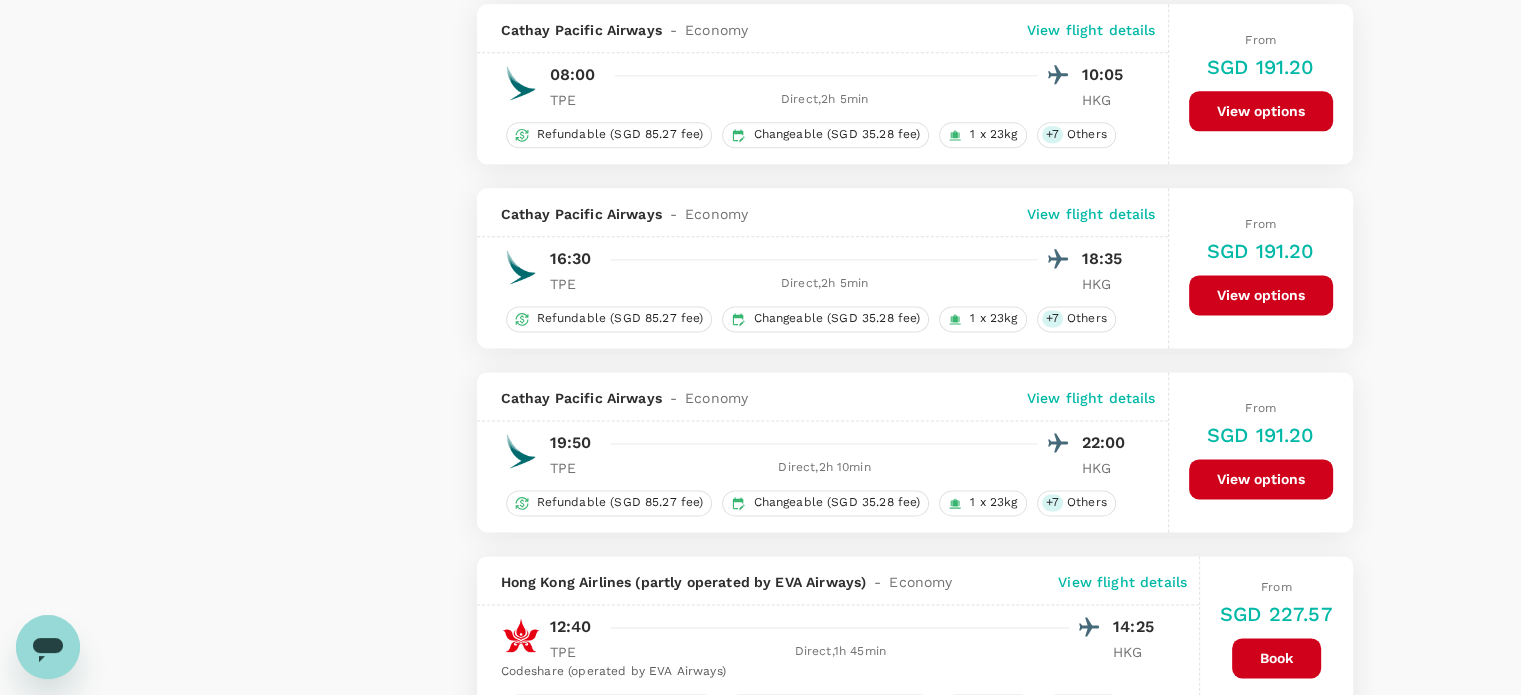 click on "View flight details" at bounding box center [1091, 398] 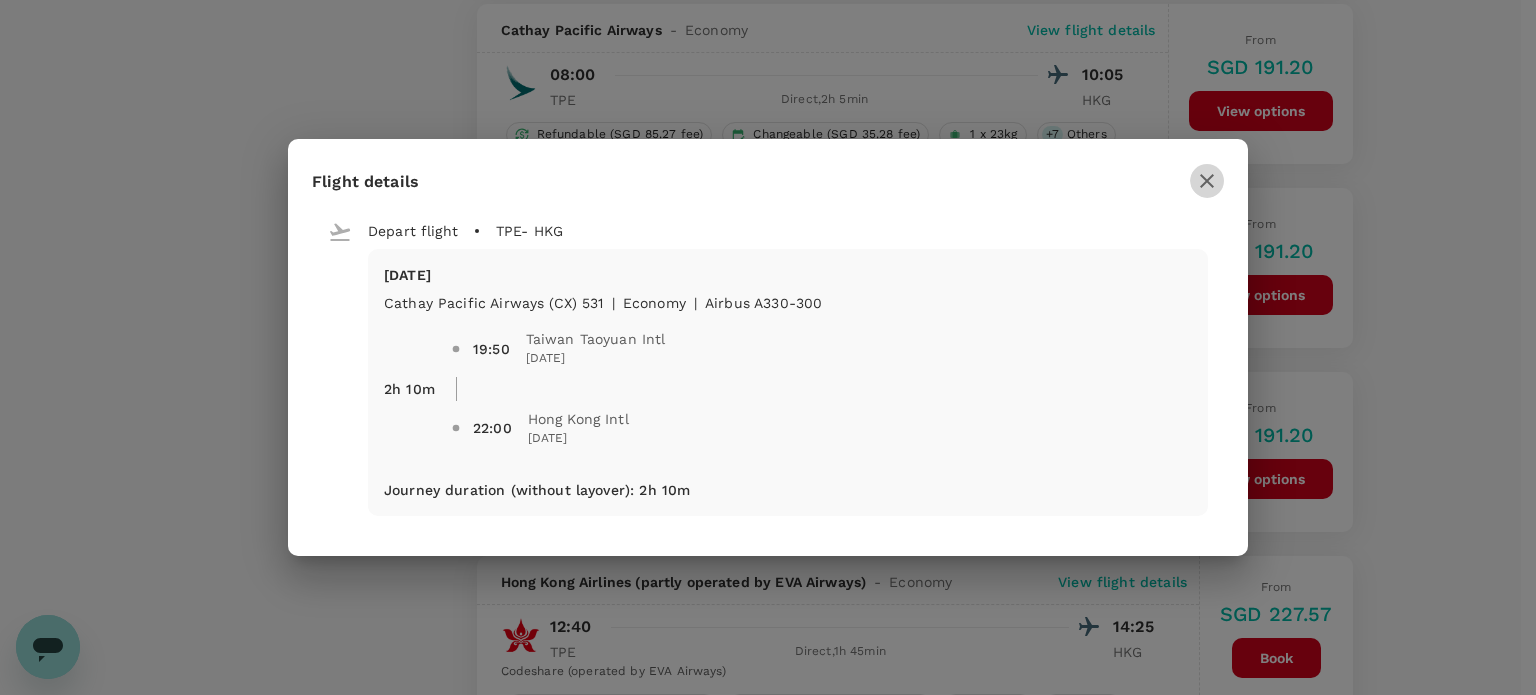 click 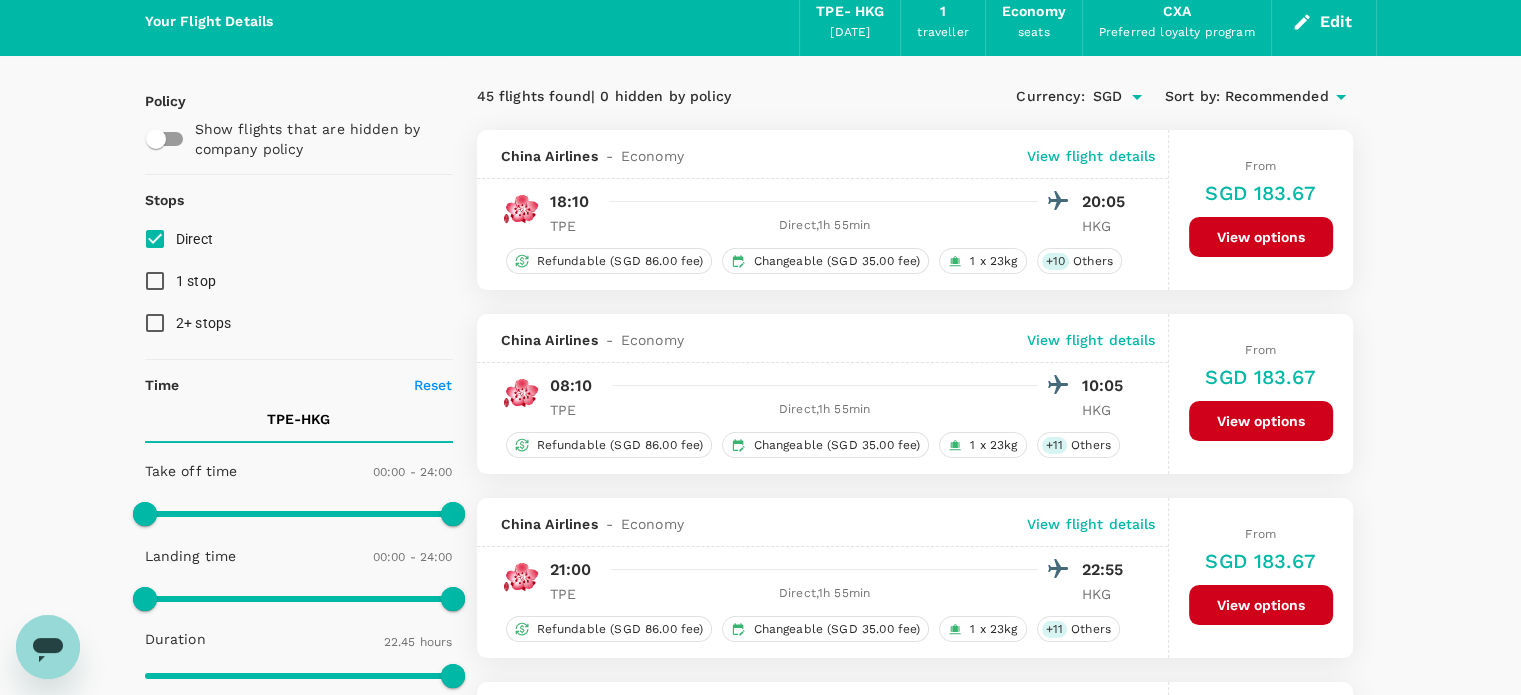 scroll, scrollTop: 0, scrollLeft: 0, axis: both 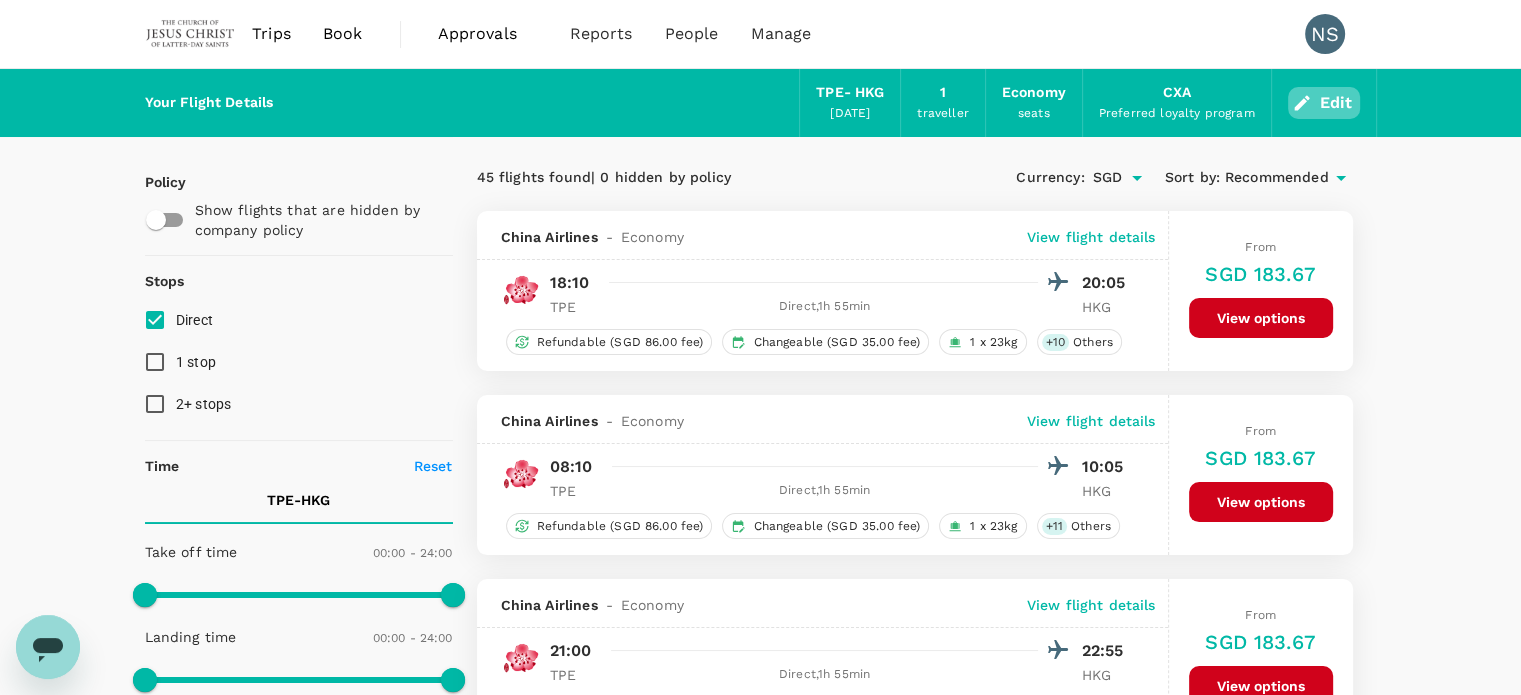 click on "Edit" at bounding box center [1324, 103] 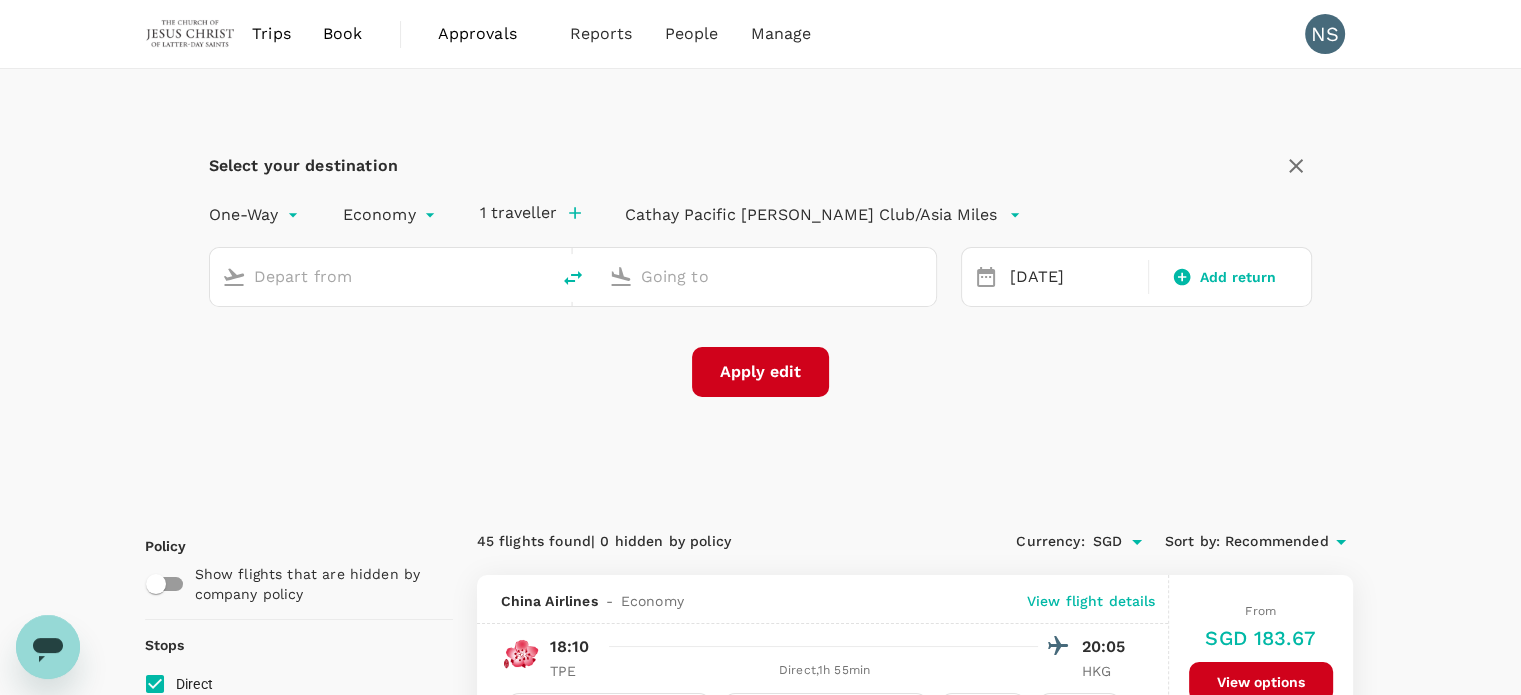 type on "Taiwan Taoyuan Intl (TPE)" 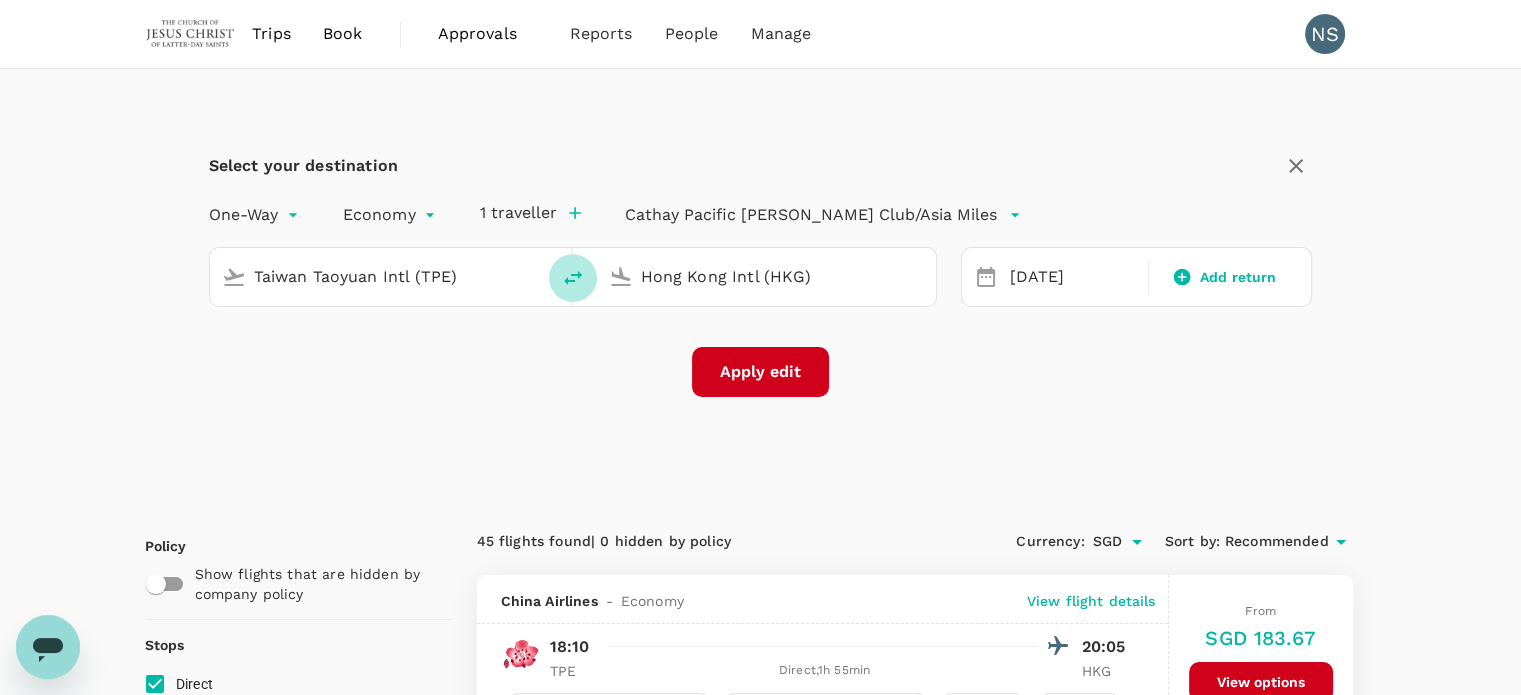 click 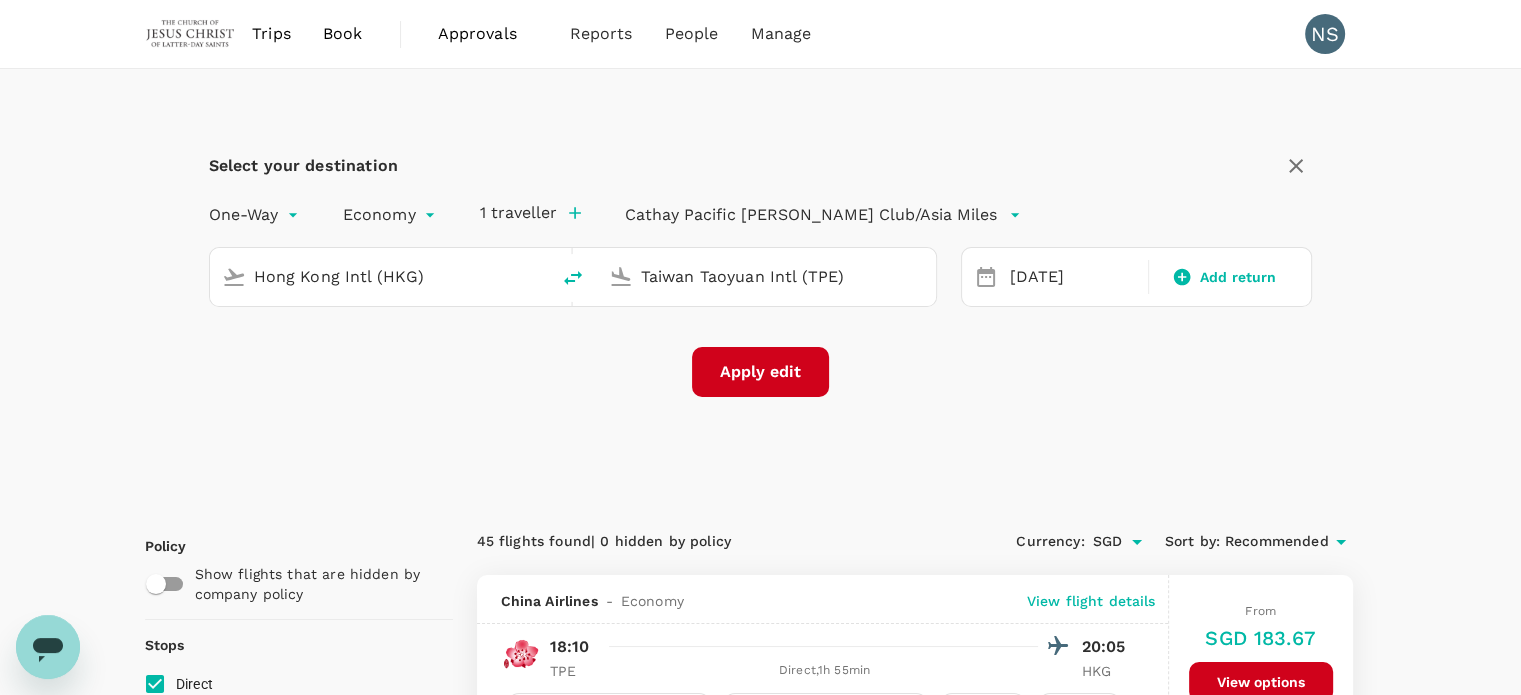 click on "Taiwan Taoyuan Intl (TPE)" at bounding box center (767, 276) 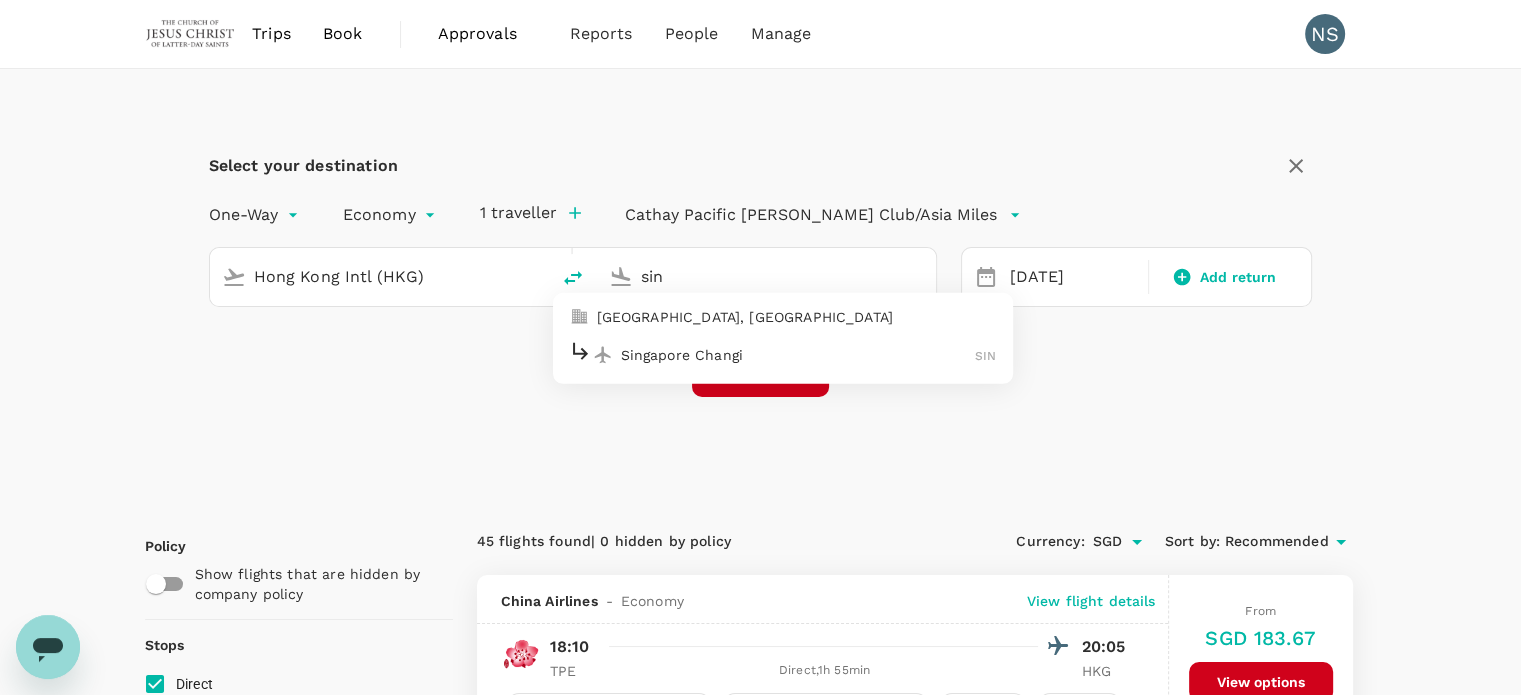 click on "Singapore Changi" at bounding box center [798, 354] 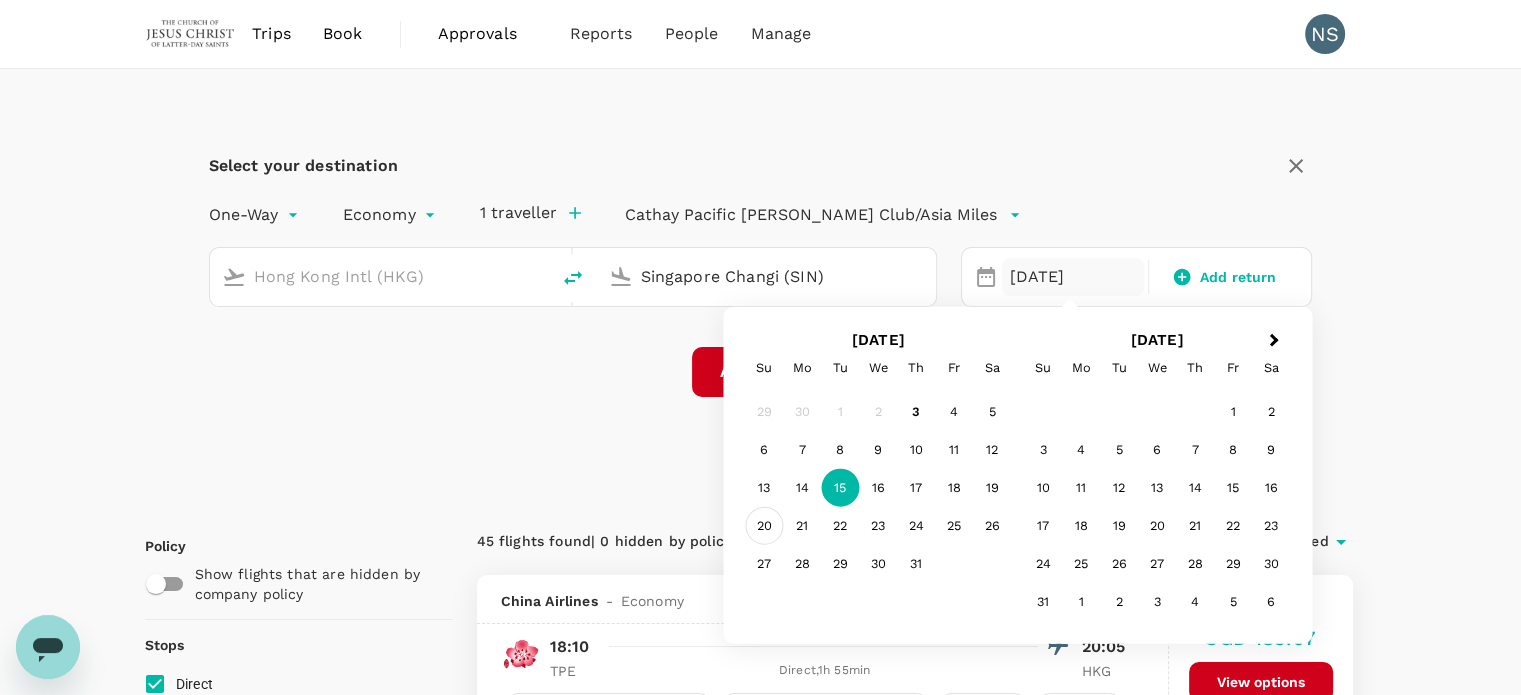 type on "Singapore Changi (SIN)" 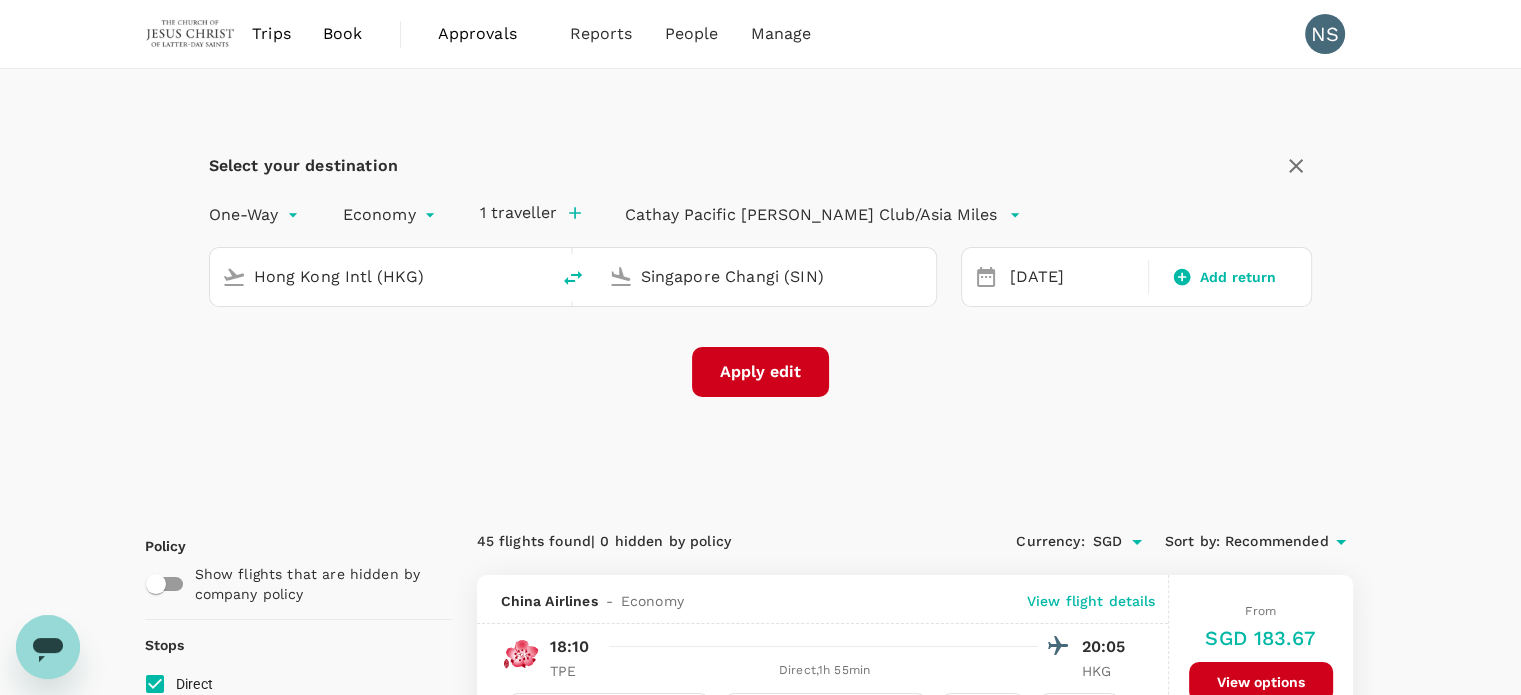 click on "Apply edit" at bounding box center (760, 372) 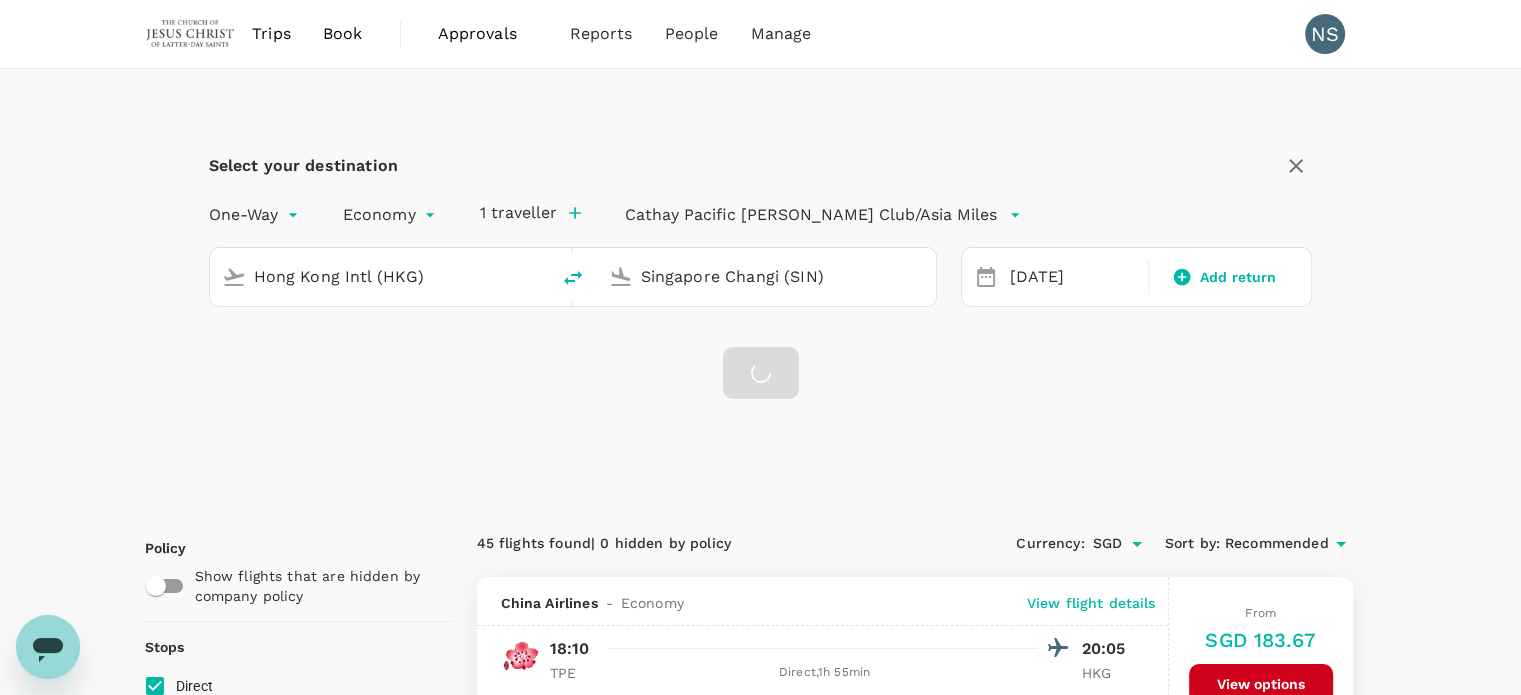 checkbox on "false" 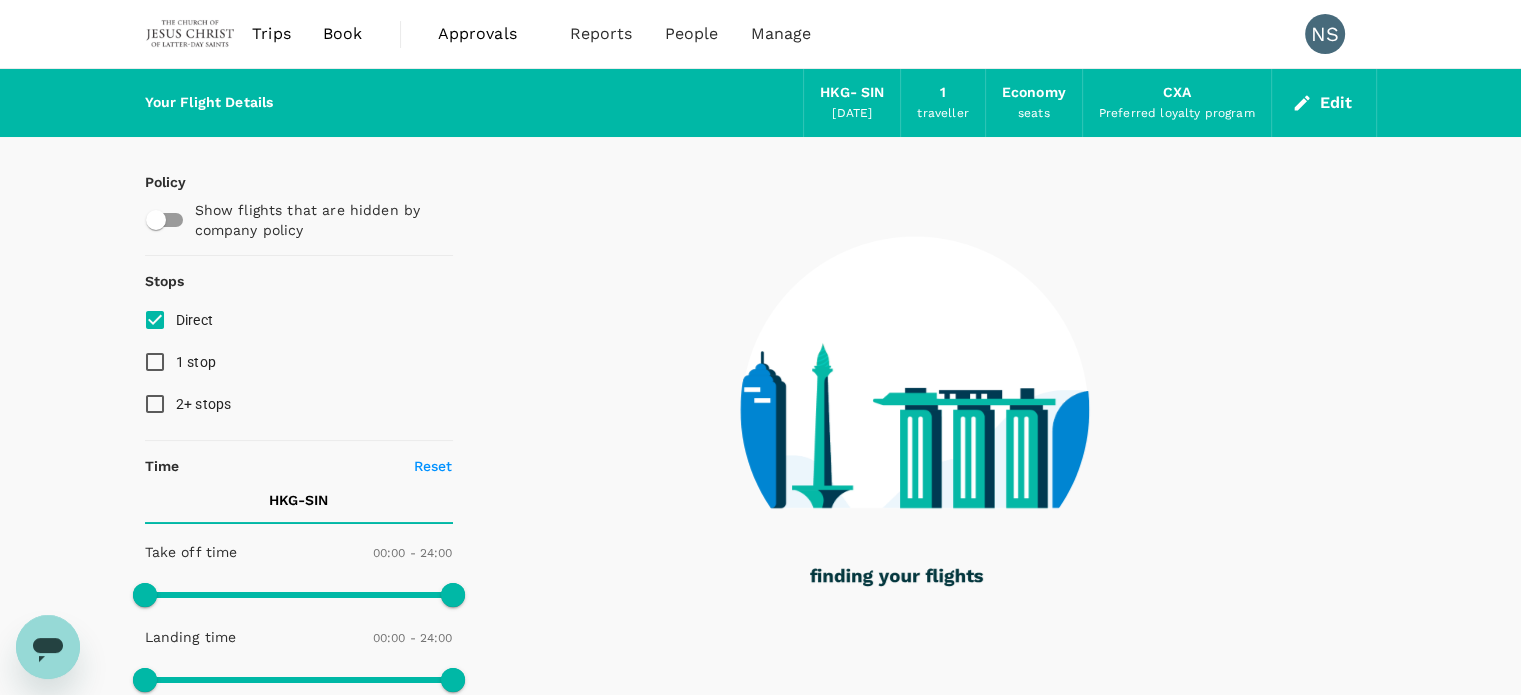 type on "1345" 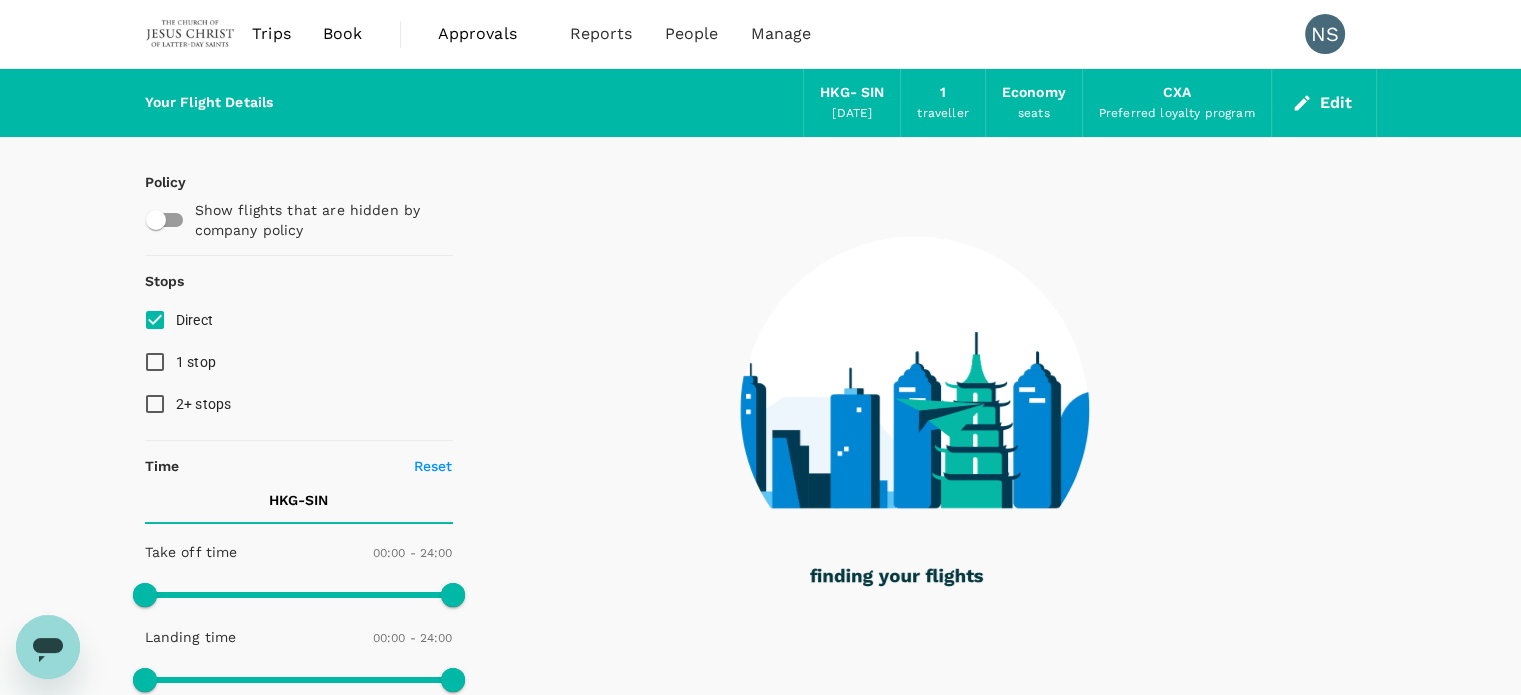 type on "1620" 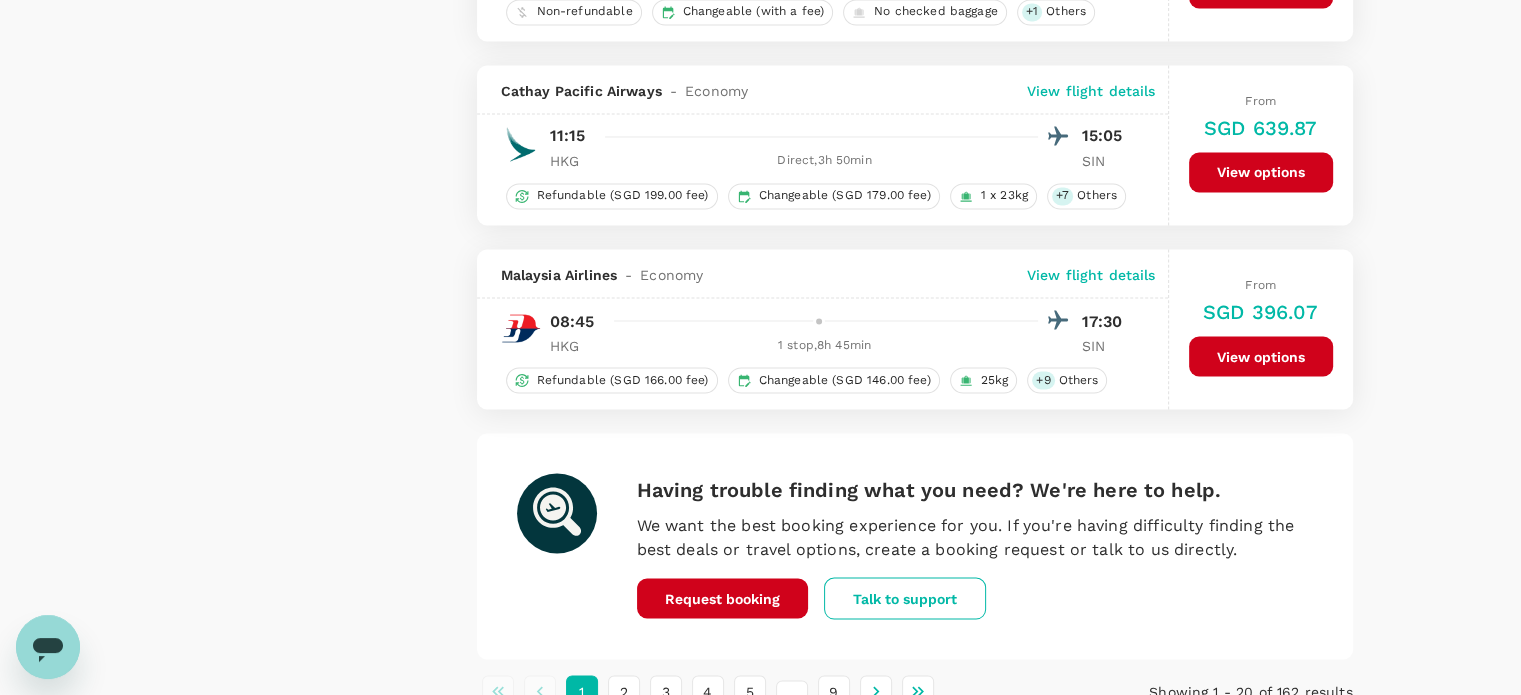 scroll, scrollTop: 3598, scrollLeft: 0, axis: vertical 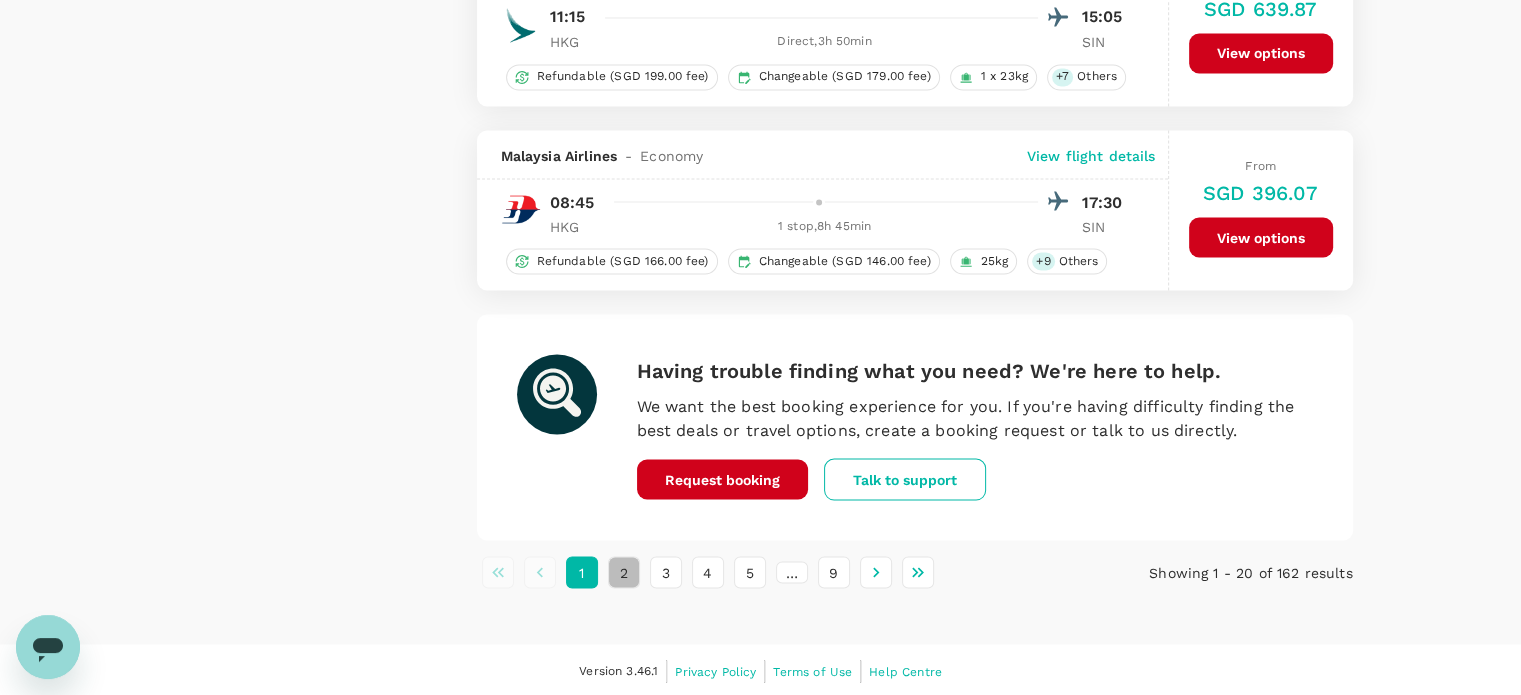 click on "2" at bounding box center (624, 572) 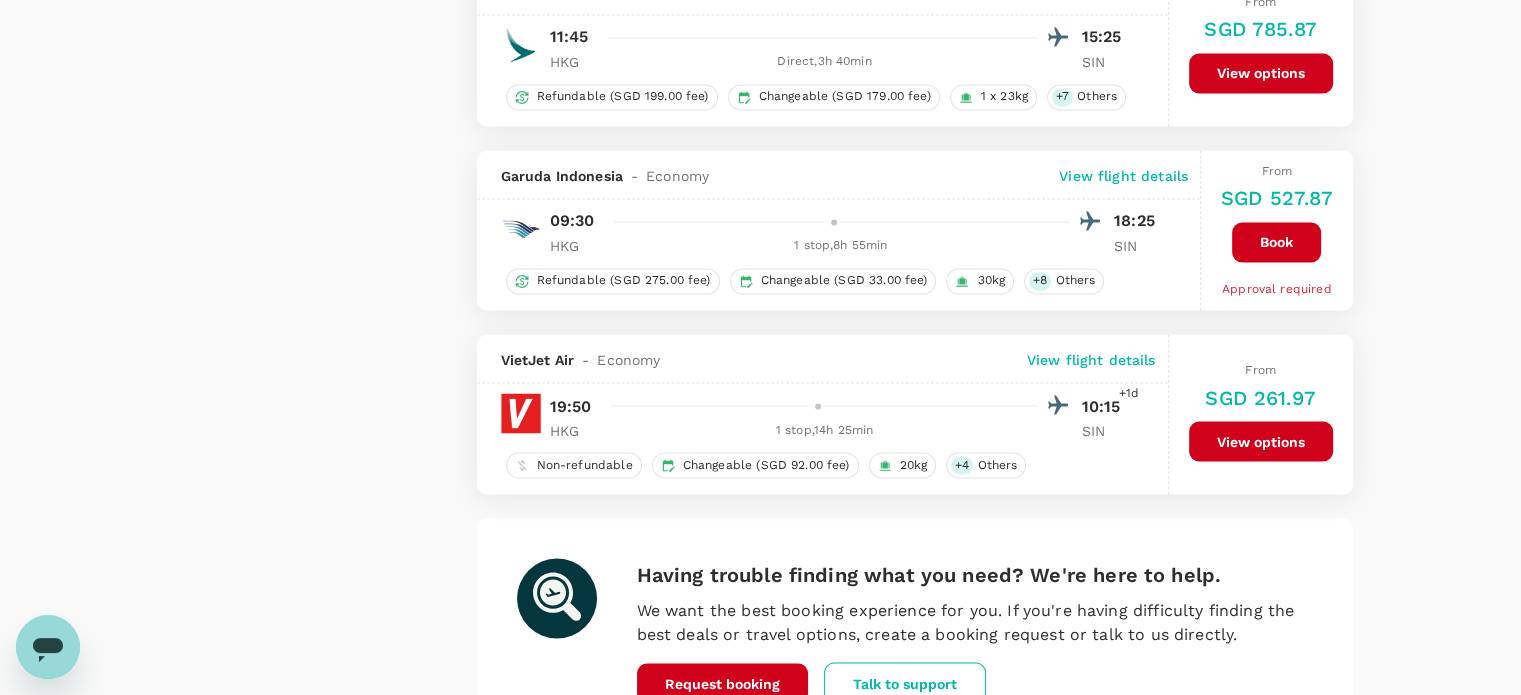 scroll, scrollTop: 3578, scrollLeft: 0, axis: vertical 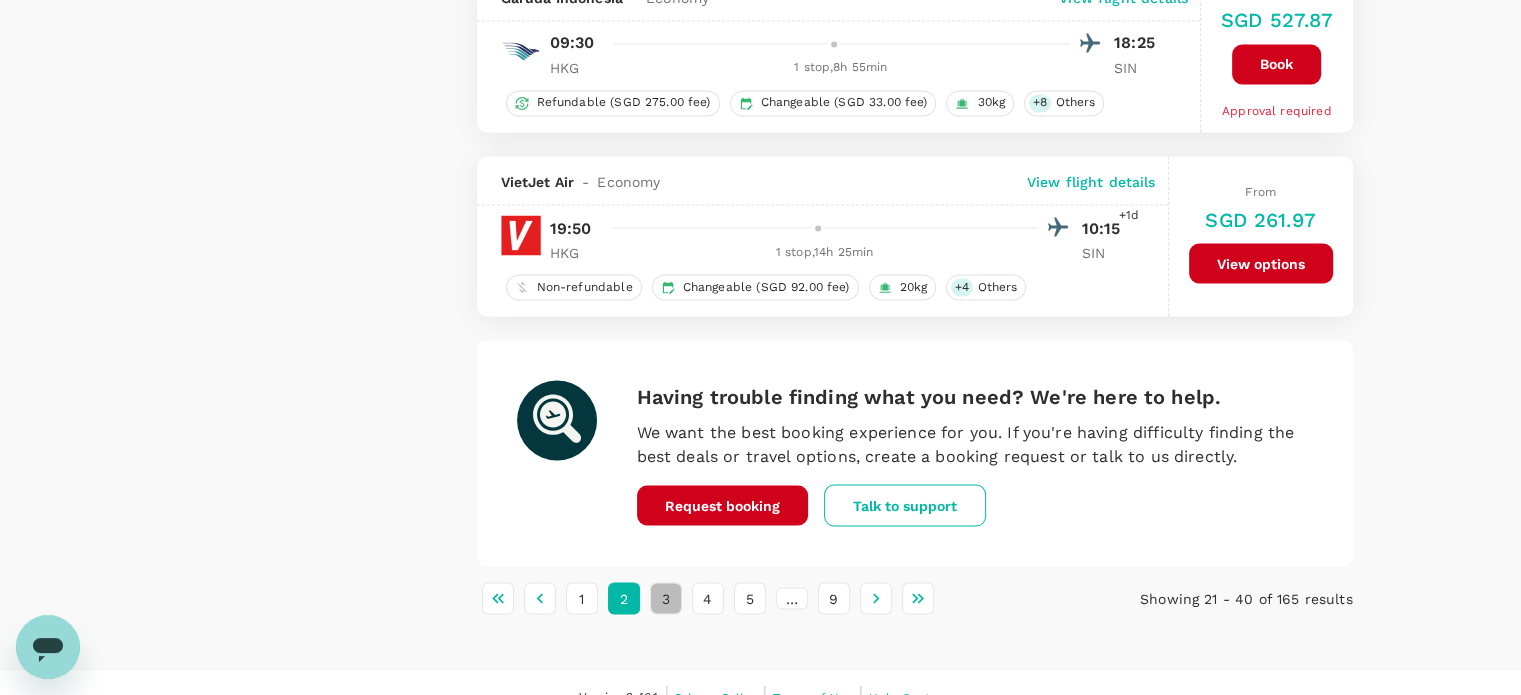 click on "3" at bounding box center [666, 598] 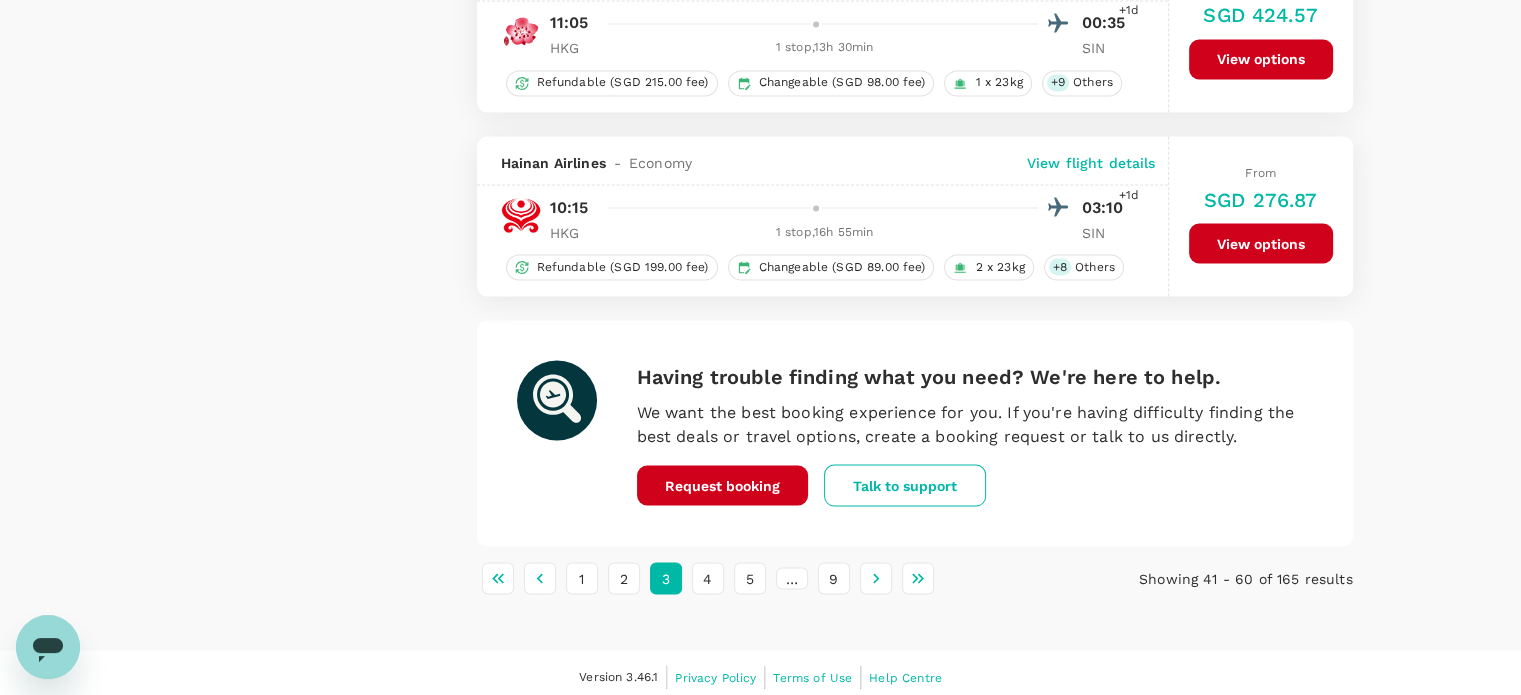 scroll, scrollTop: 3649, scrollLeft: 0, axis: vertical 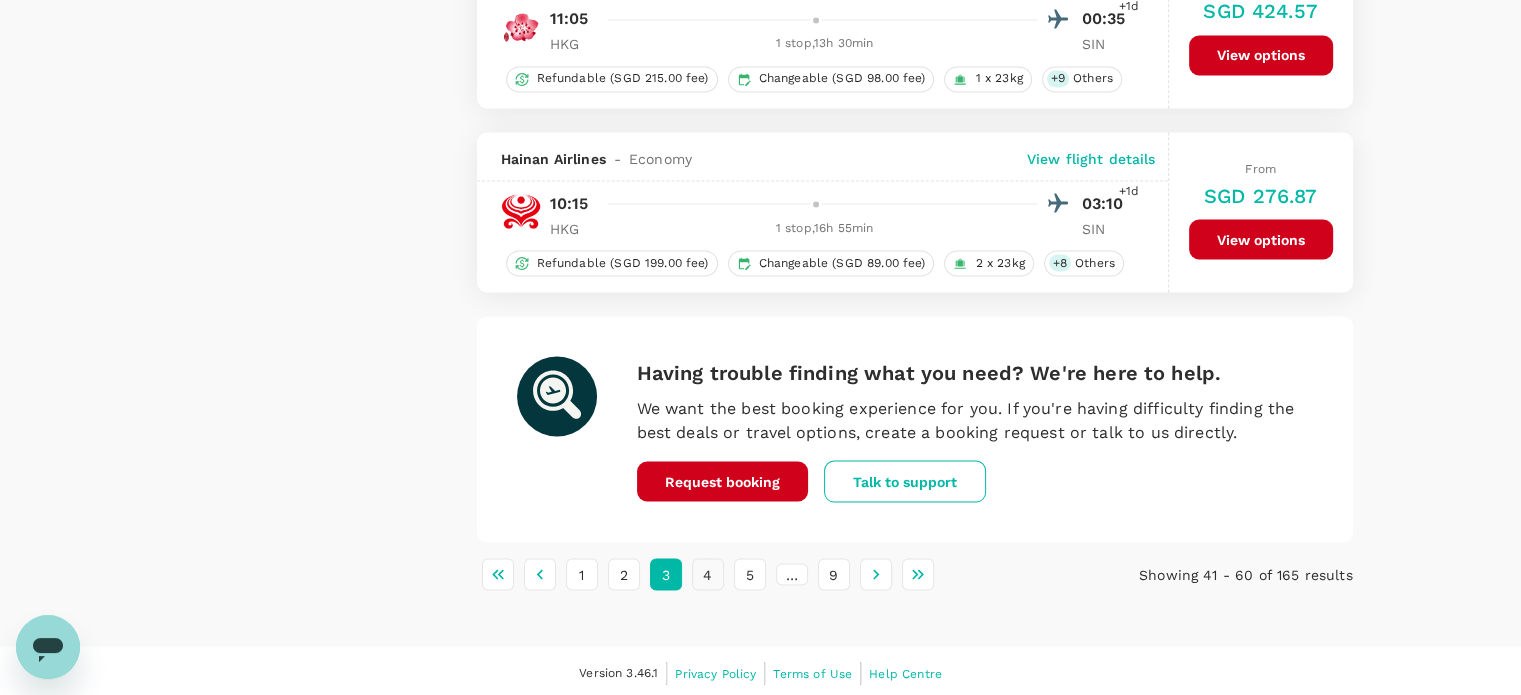 click on "4" at bounding box center [708, 574] 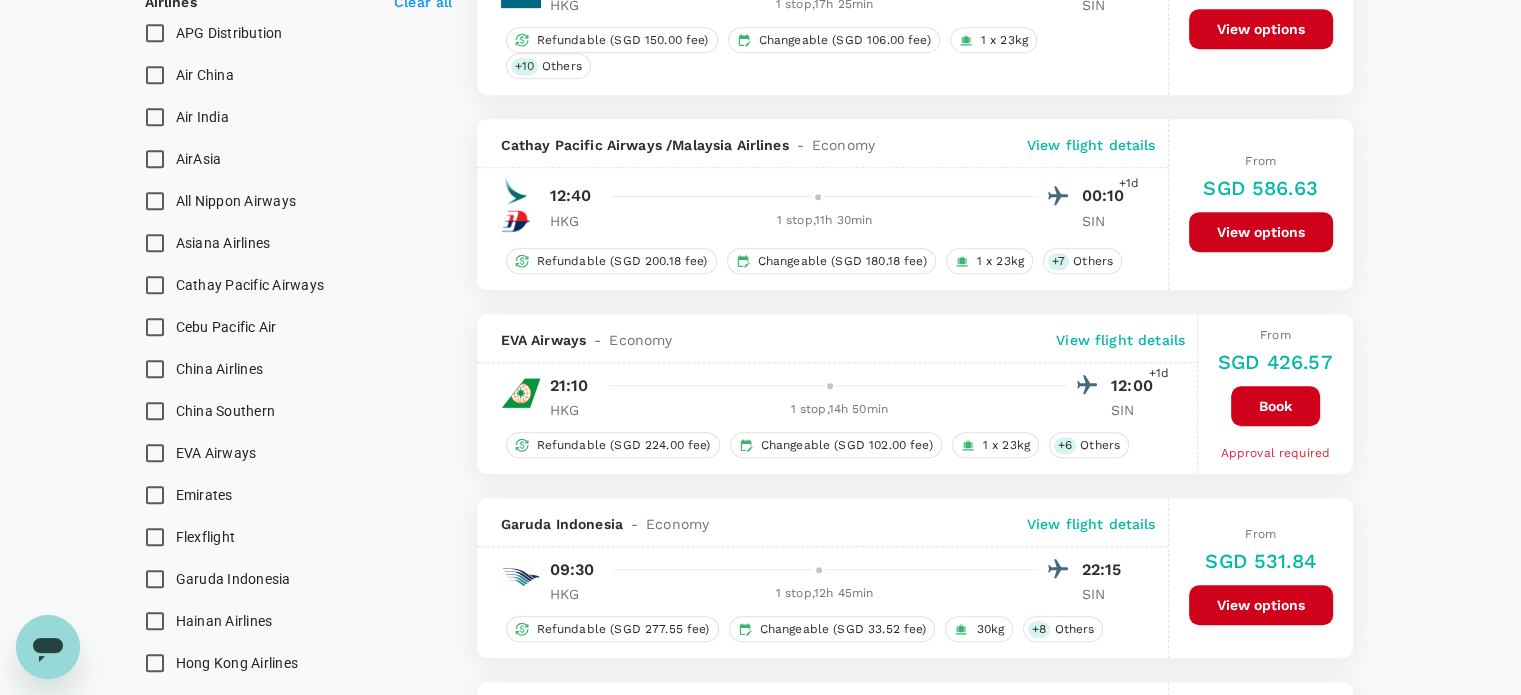 scroll, scrollTop: 1300, scrollLeft: 0, axis: vertical 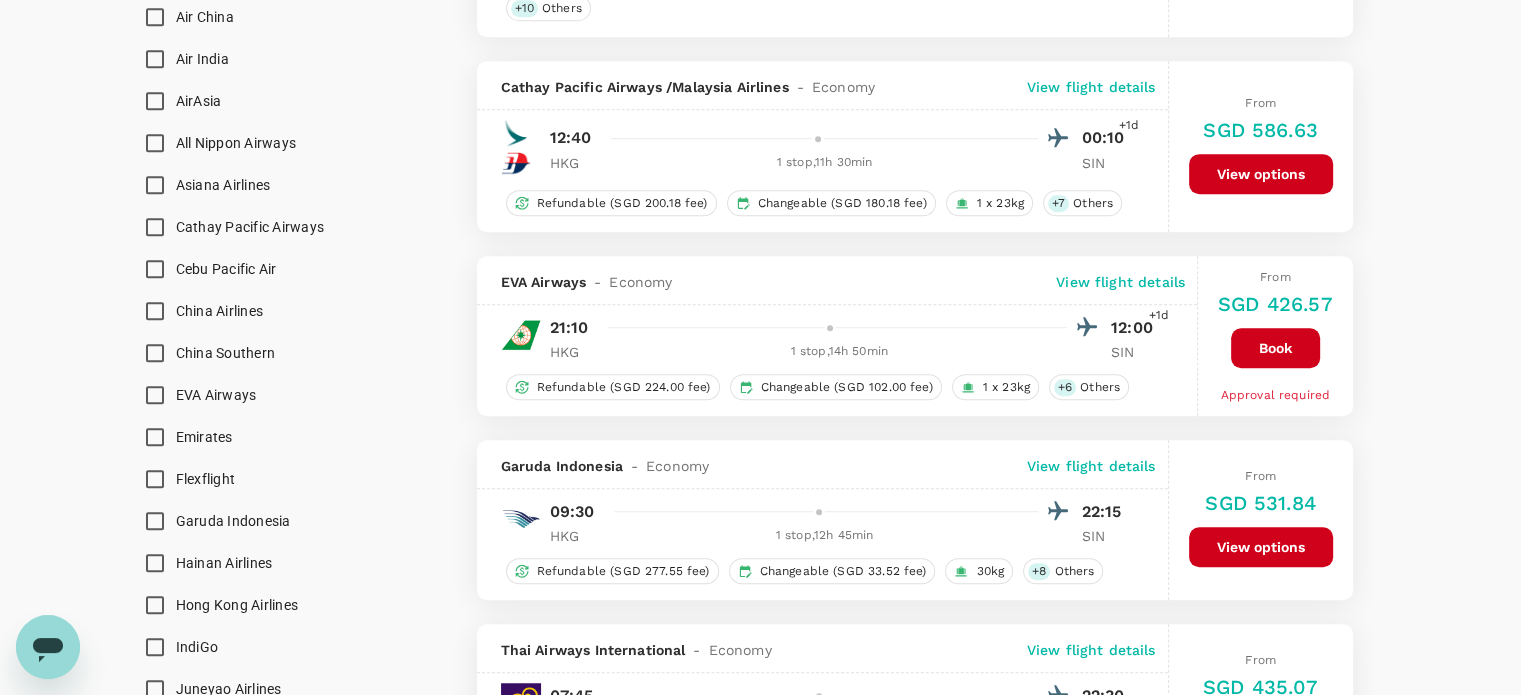 click on "Cathay Pacific Airways" at bounding box center (155, 227) 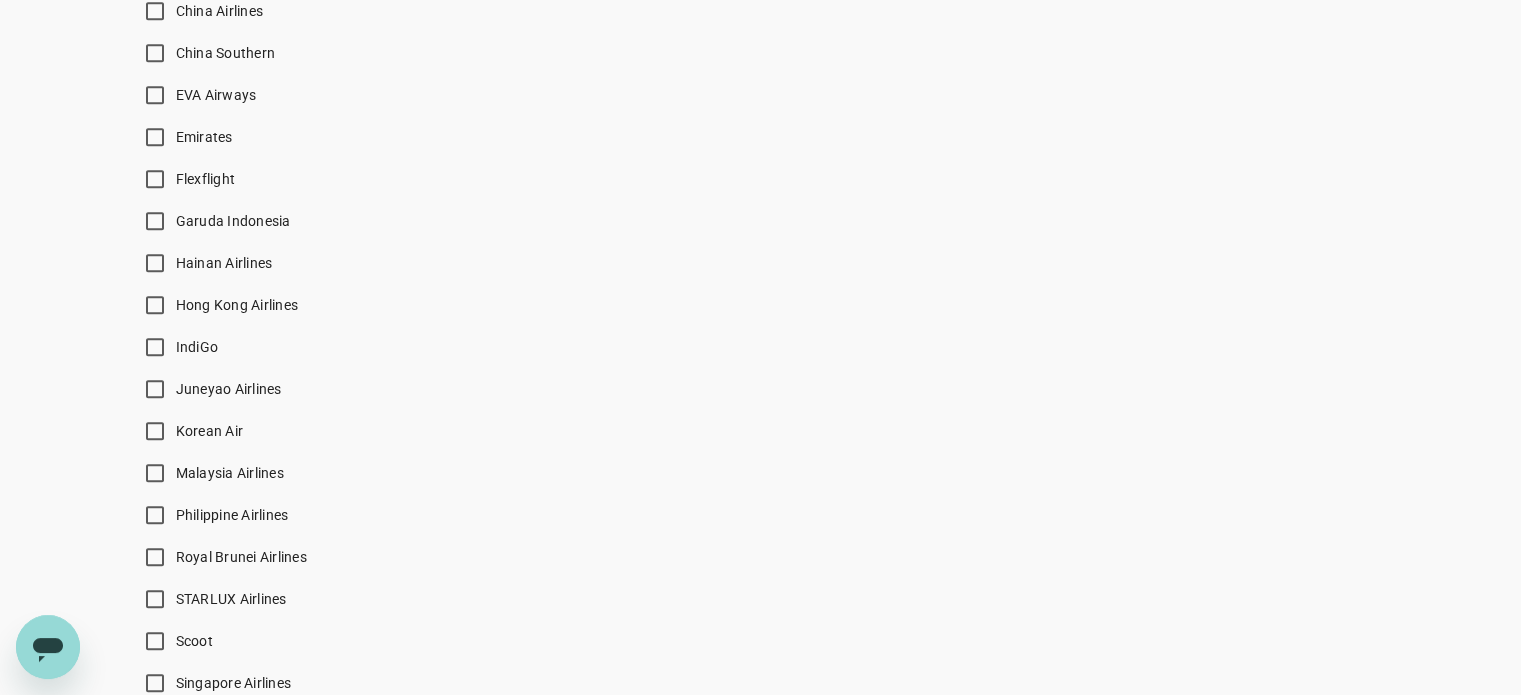 scroll, scrollTop: 1800, scrollLeft: 0, axis: vertical 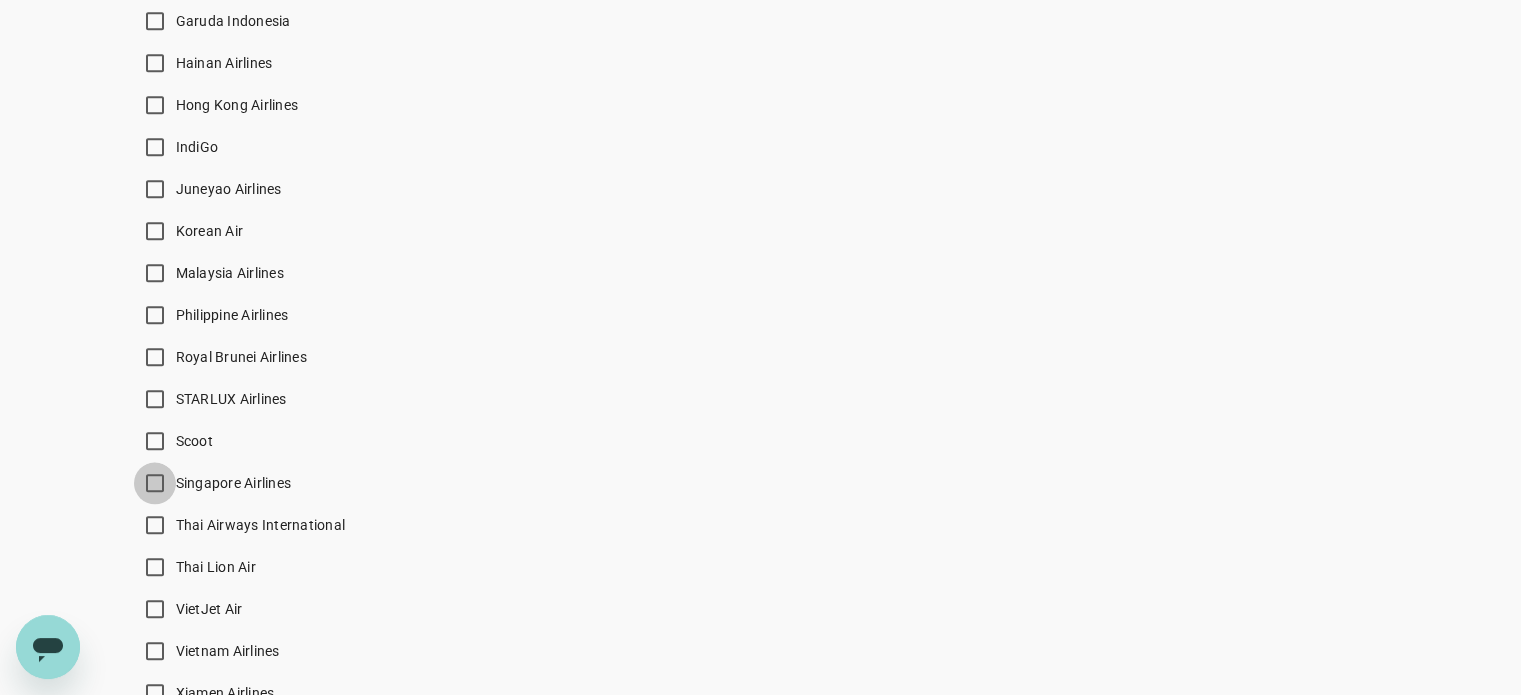 click on "Singapore Airlines" at bounding box center [155, 483] 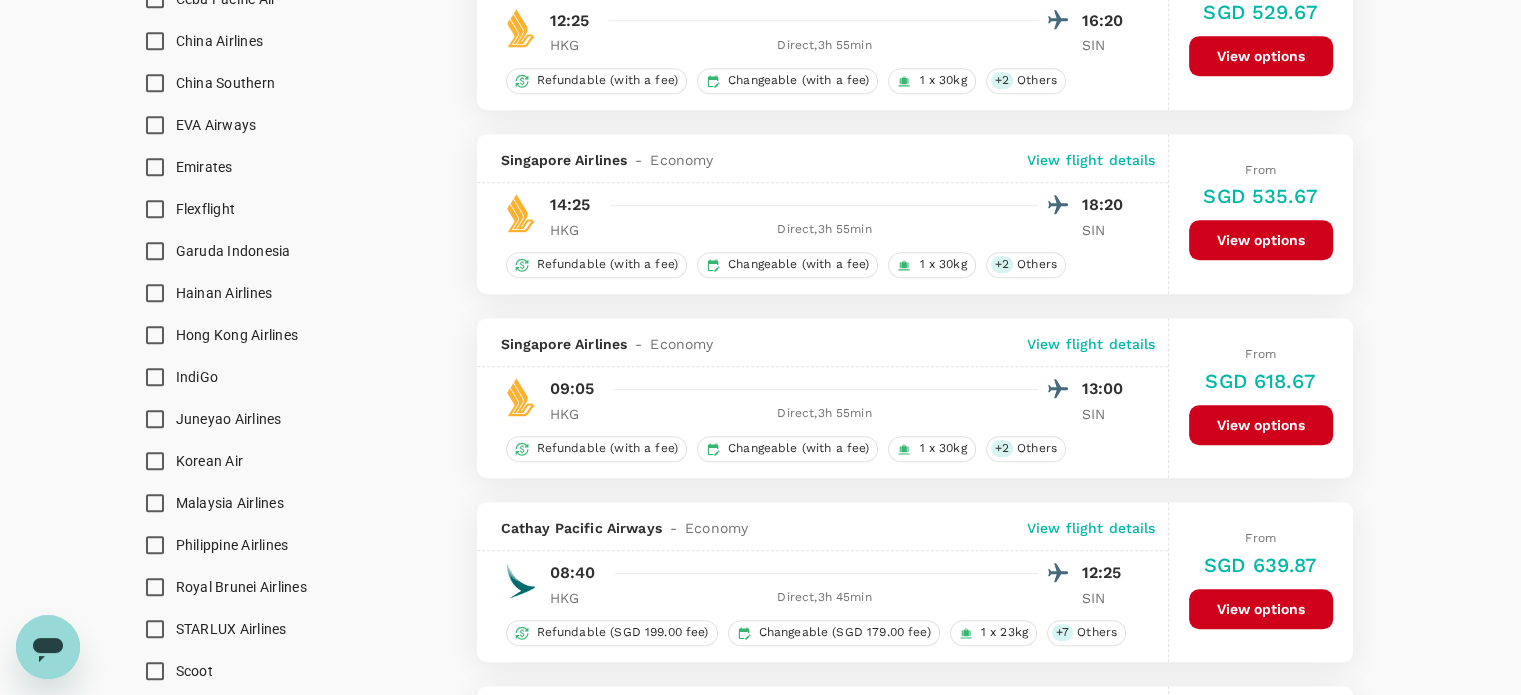 scroll, scrollTop: 1600, scrollLeft: 0, axis: vertical 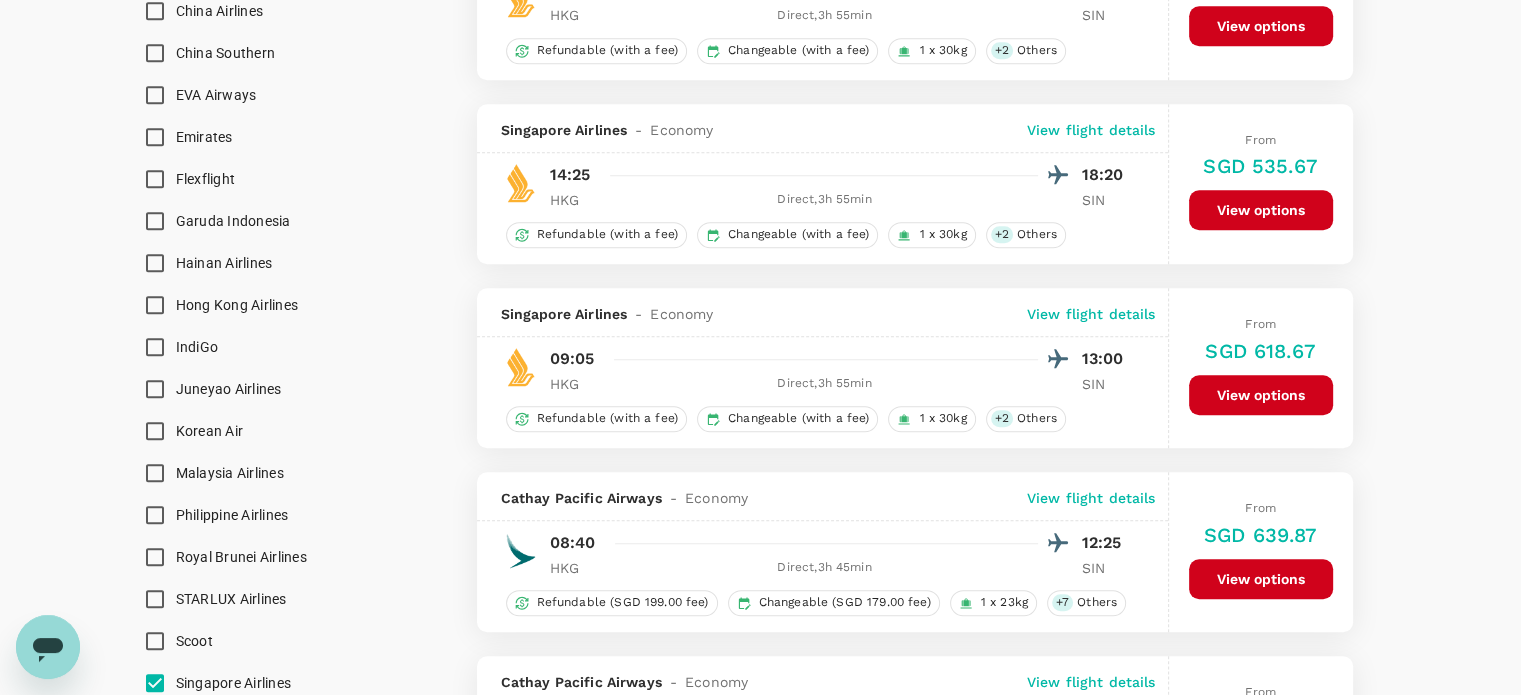 checkbox on "false" 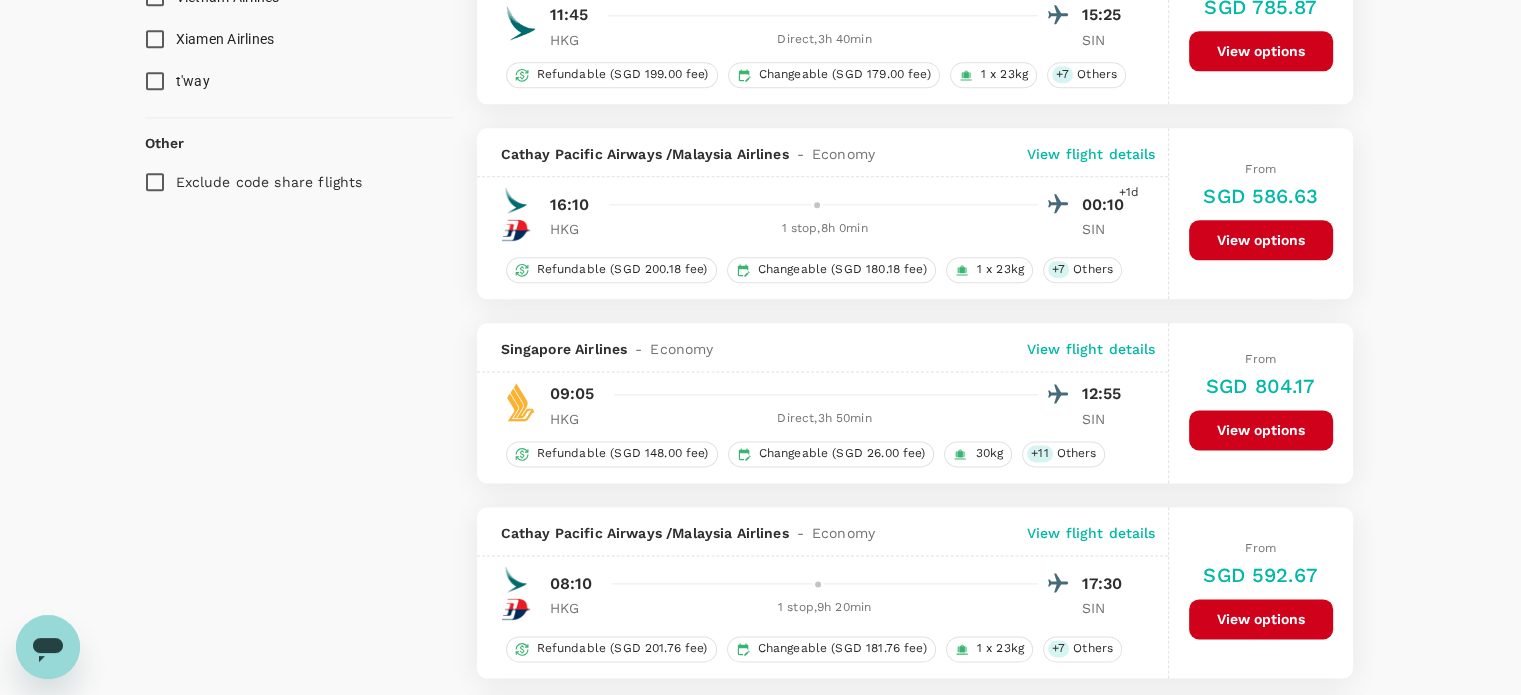 scroll, scrollTop: 2500, scrollLeft: 0, axis: vertical 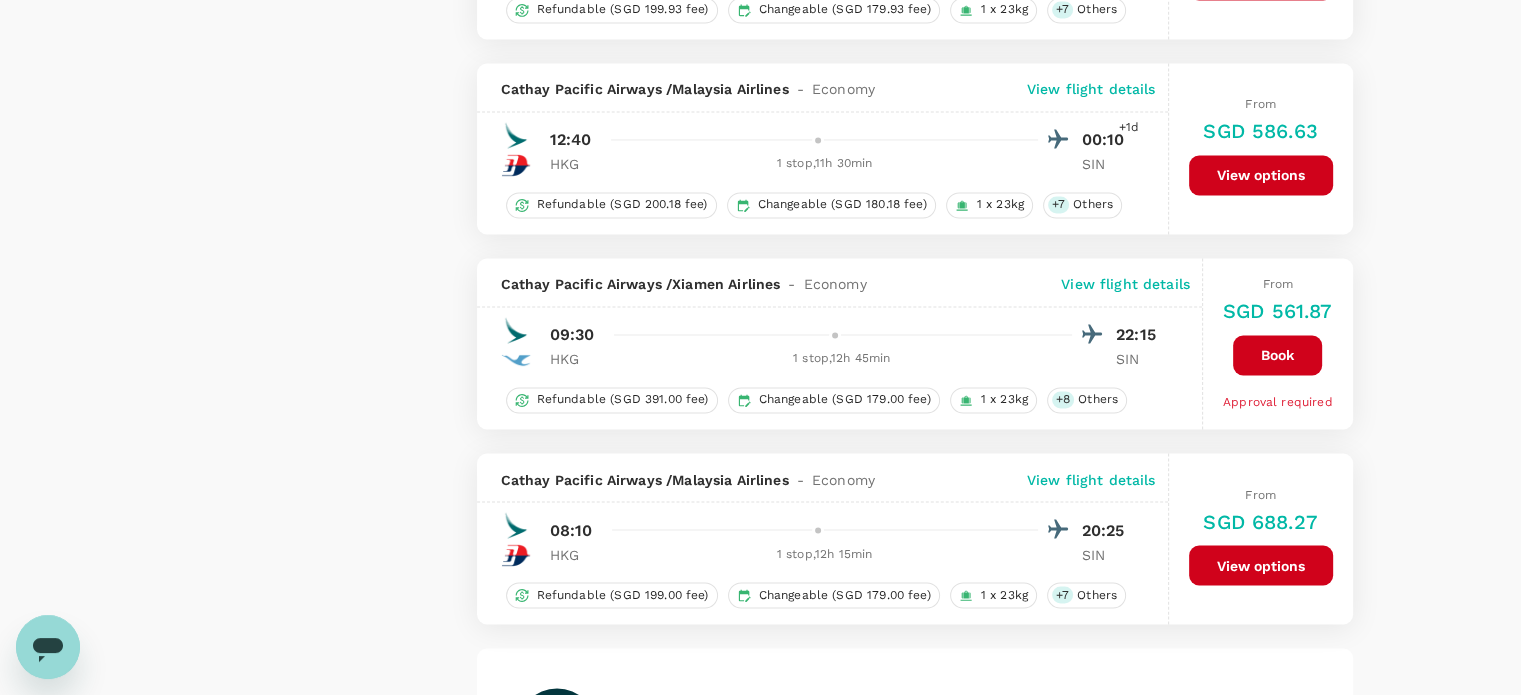 checkbox on "false" 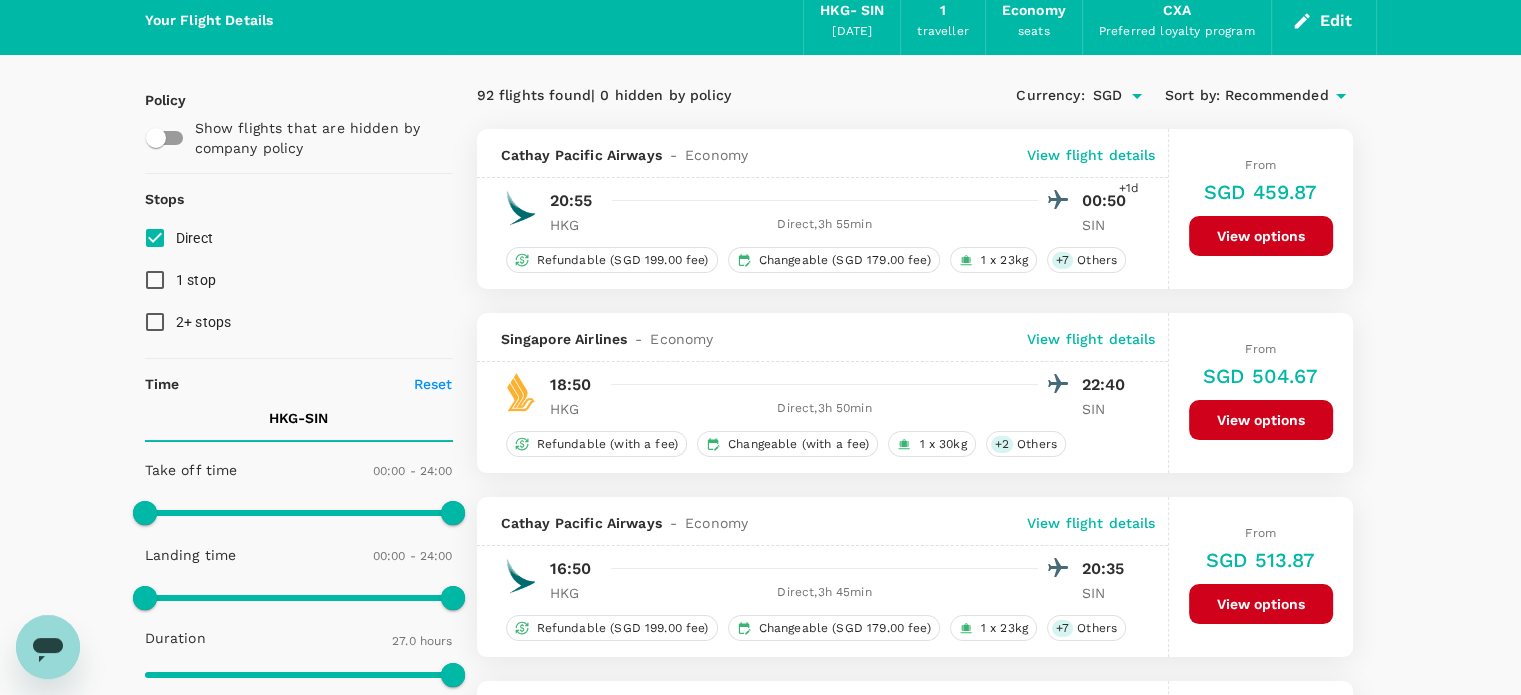 scroll, scrollTop: 200, scrollLeft: 0, axis: vertical 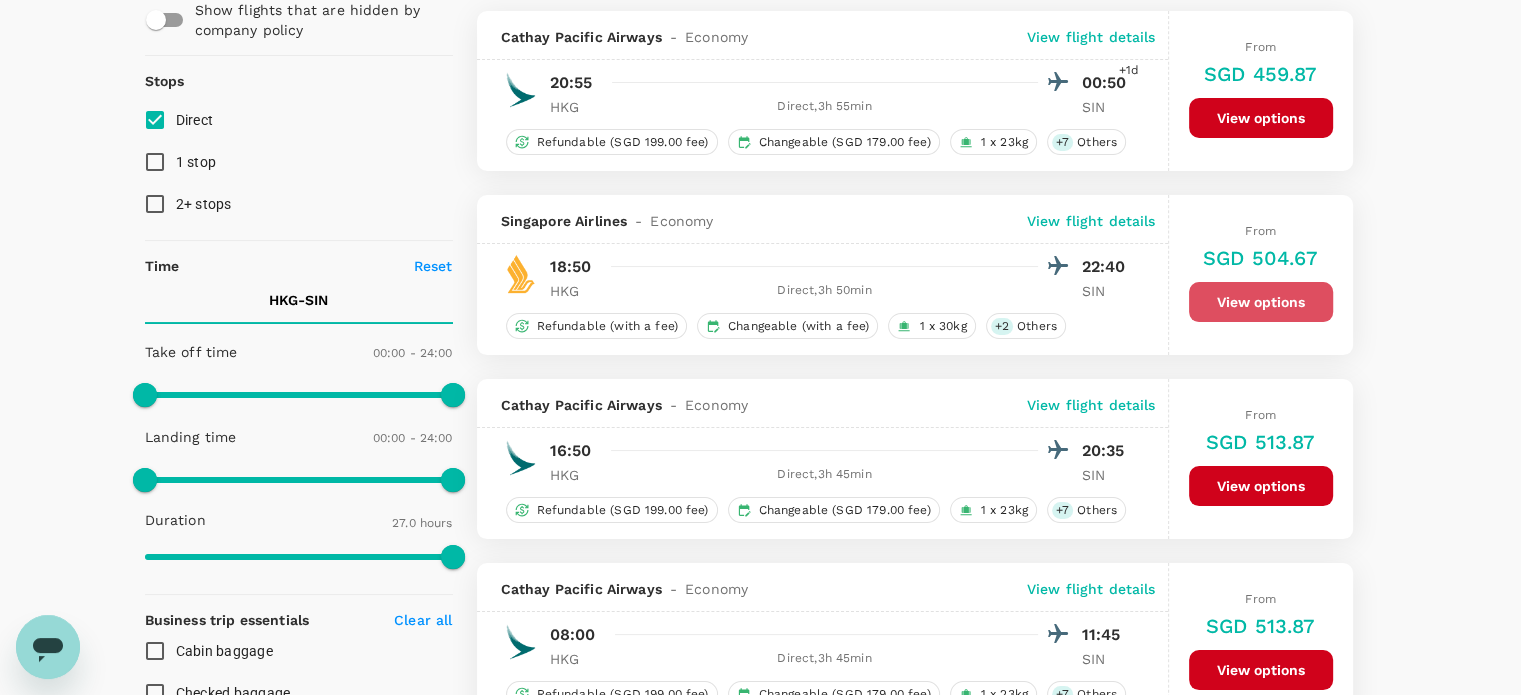 click on "View options" at bounding box center [1261, 302] 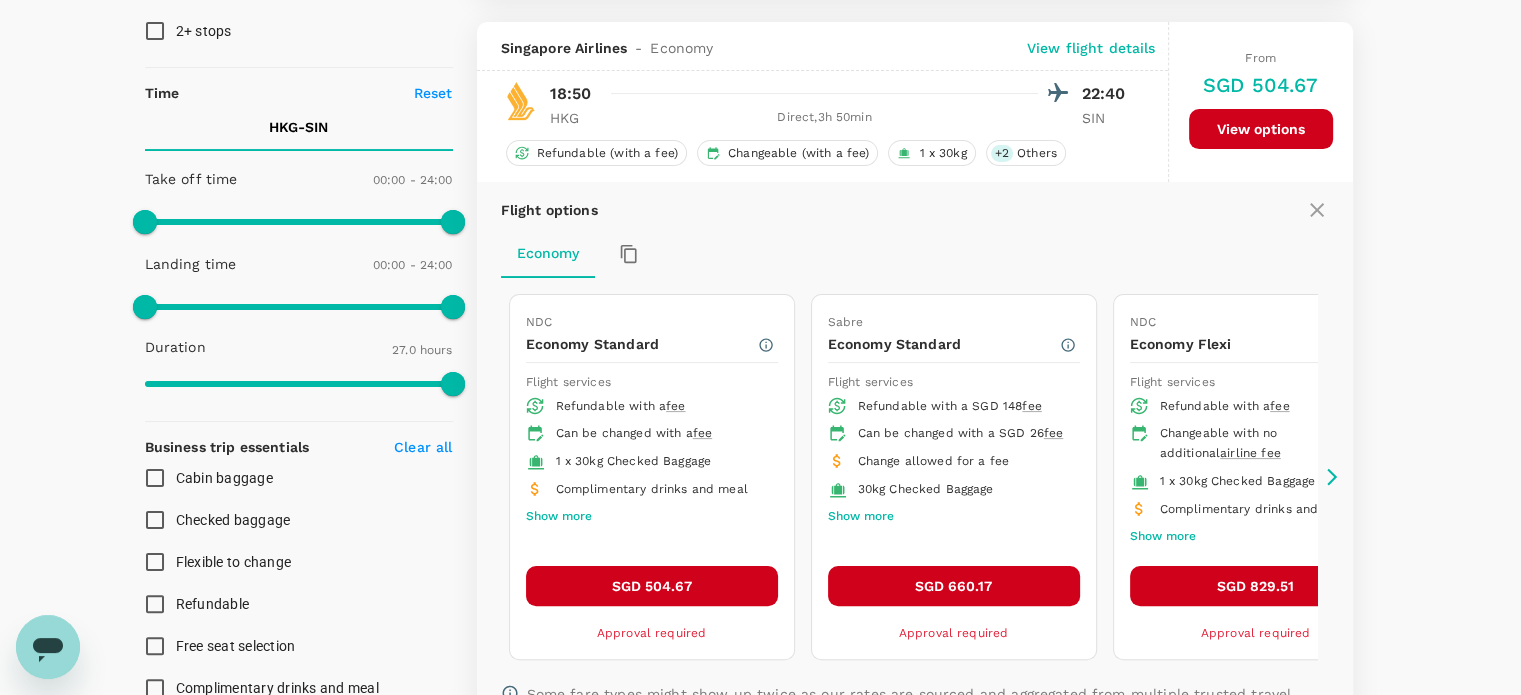 scroll, scrollTop: 395, scrollLeft: 0, axis: vertical 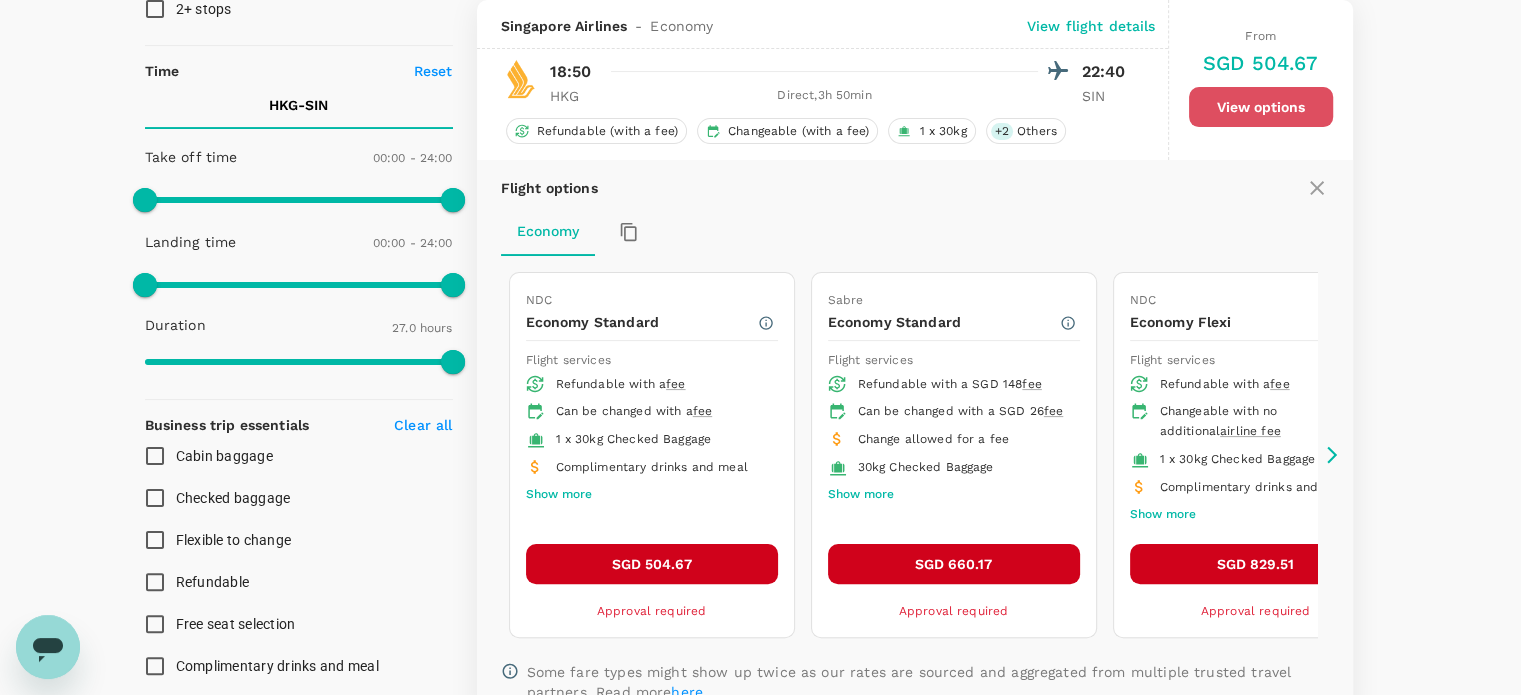 click on "View options" at bounding box center (1261, 107) 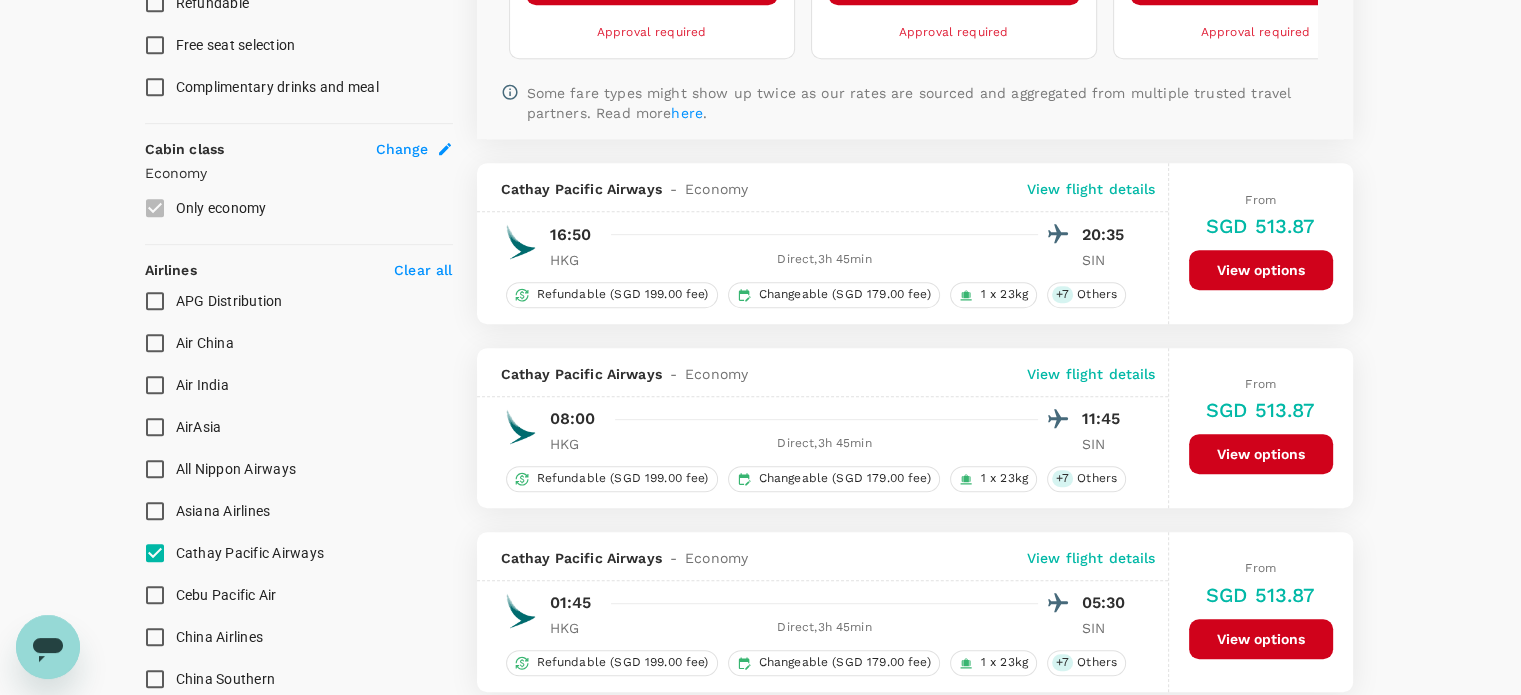scroll, scrollTop: 995, scrollLeft: 0, axis: vertical 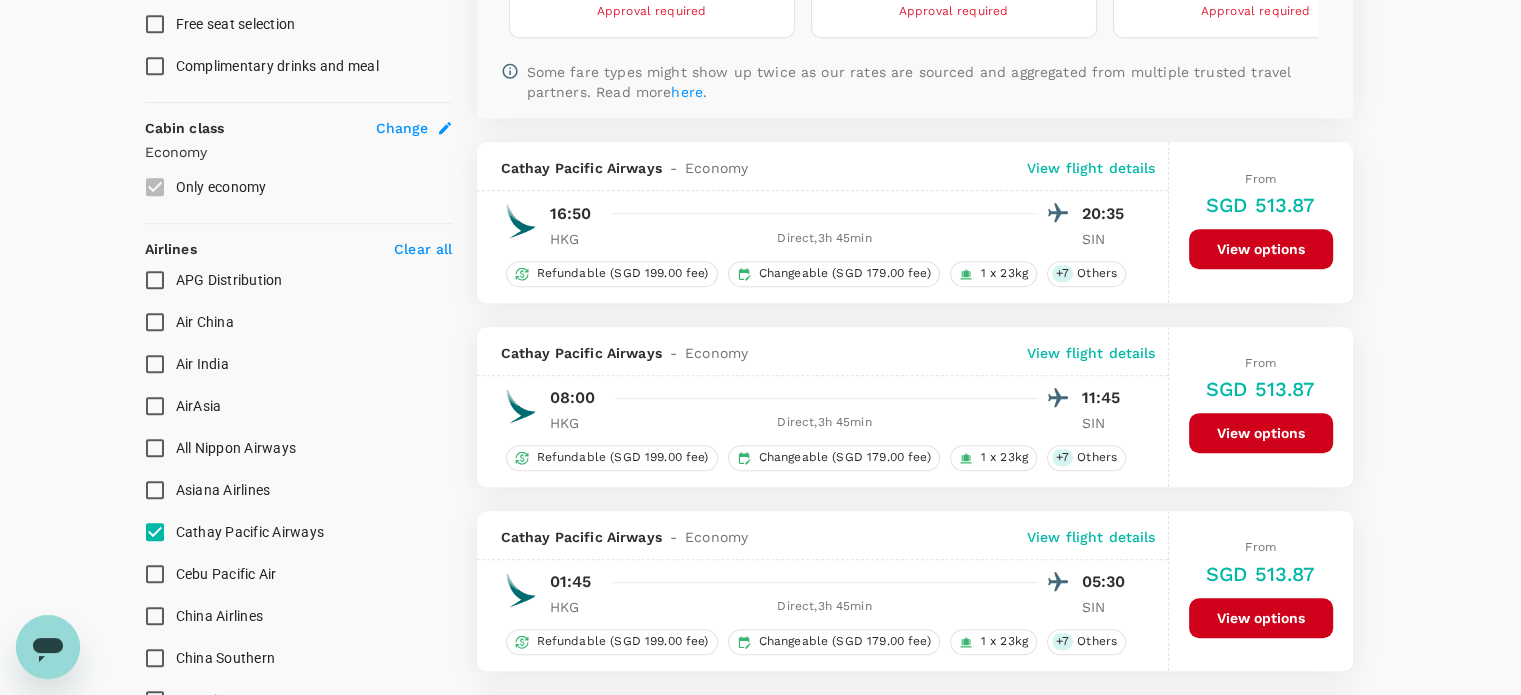 click on "View options" at bounding box center (1261, 249) 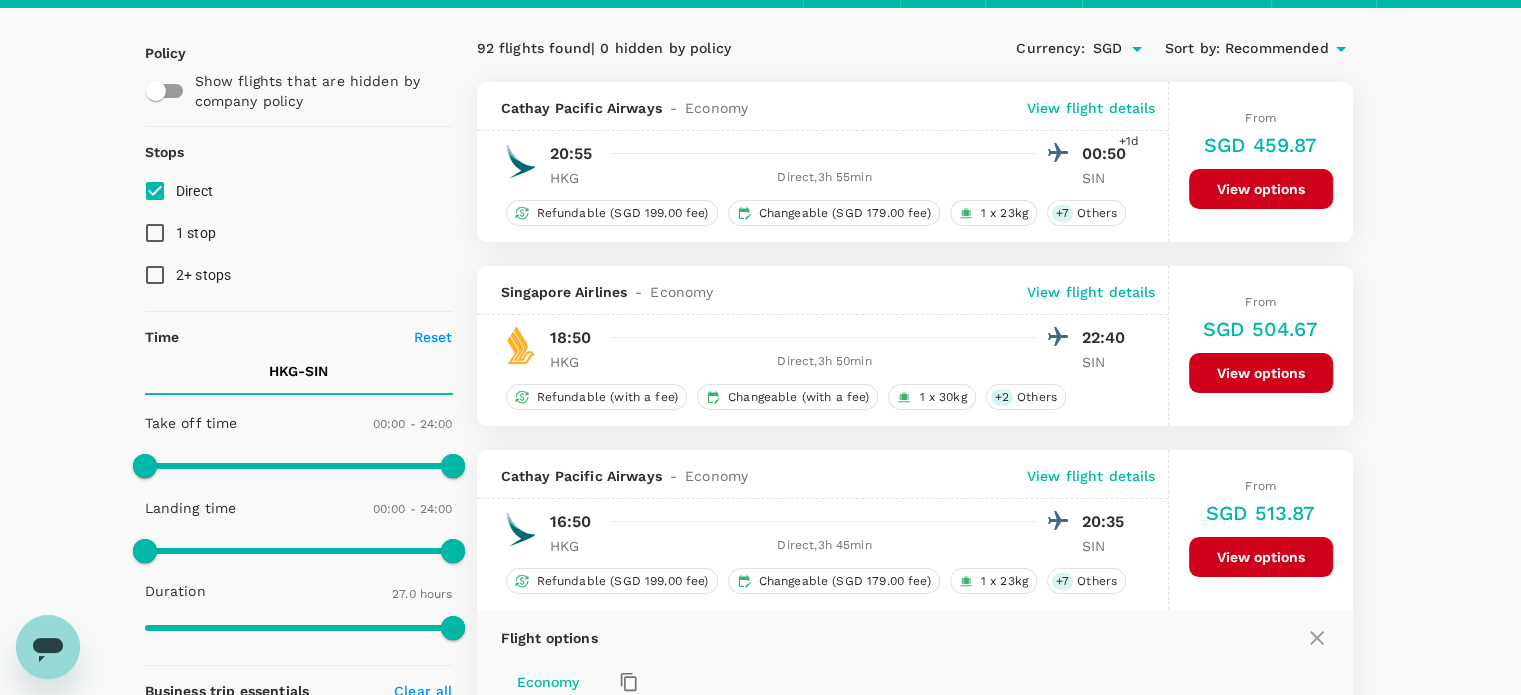 scroll, scrollTop: 79, scrollLeft: 0, axis: vertical 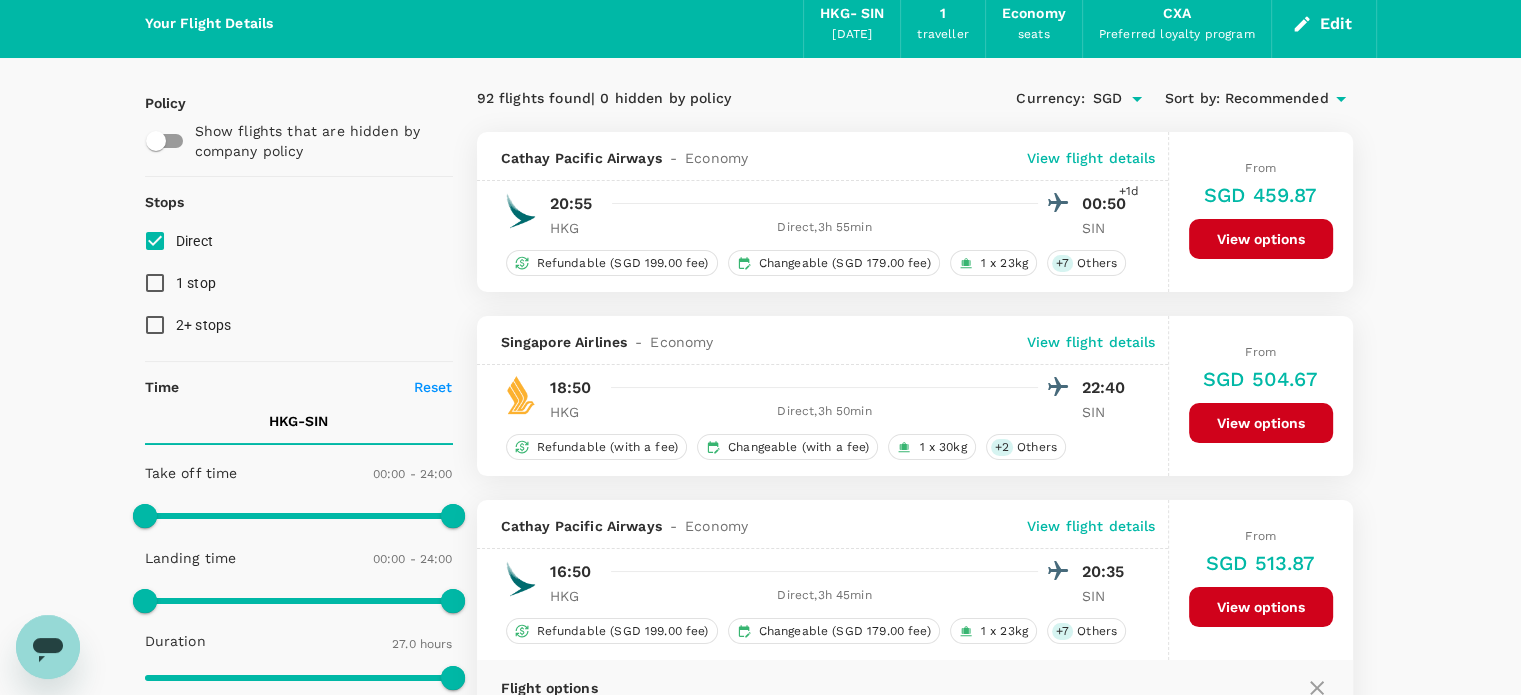 click on "View flight details" at bounding box center (1091, 342) 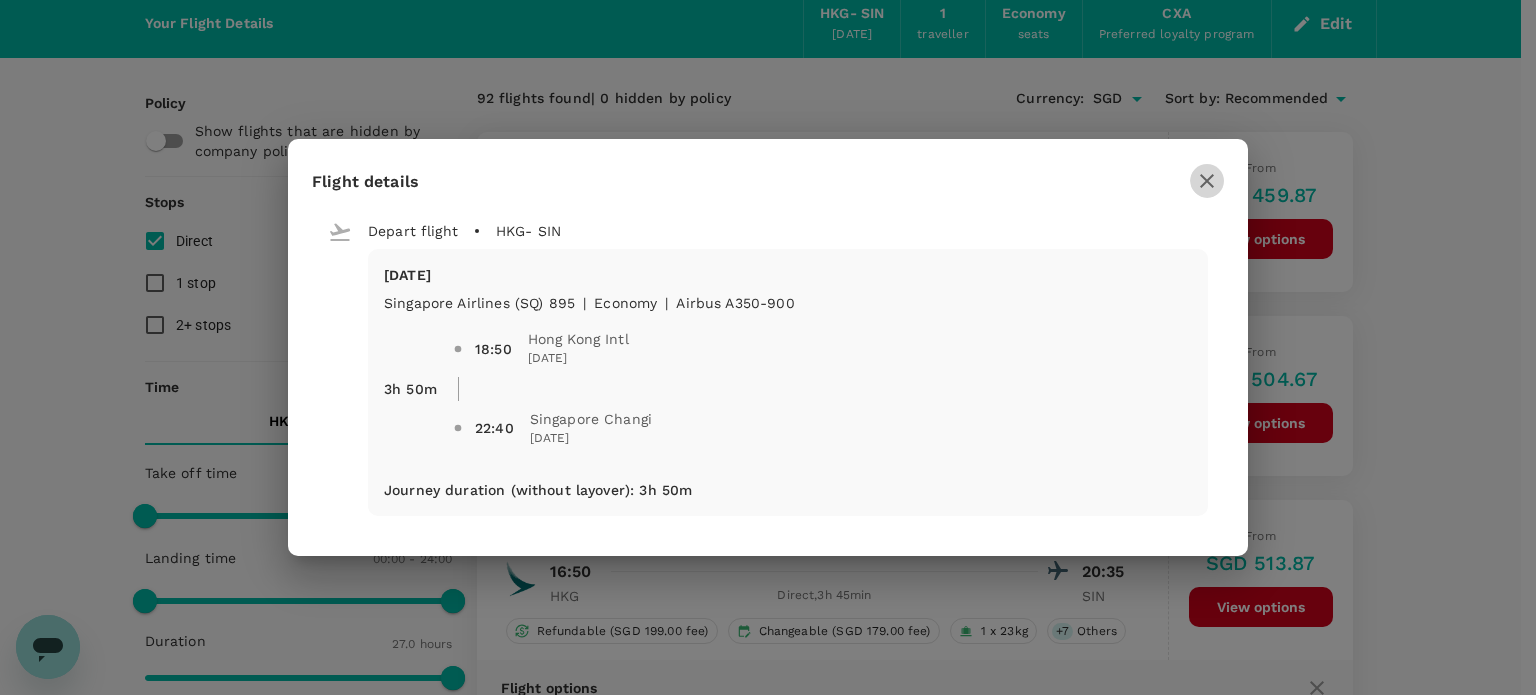 click 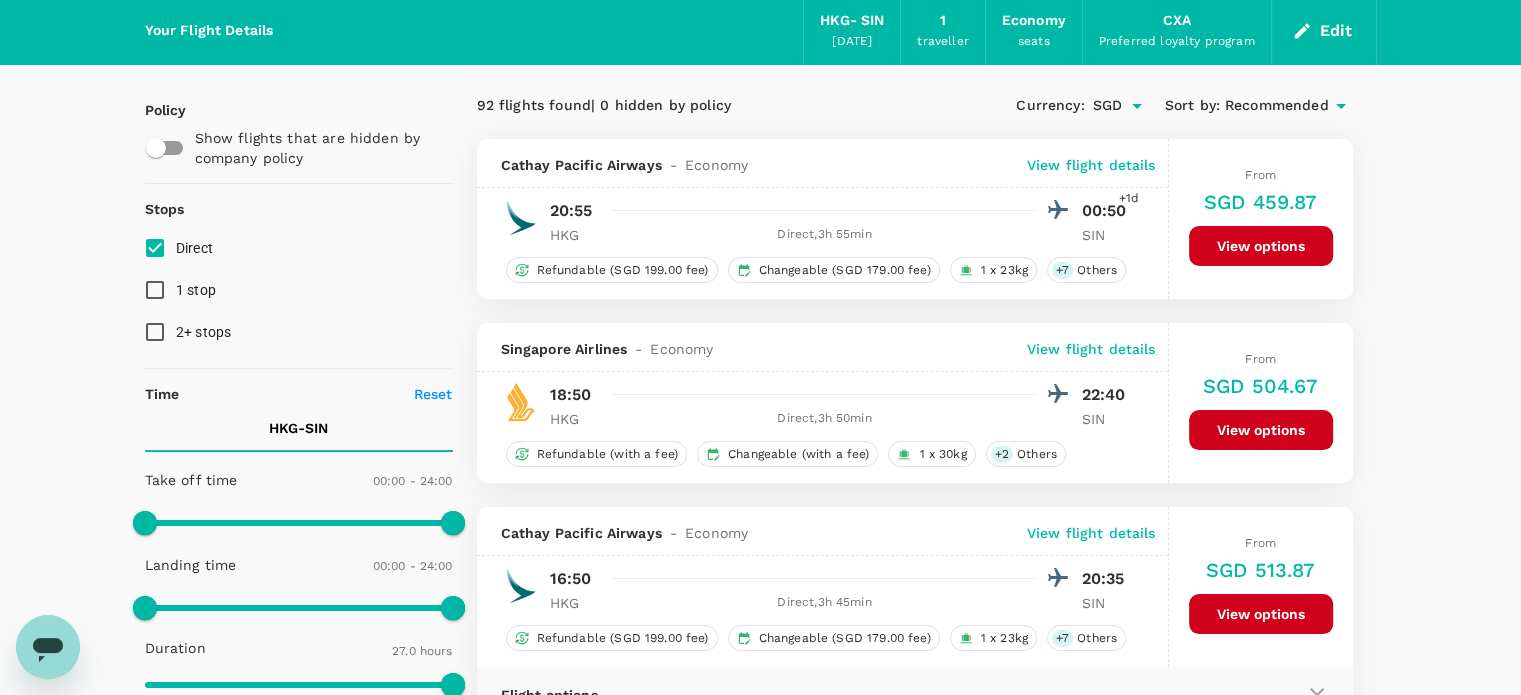 scroll, scrollTop: 0, scrollLeft: 0, axis: both 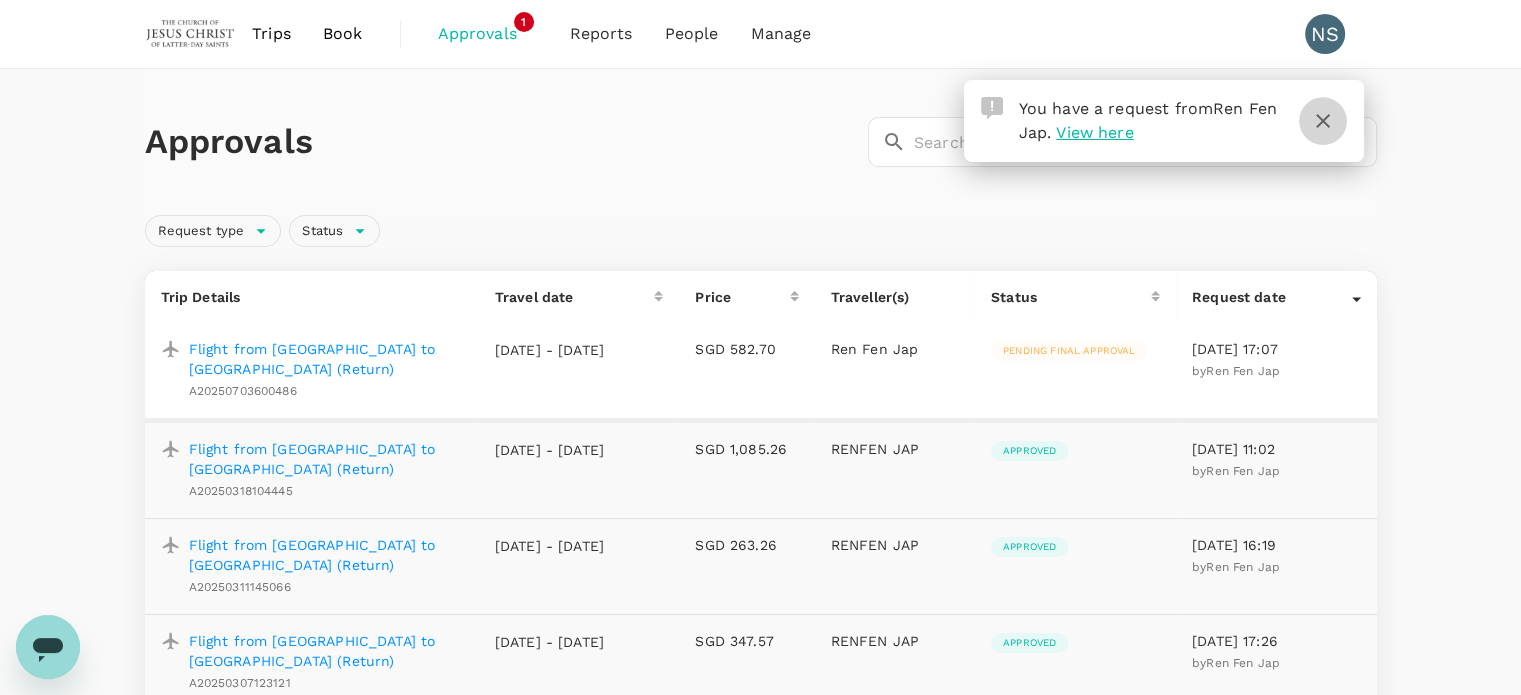 click 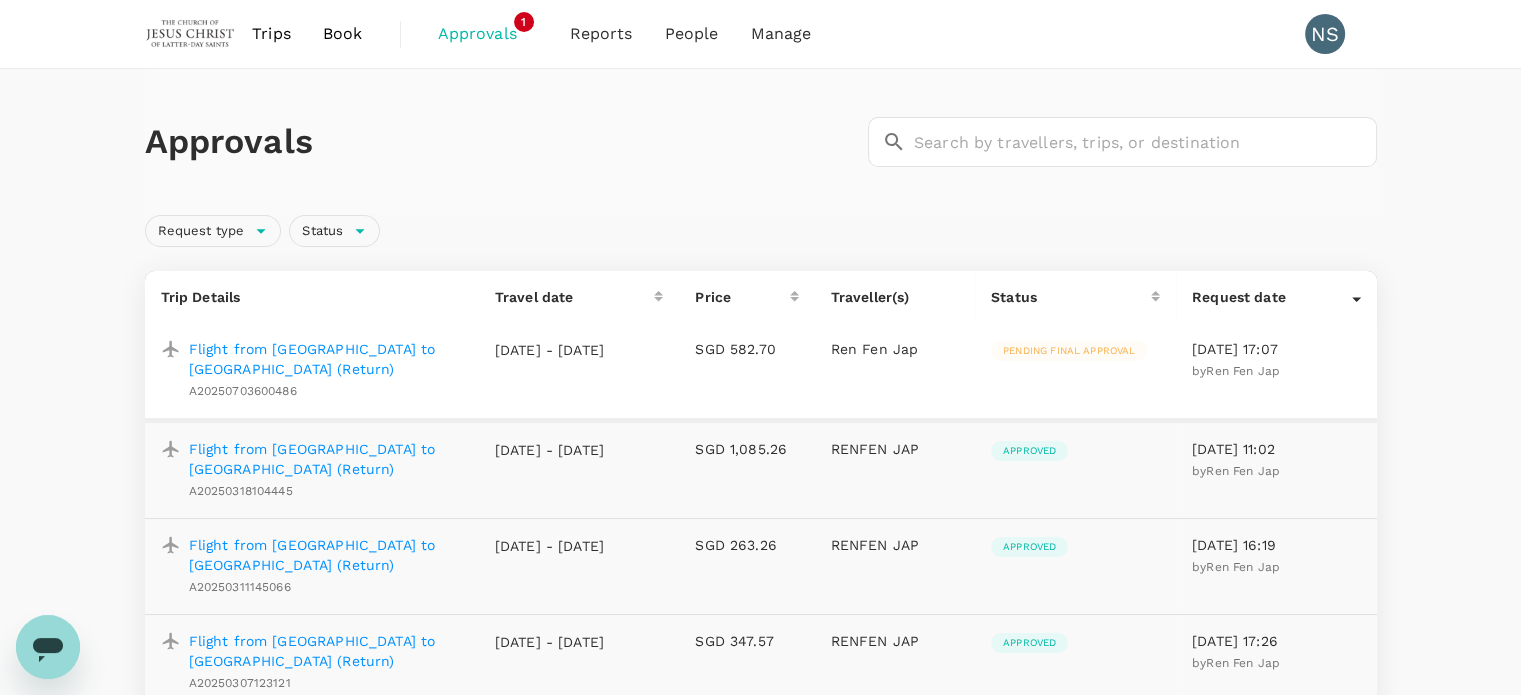 click on "Flight from Singapore to Taipei (Return)" at bounding box center (326, 359) 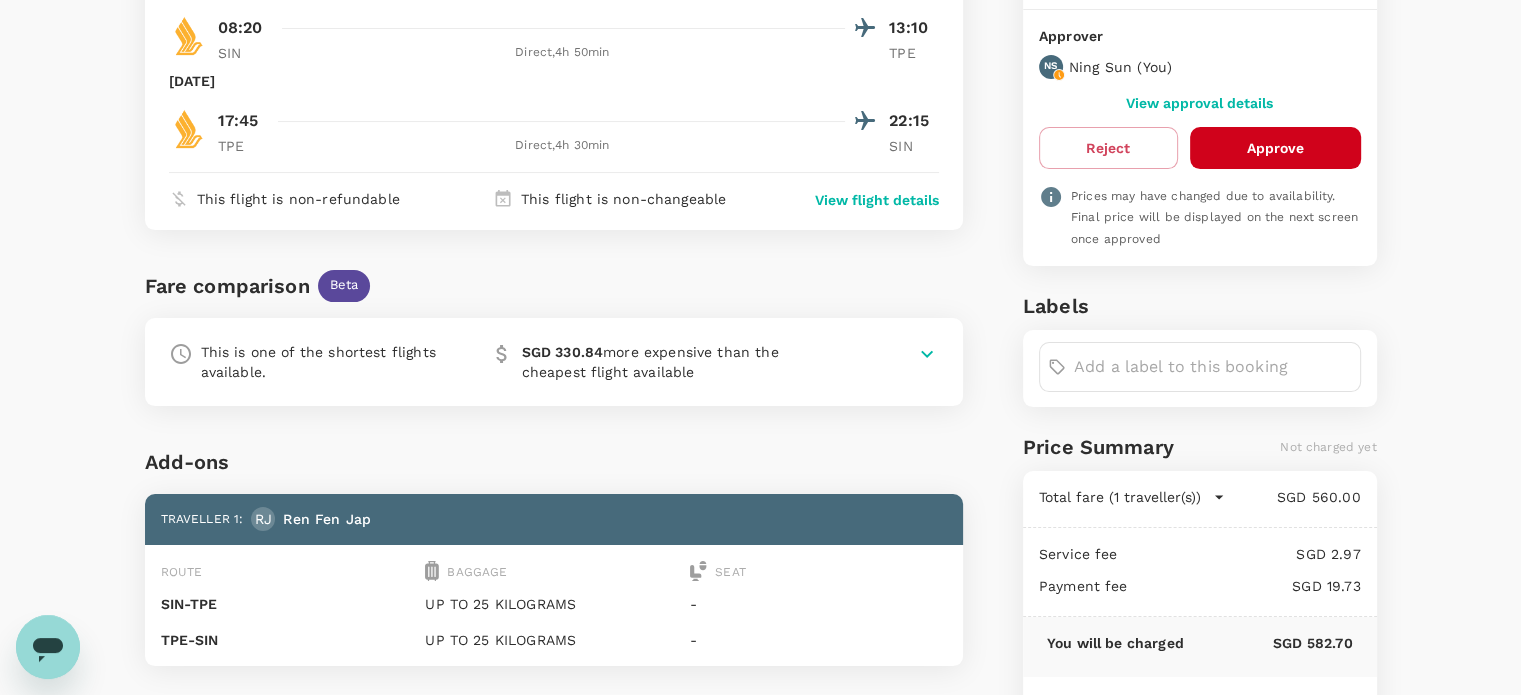 scroll, scrollTop: 300, scrollLeft: 0, axis: vertical 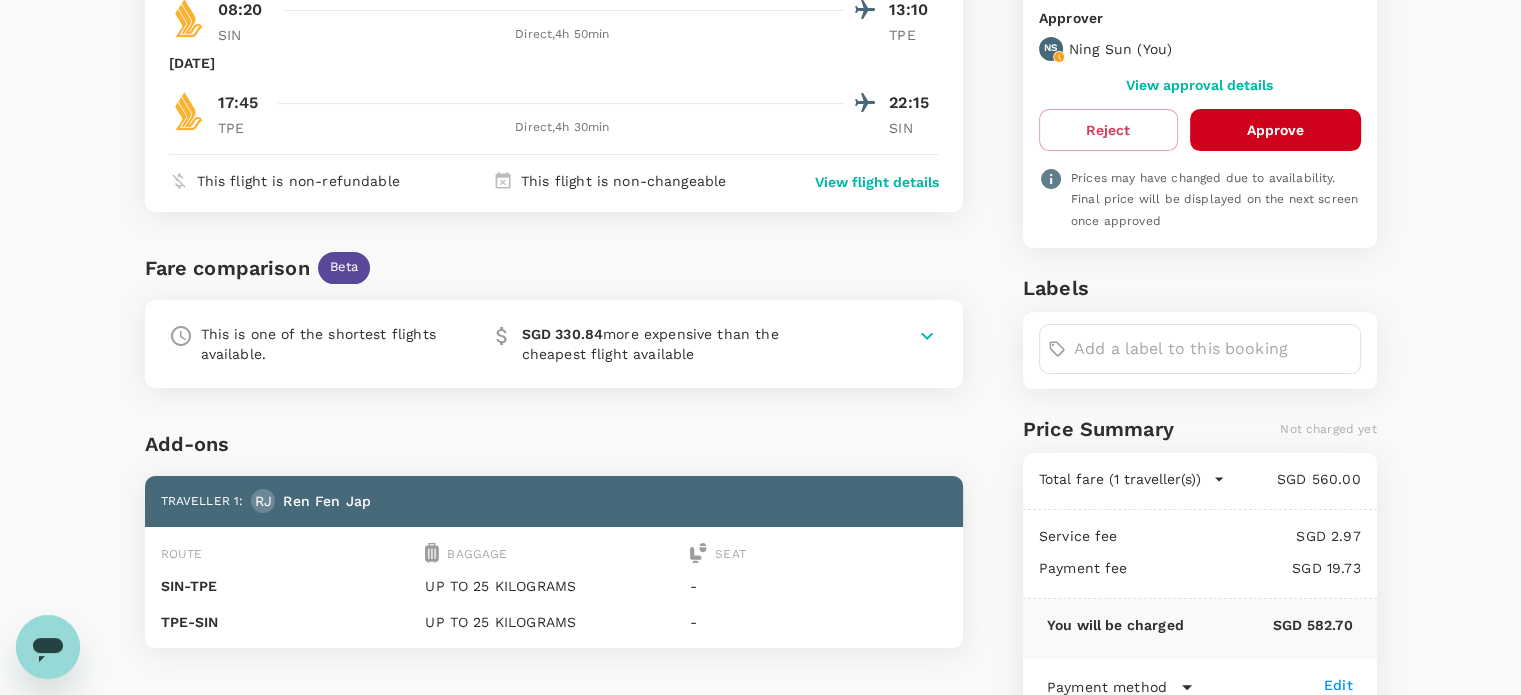 click at bounding box center [875, 336] 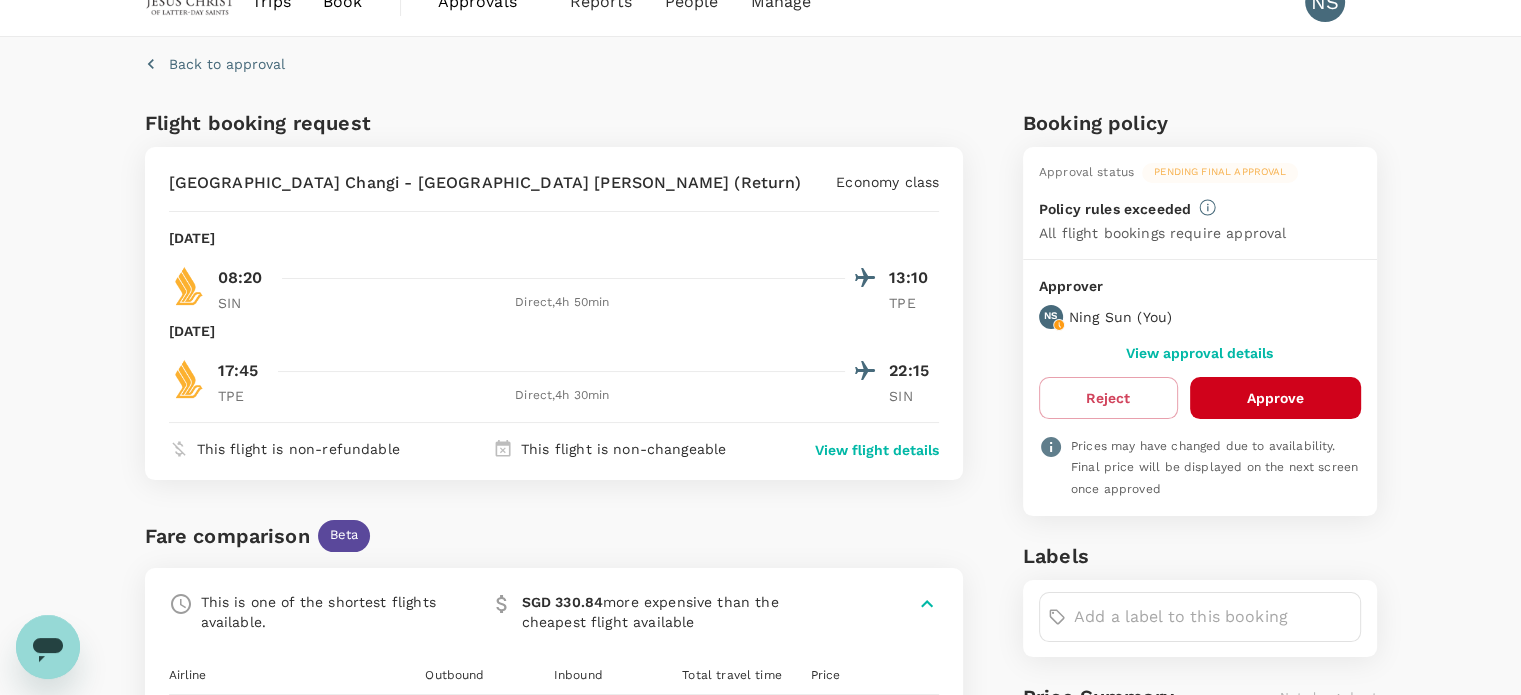 scroll, scrollTop: 0, scrollLeft: 0, axis: both 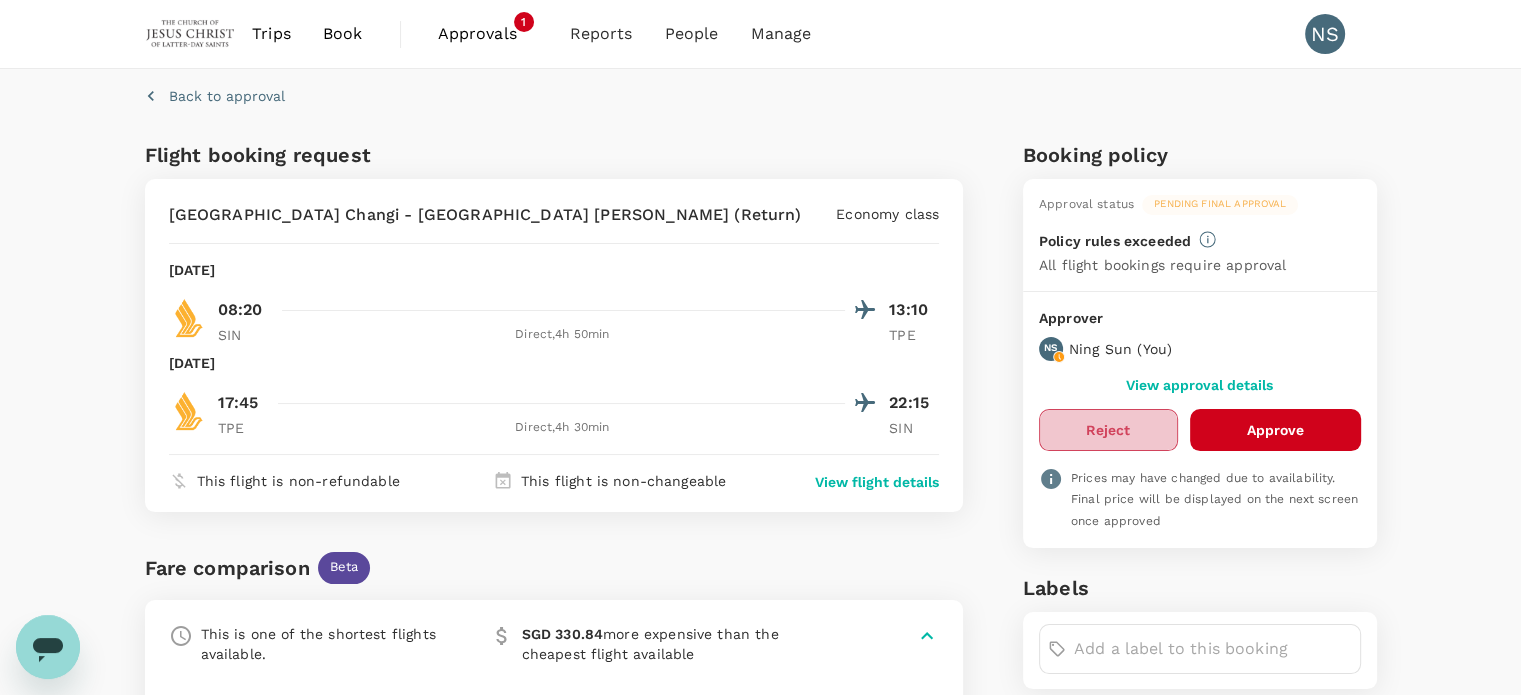 click on "Reject" at bounding box center (1108, 430) 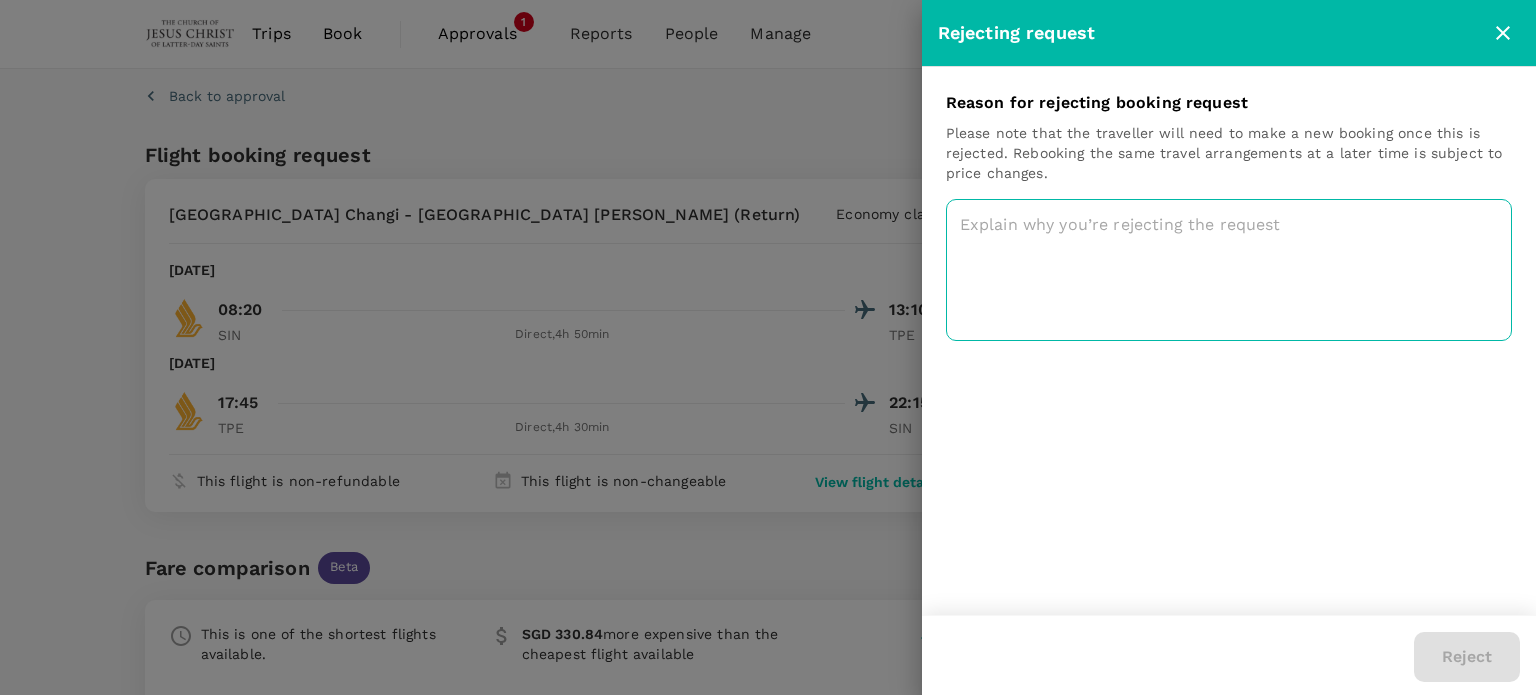 click at bounding box center (1229, 270) 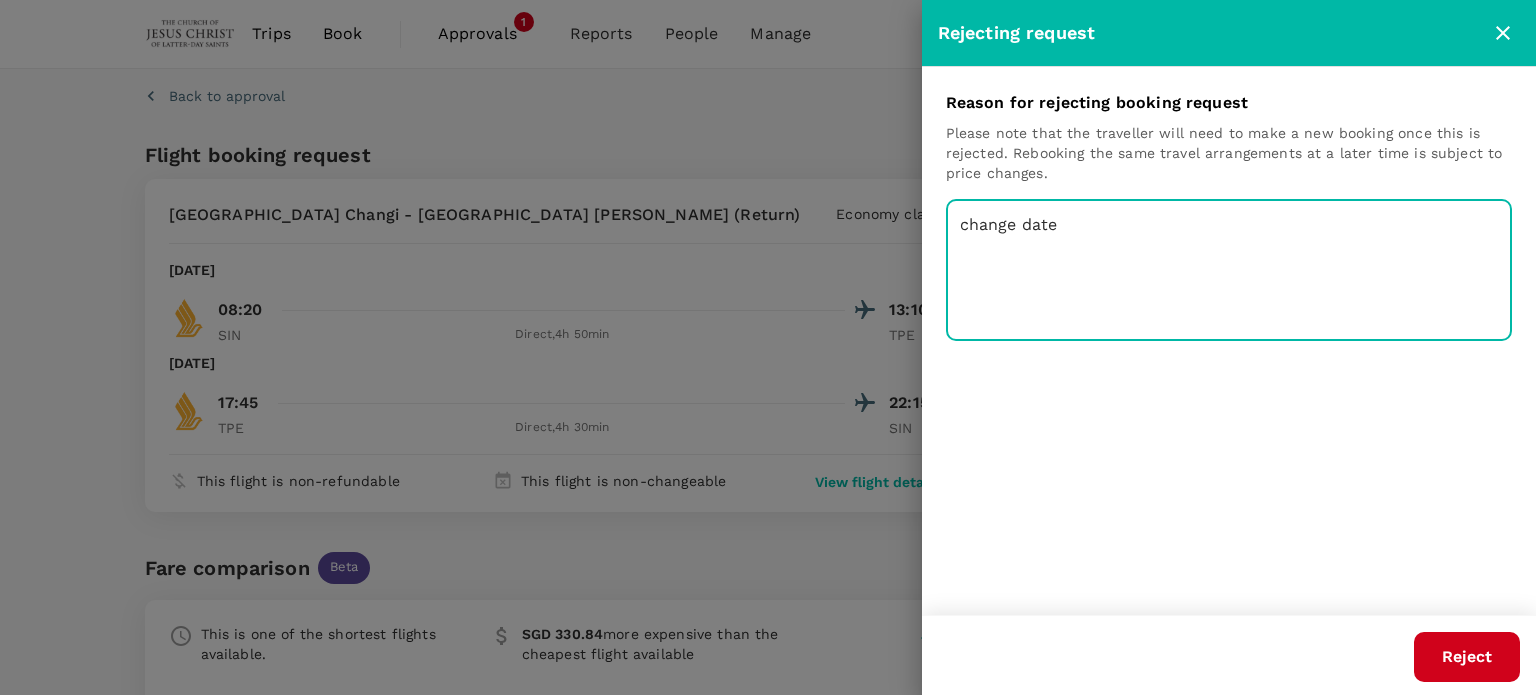 type on "change date" 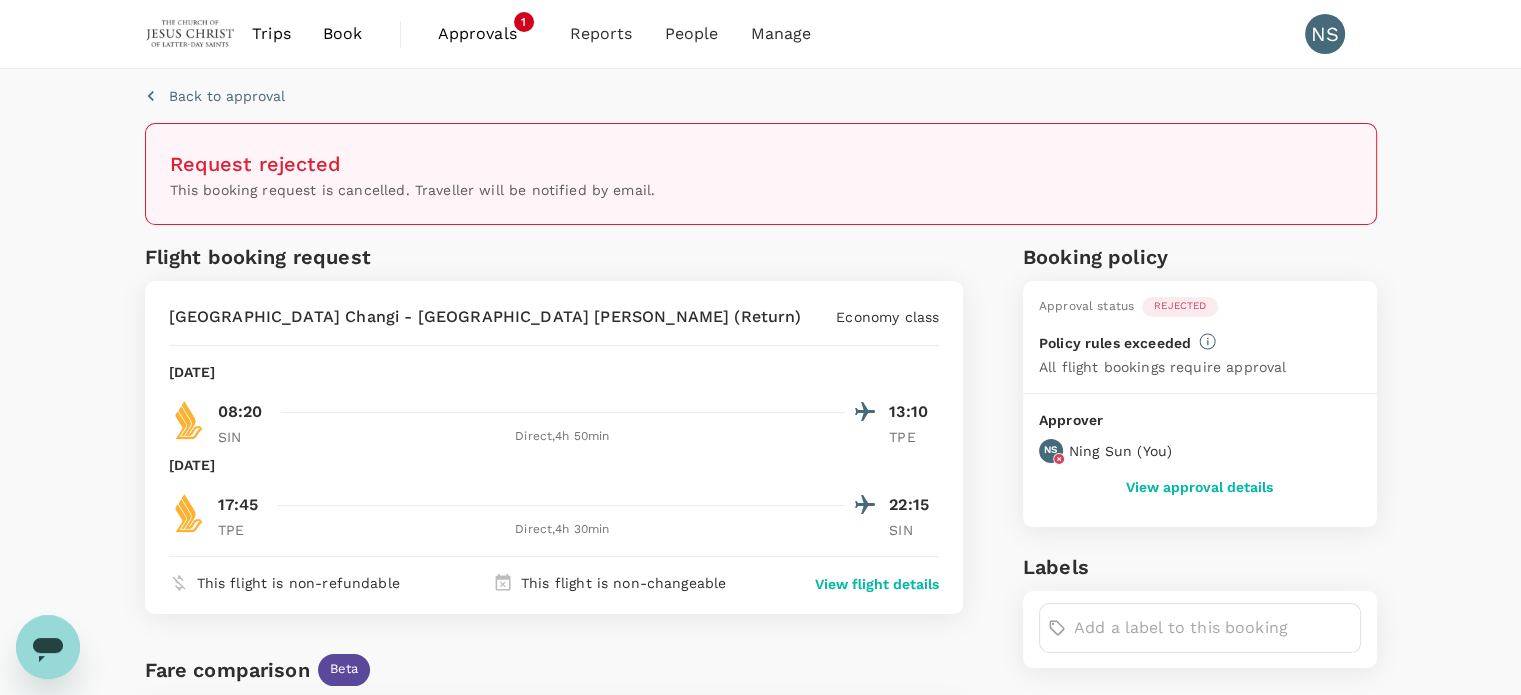 click on "Approvals" at bounding box center [488, 34] 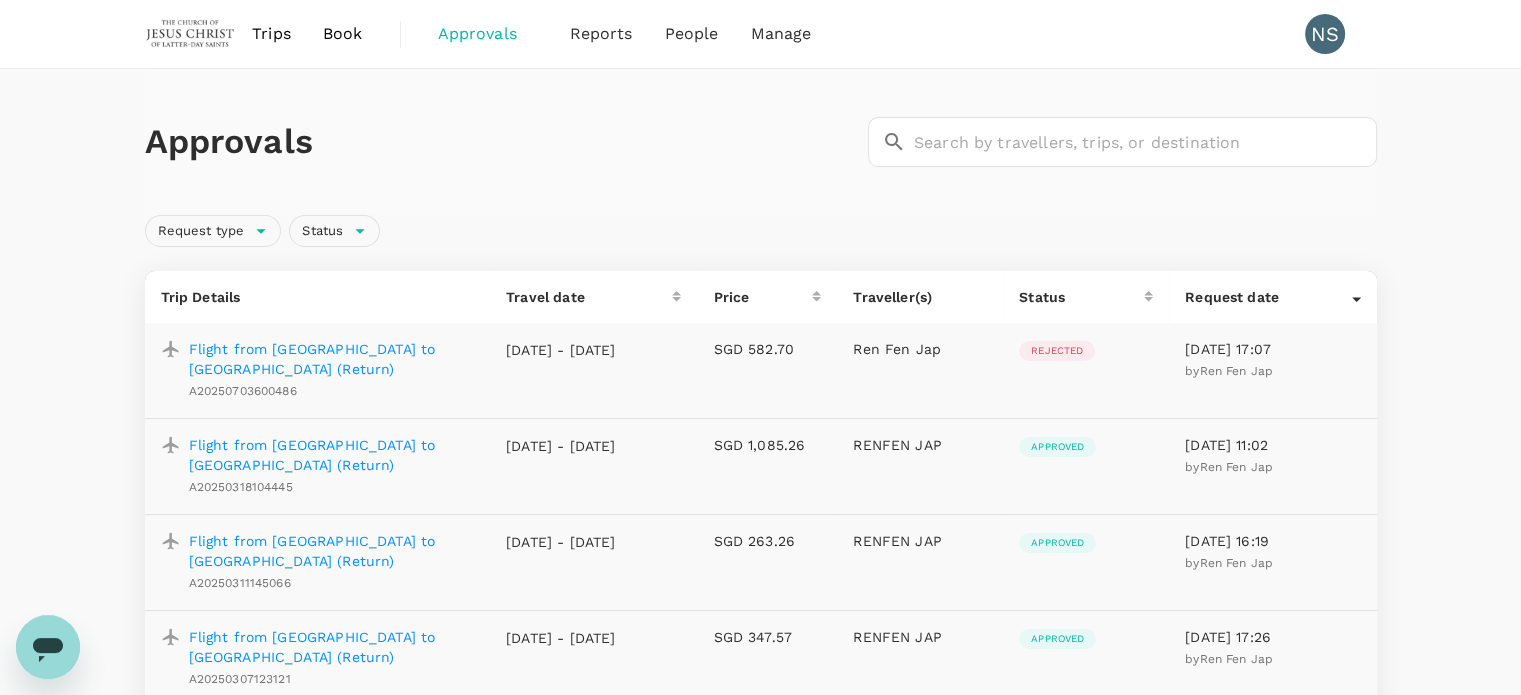 click on "Flight from Singapore to Taipei (Return)" at bounding box center [332, 359] 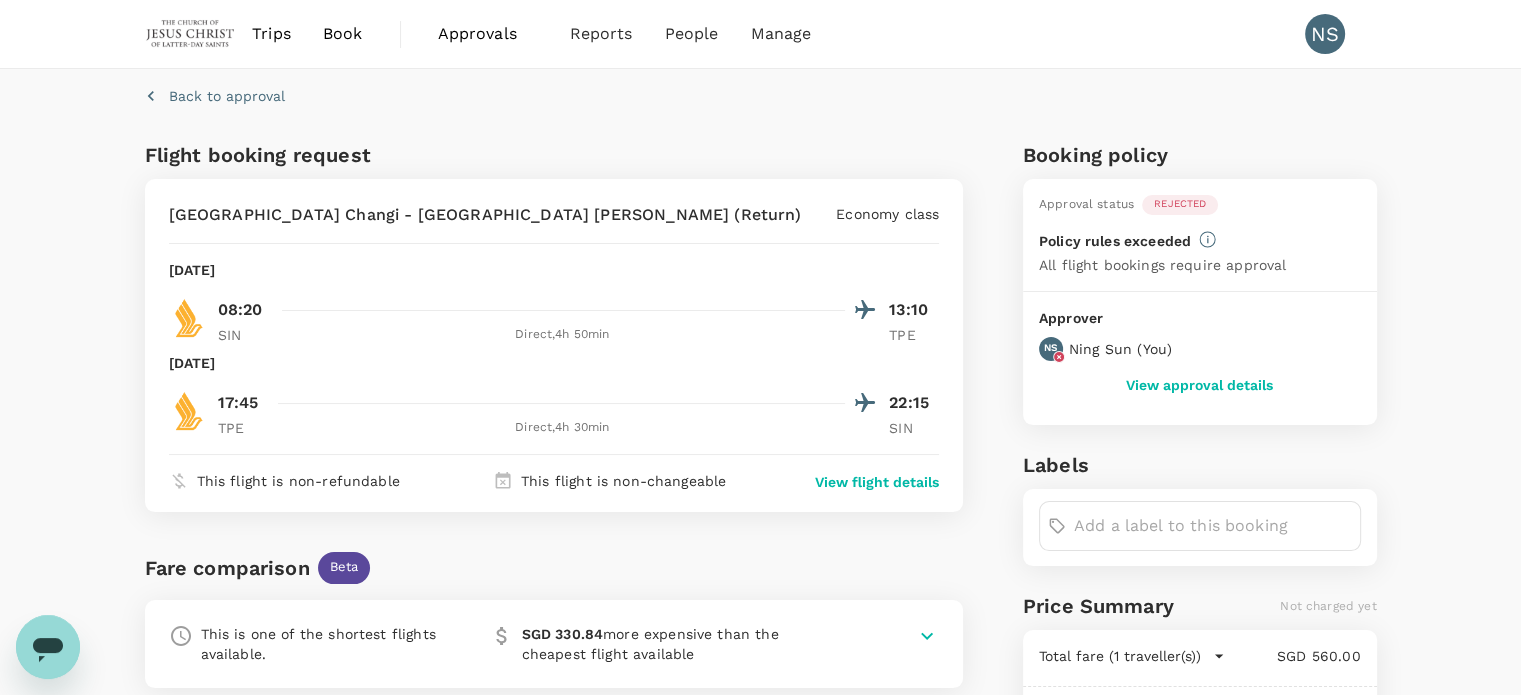 scroll, scrollTop: 0, scrollLeft: 0, axis: both 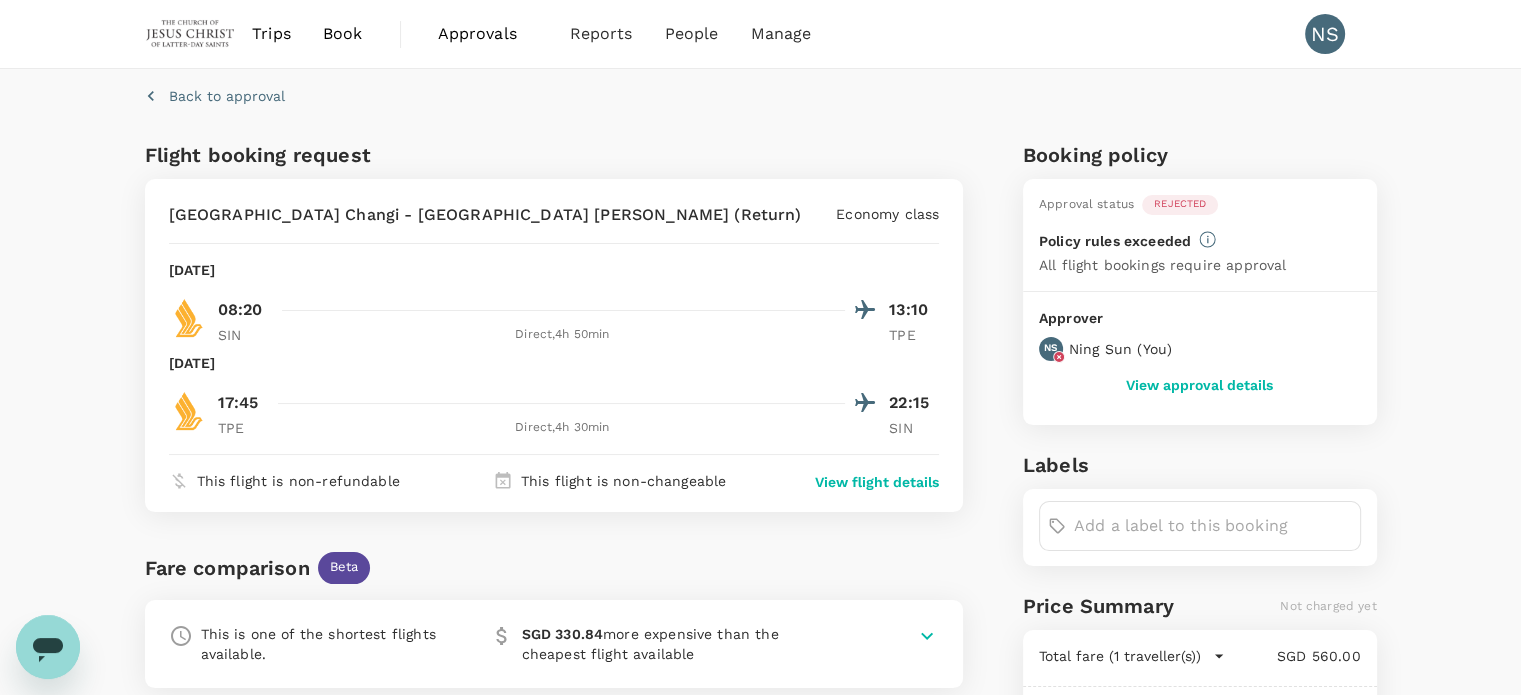 click on "08:20" at bounding box center (240, 310) 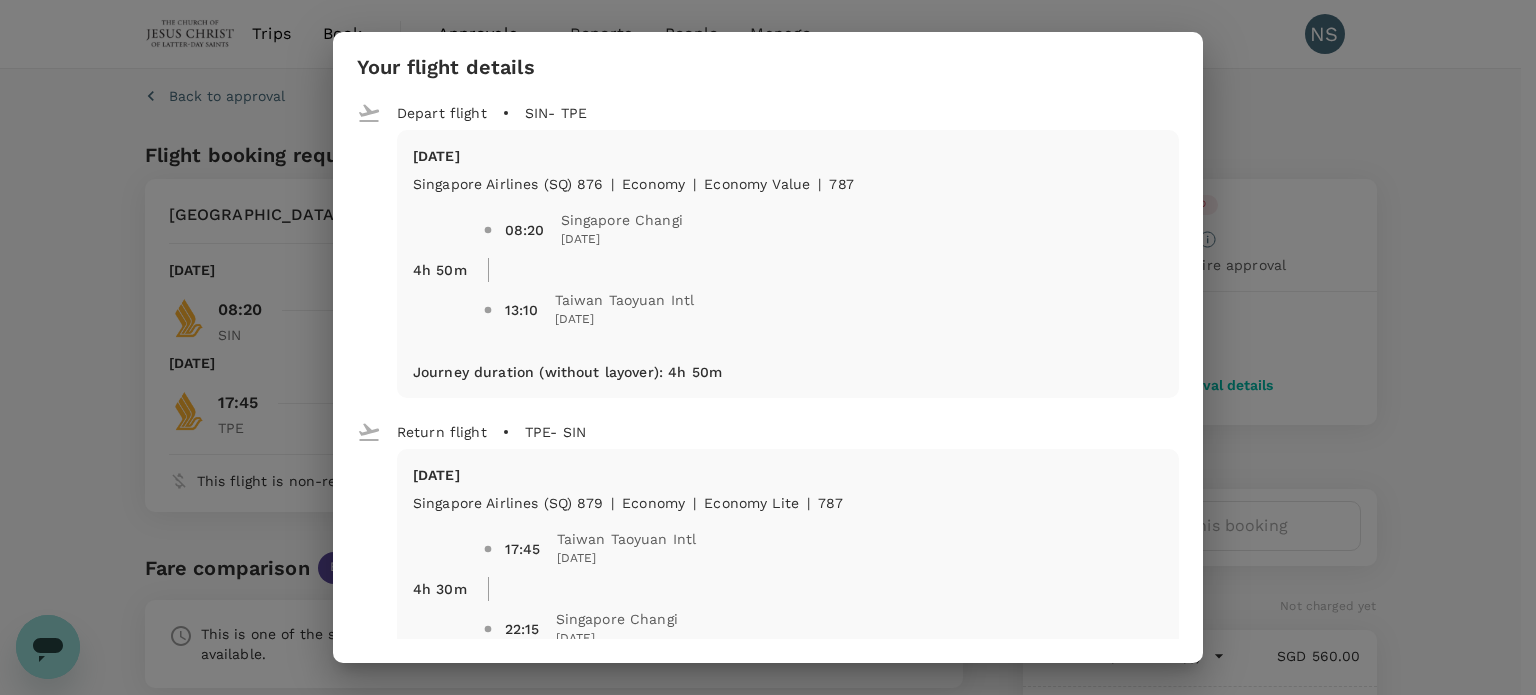 click on "Your flight details Depart flight SIN  -   TPE Sun, 13 Jul Singapore Airlines (SQ) 876 | economy | Economy Value   | 787 4h 50m 08:20 Singapore Changi 13 Jul 2025 13:10 Taiwan Taoyuan Intl 13 Jul 2025 Journey duration (without layover) : 4h 50m Return flight TPE  -   SIN Sat, 19 Jul Singapore Airlines (SQ) 879 | economy | Economy Lite   | 787 4h 30m 17:45 Taiwan Taoyuan Intl 19 Jul 2025 22:15 Singapore Changi 19 Jul 2025 Journey duration (without layover) : 4h 30m This flight is non-refundable This flight is non-changeable Checked baggage 1 piece(s) with total 25kg is included Complimentary drinks and meal is with charge Standard seat selection is with charge" at bounding box center (768, 347) 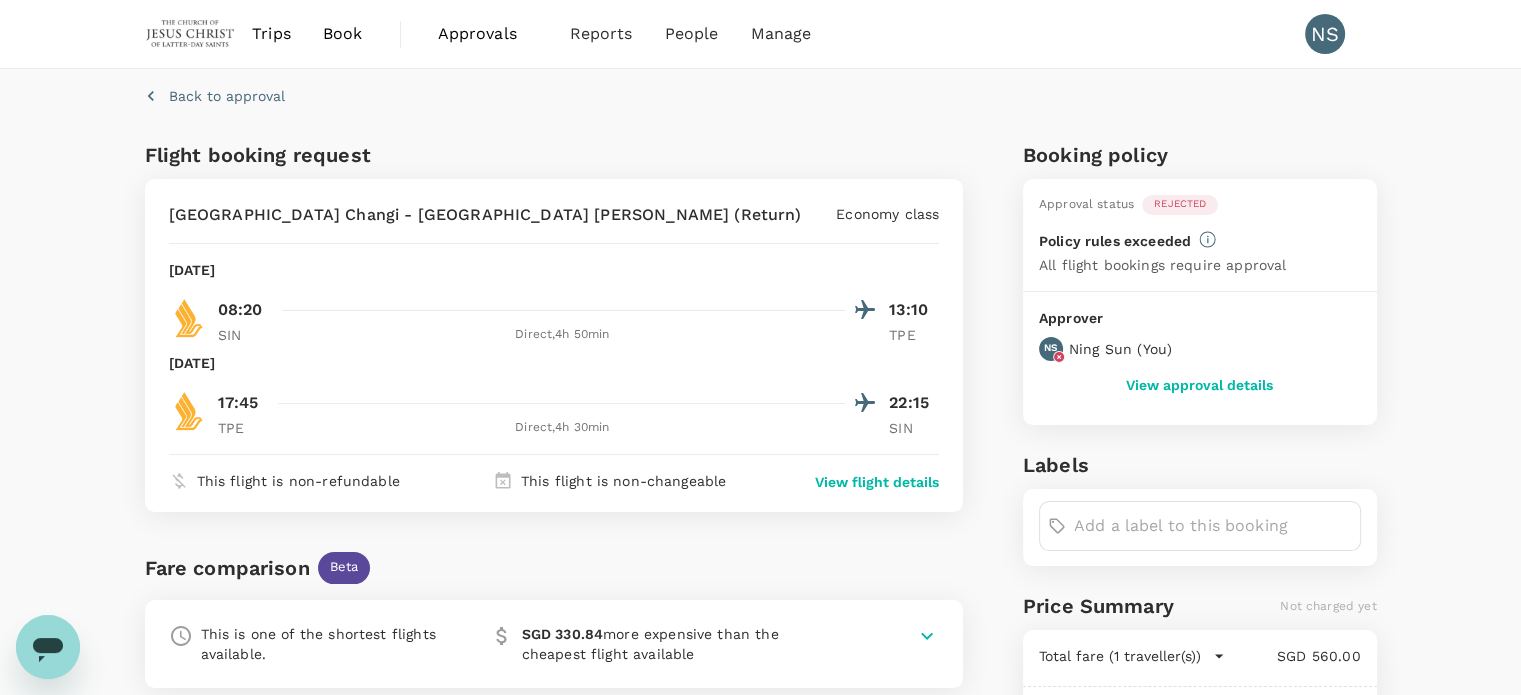 click on "Approvals" at bounding box center [488, 34] 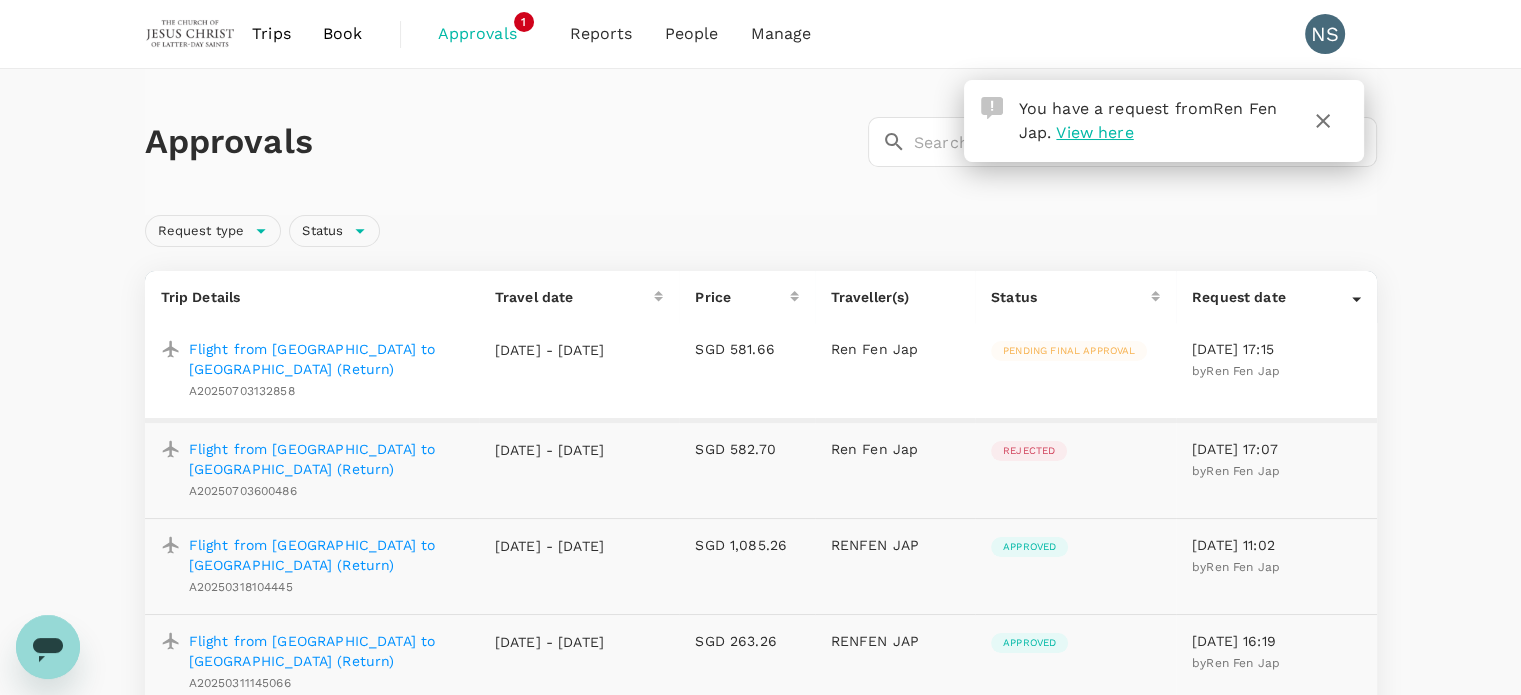 click on "Flight from Singapore to Taipei (Return)" at bounding box center [326, 359] 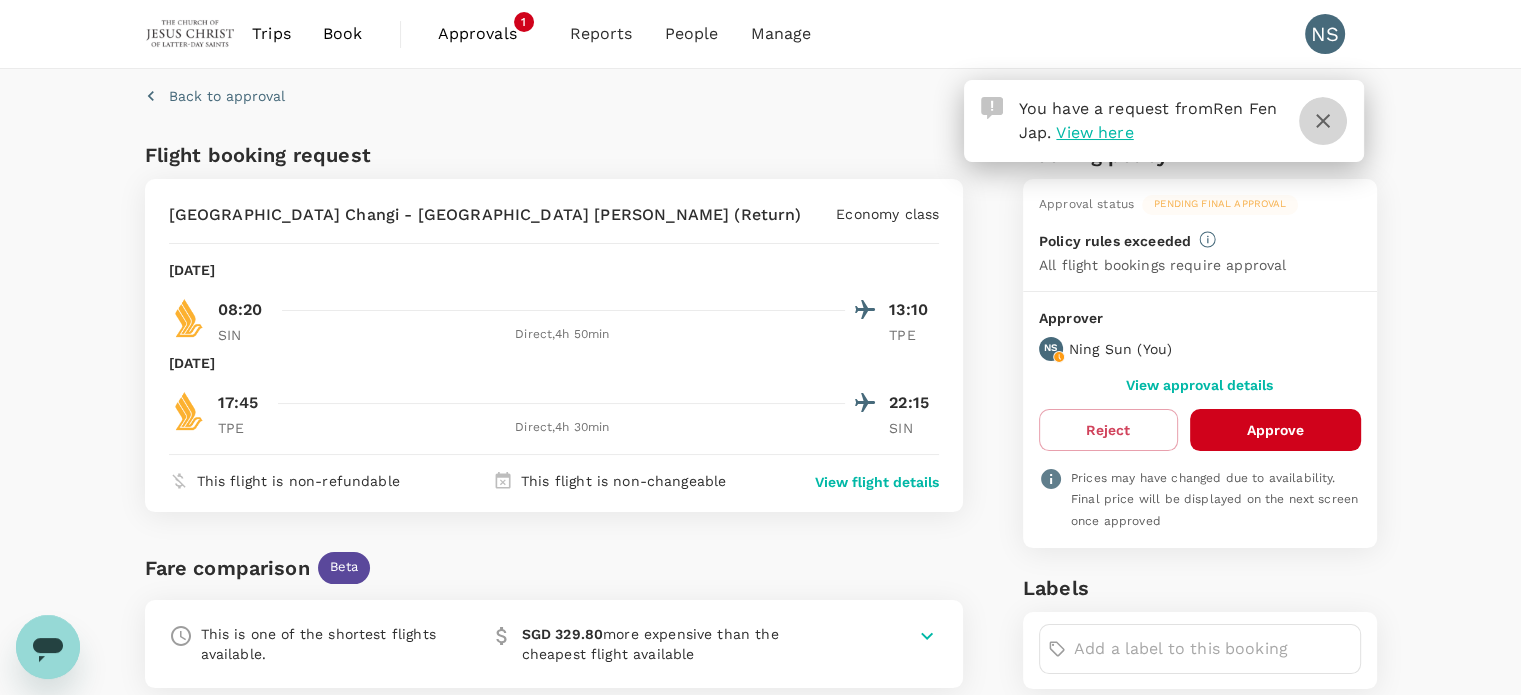 click 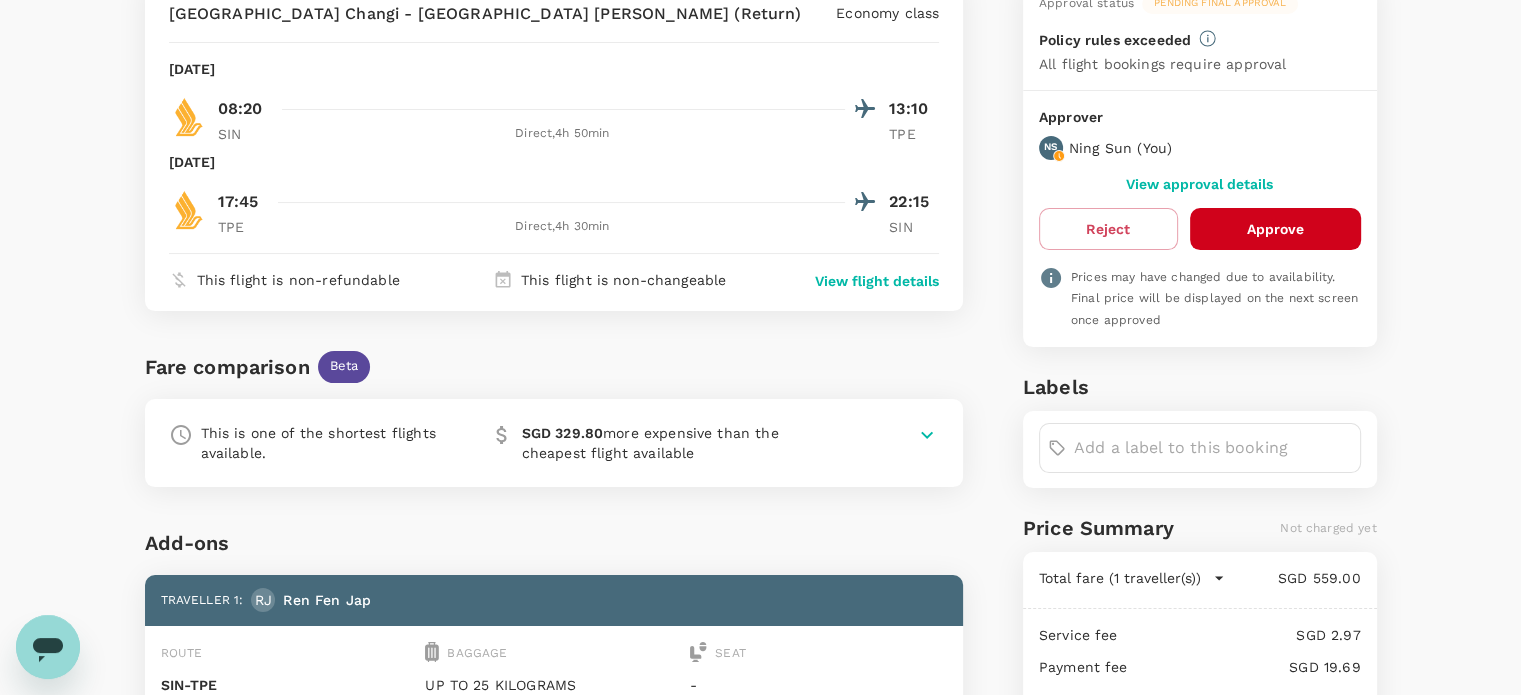 scroll, scrollTop: 300, scrollLeft: 0, axis: vertical 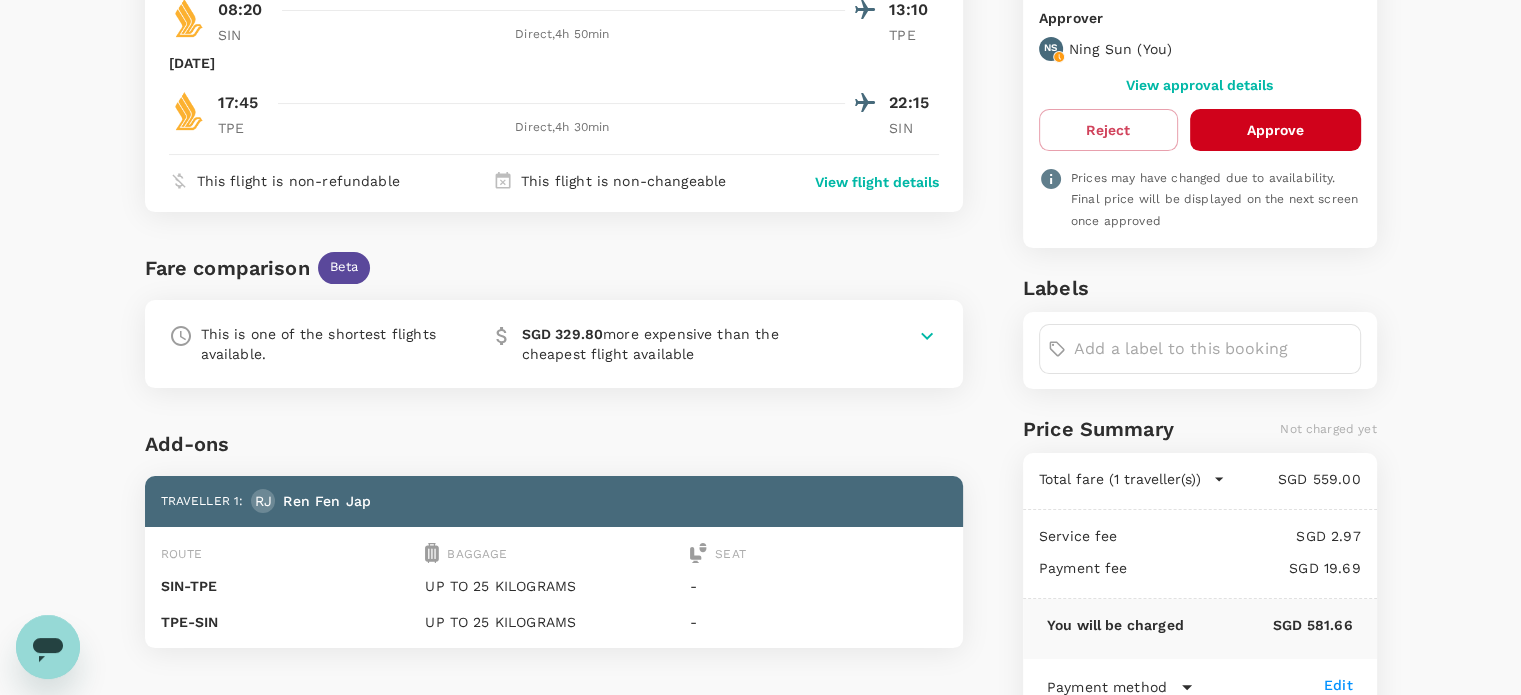 click 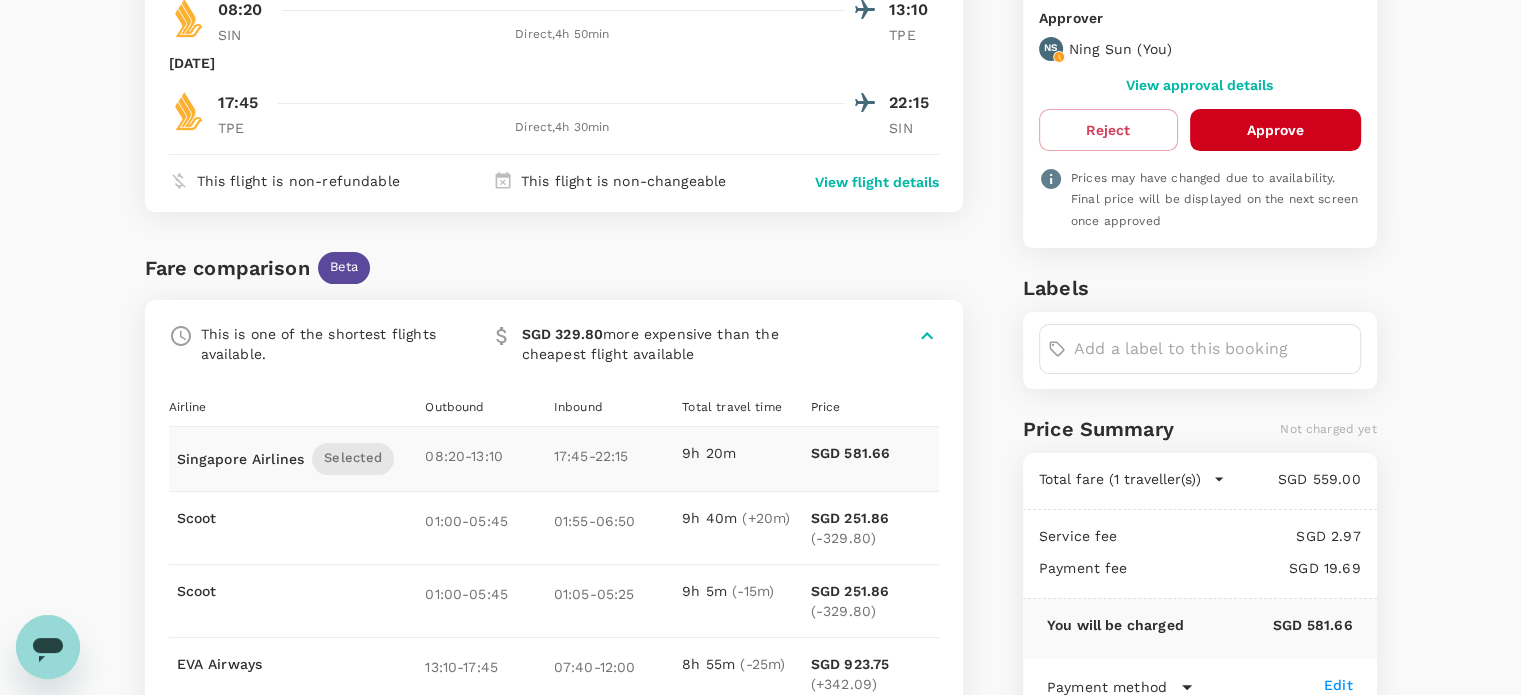 click on "Approve" at bounding box center (1275, 130) 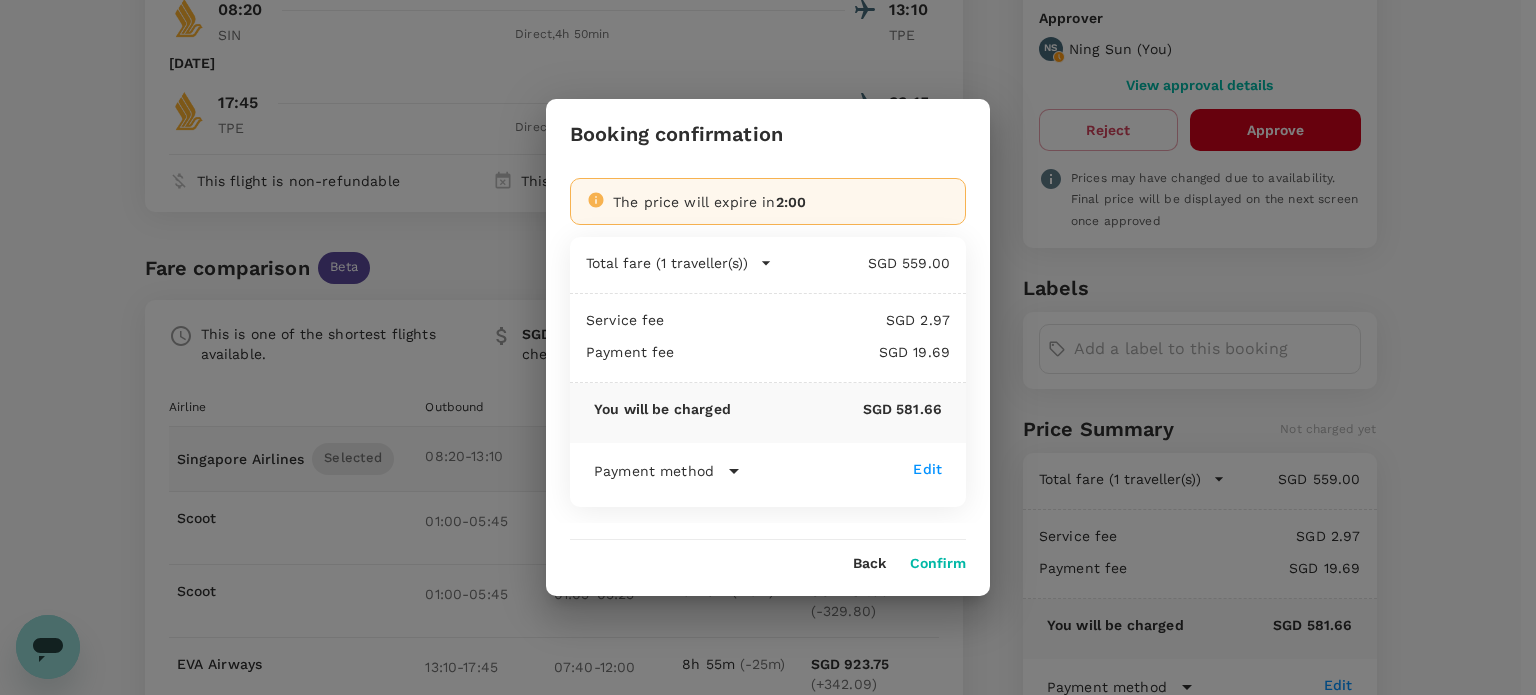 click 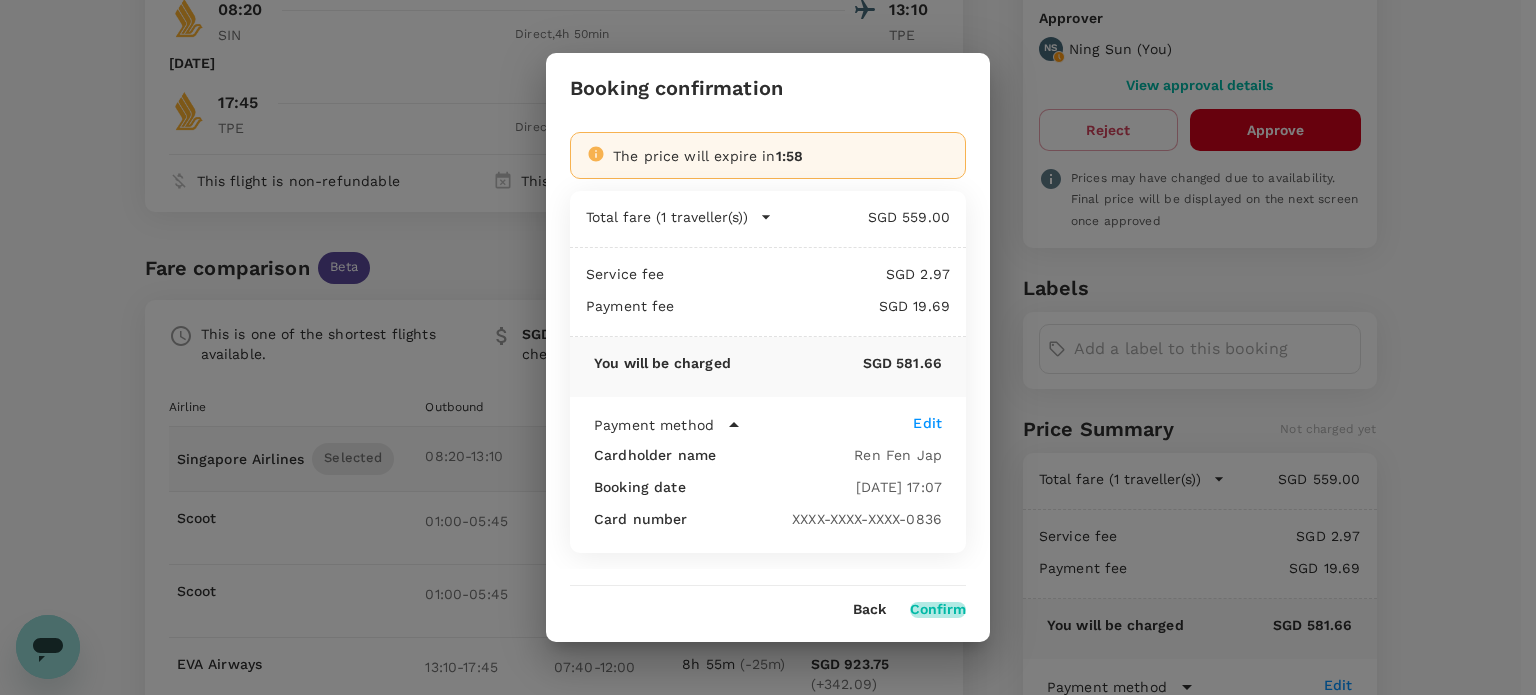 click on "Confirm" at bounding box center (938, 610) 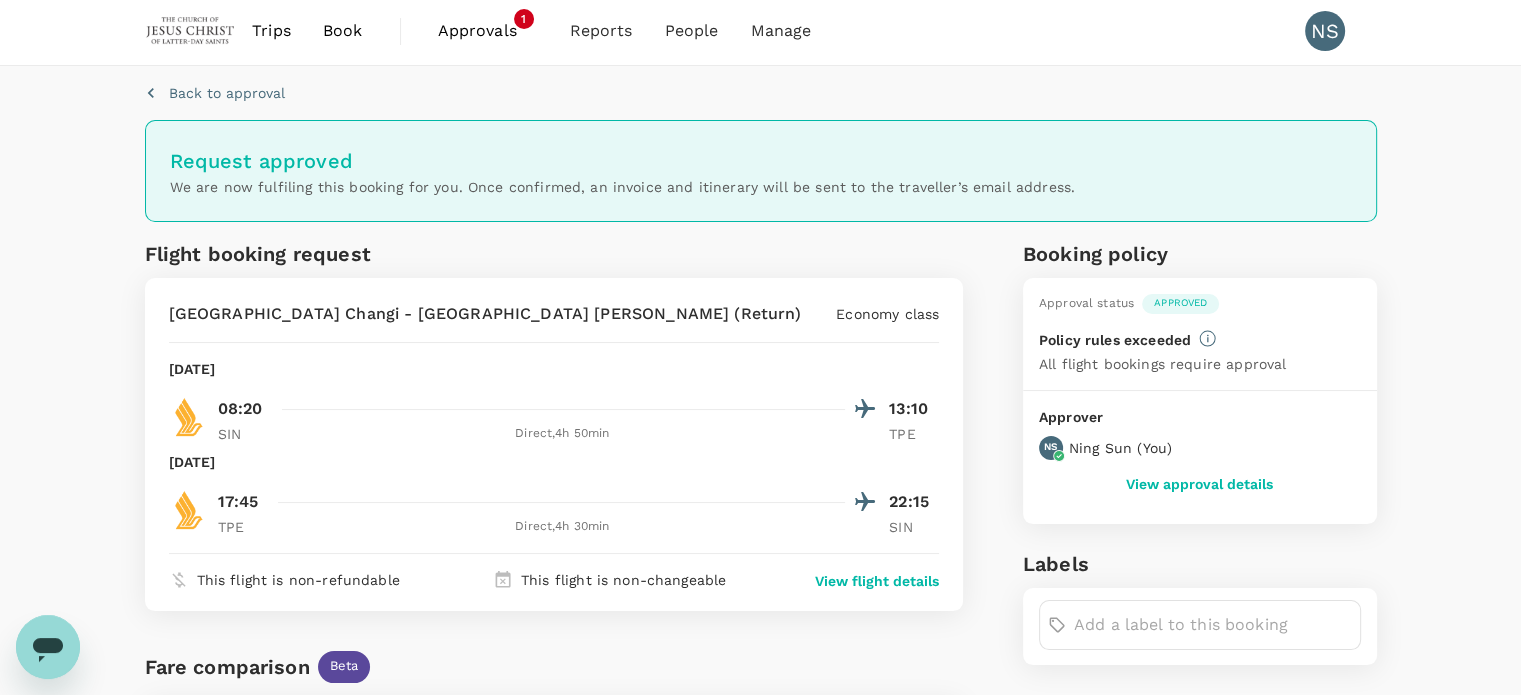 scroll, scrollTop: 0, scrollLeft: 0, axis: both 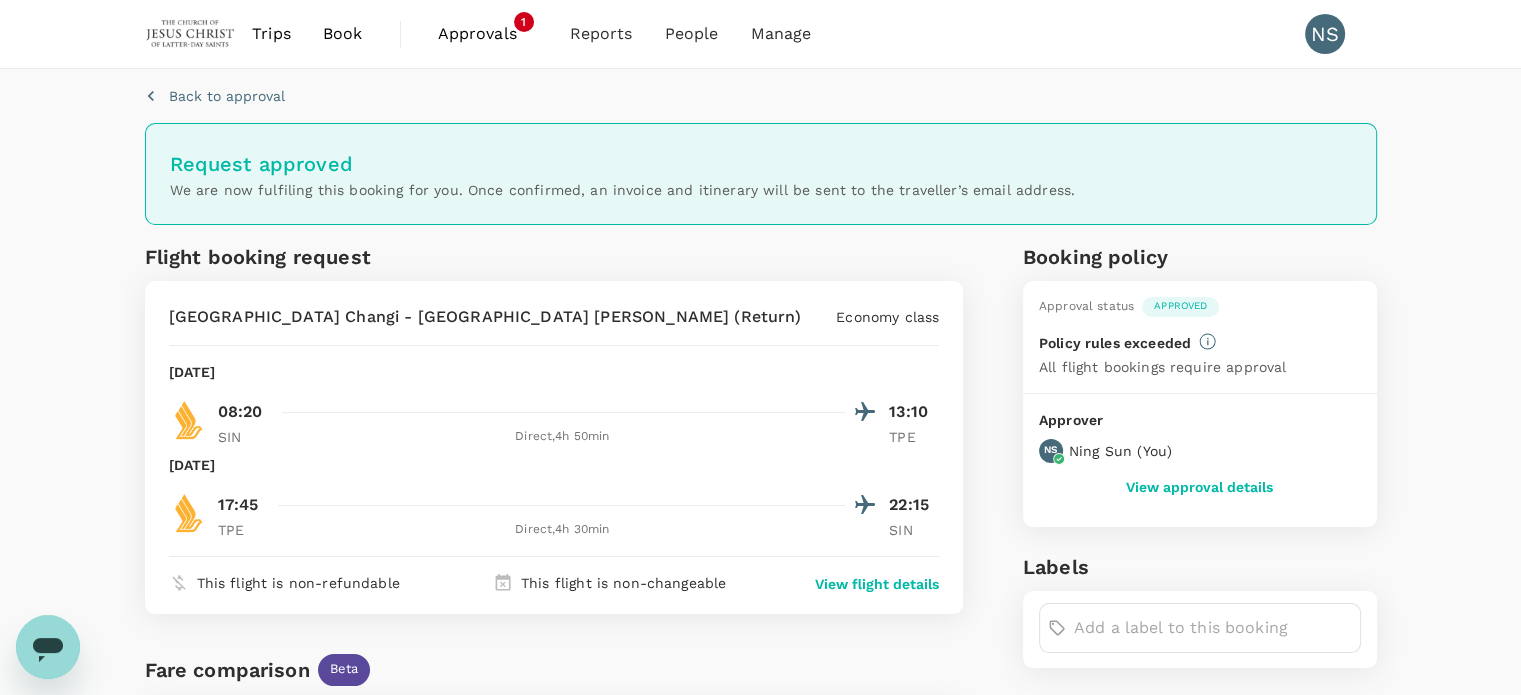 click on "Approvals" at bounding box center (488, 34) 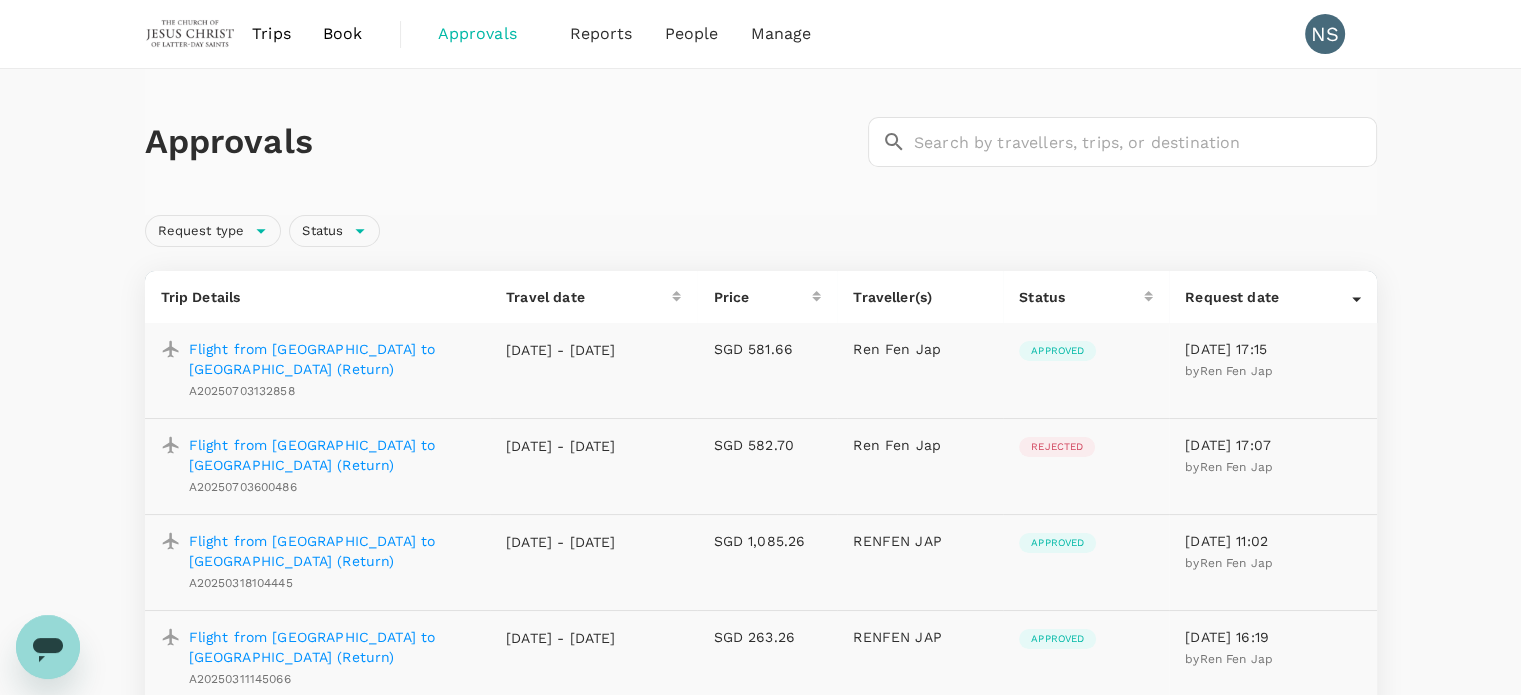 click on "Book" at bounding box center [343, 34] 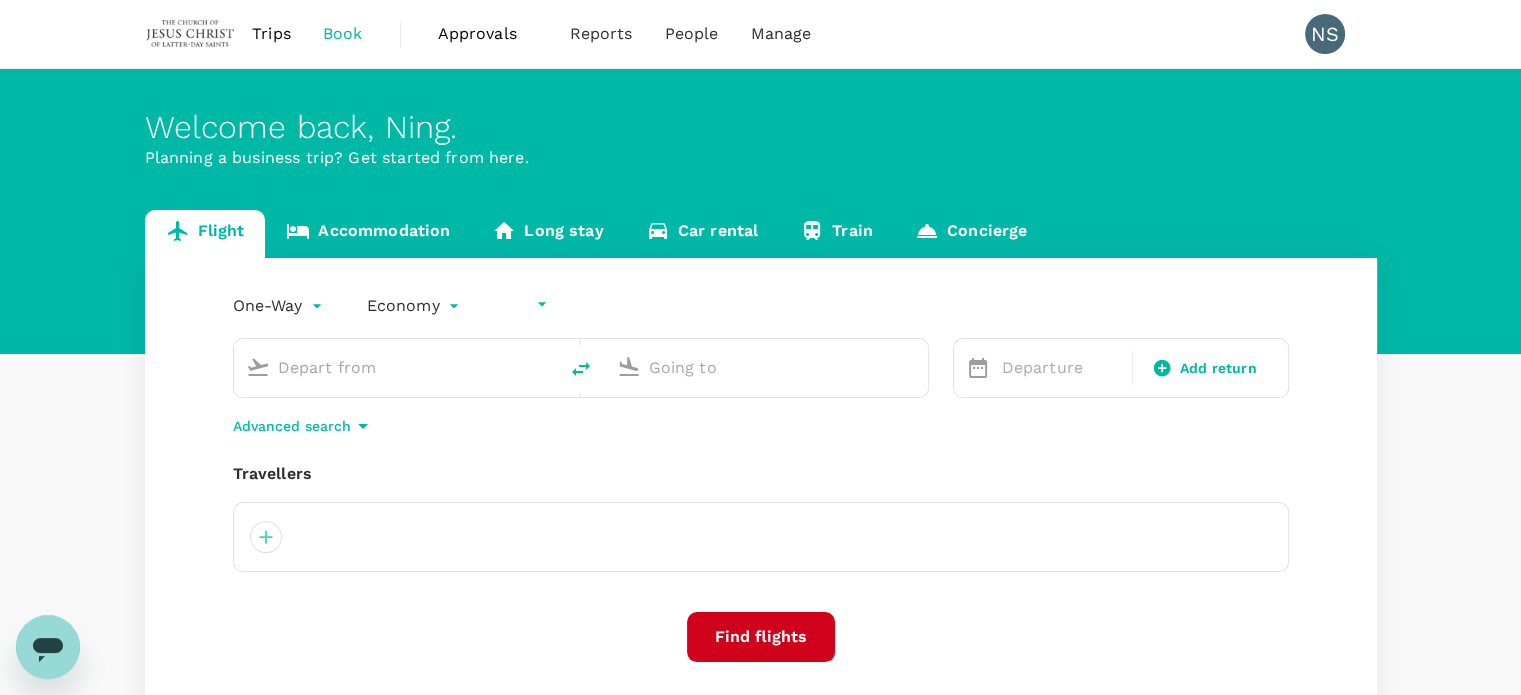type on "undefined, undefined (any)" 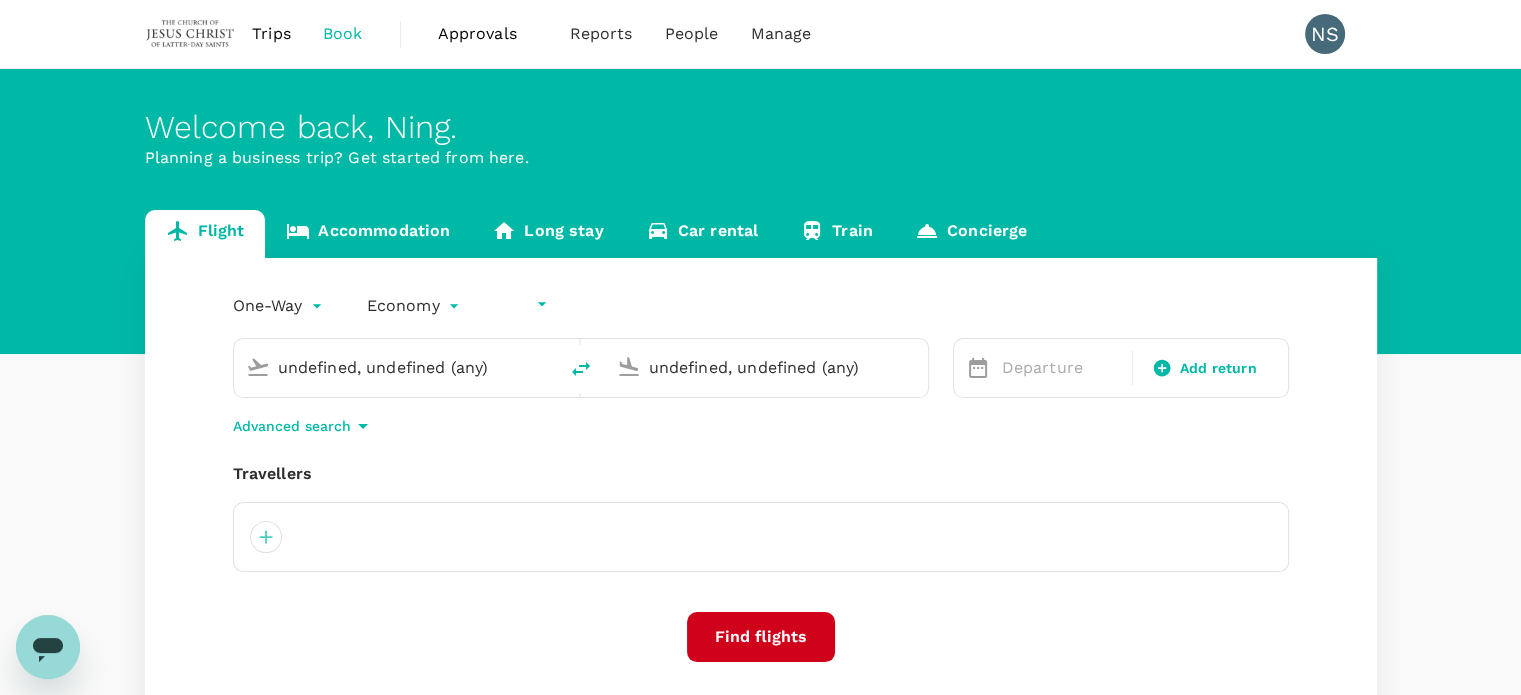 type on "Hong Kong Intl (HKG)" 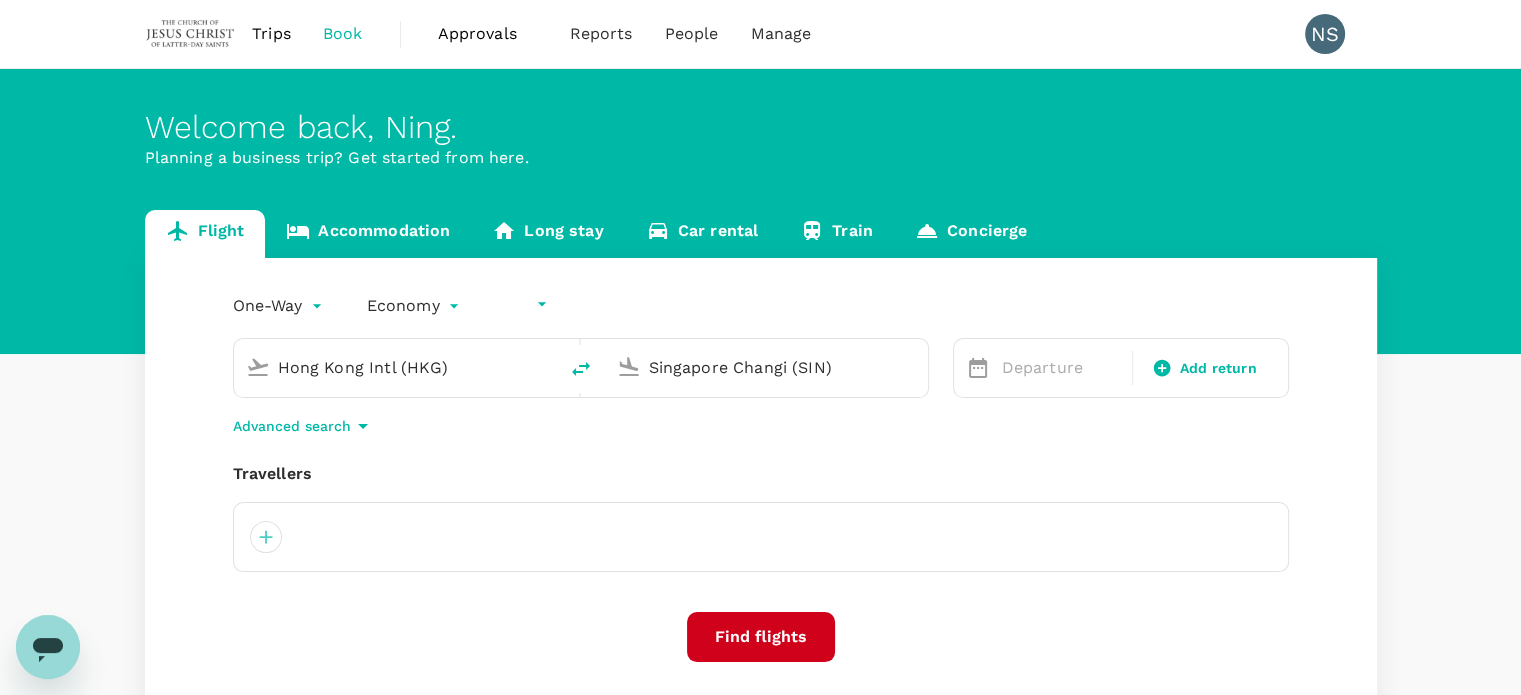 type 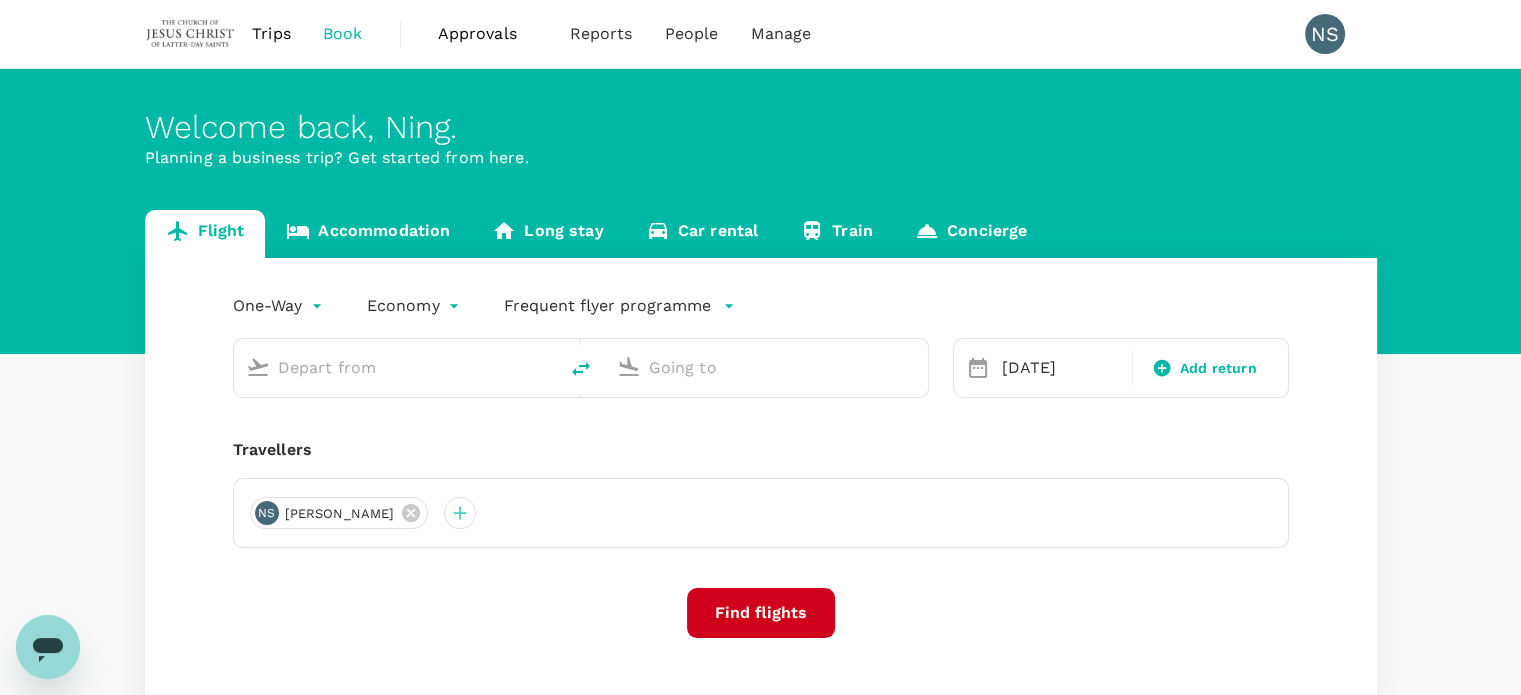type on "Hong Kong Intl (HKG)" 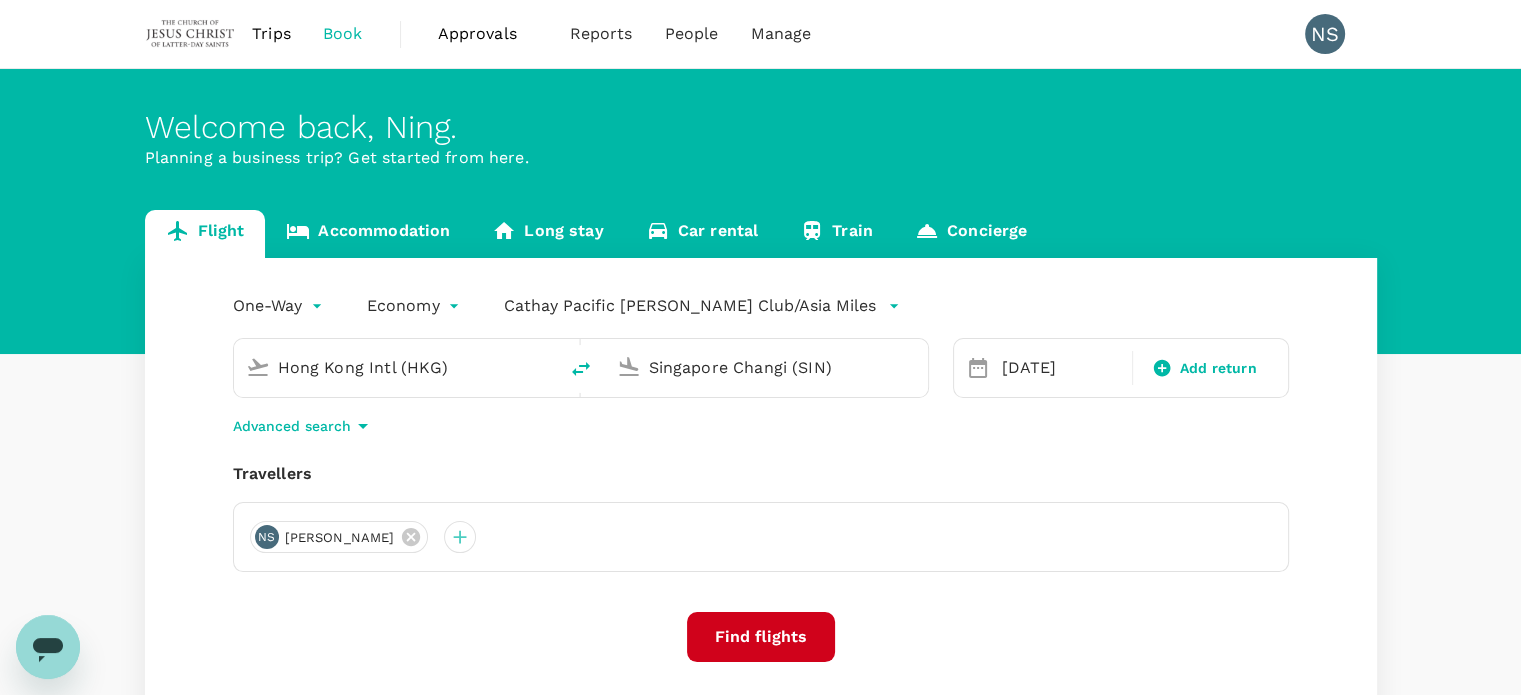 click on "Hong Kong Intl (HKG)" at bounding box center (396, 367) 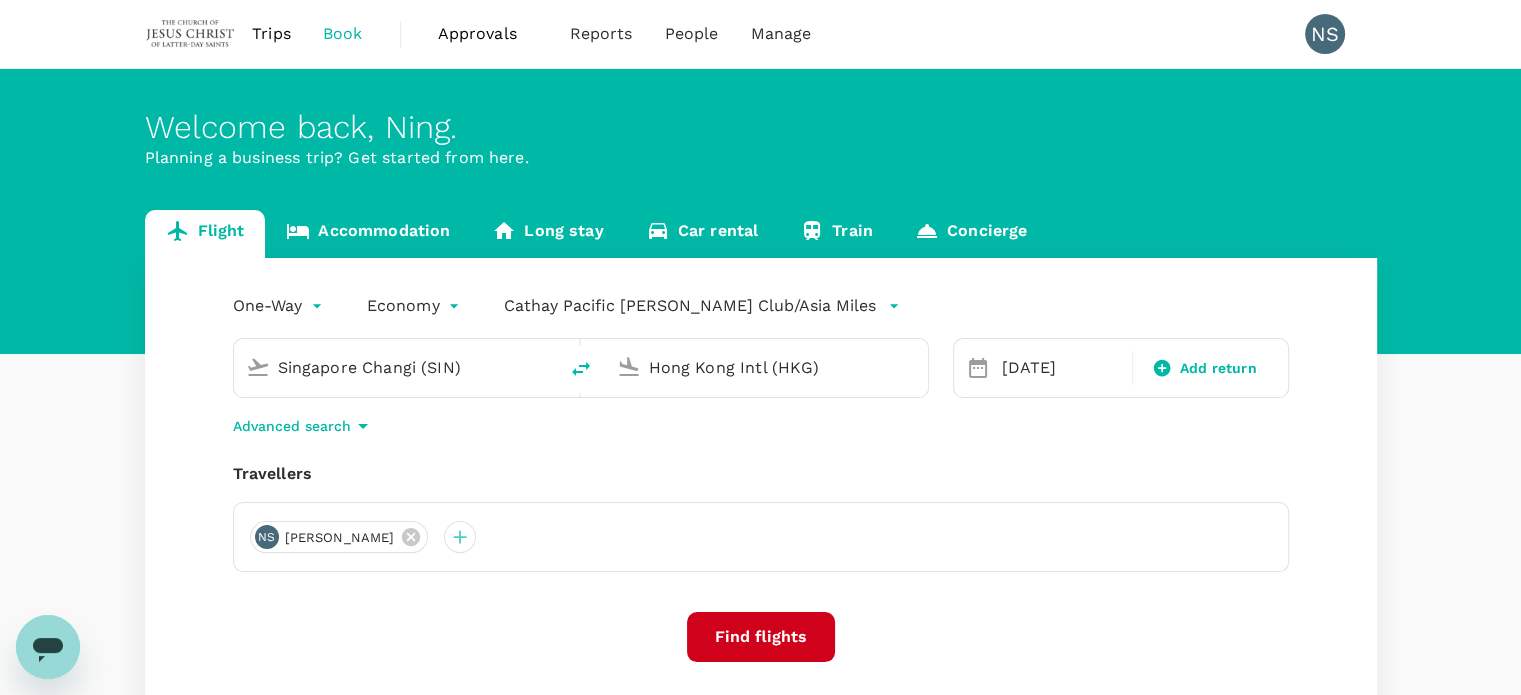 click on "Singapore Changi (SIN)" at bounding box center [396, 367] 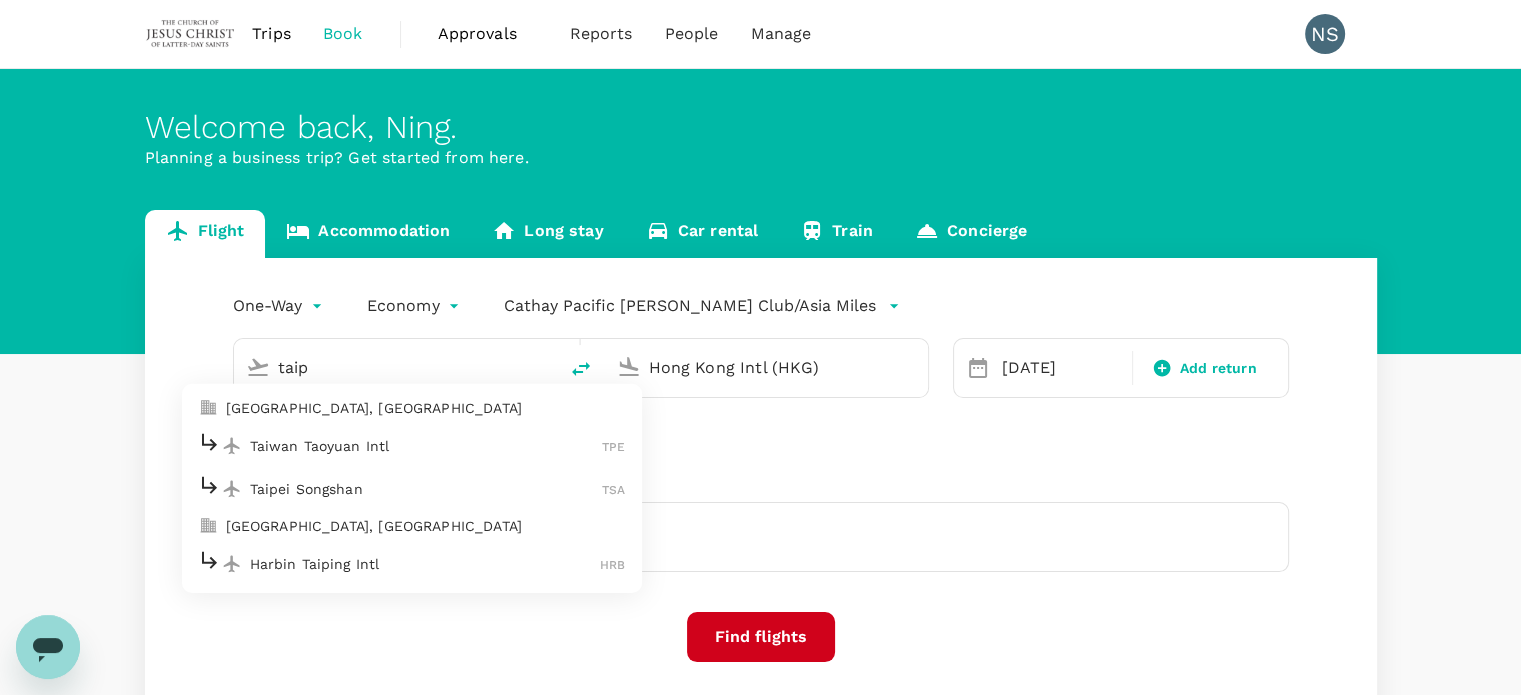 click on "Taiwan Taoyuan Intl" at bounding box center [426, 446] 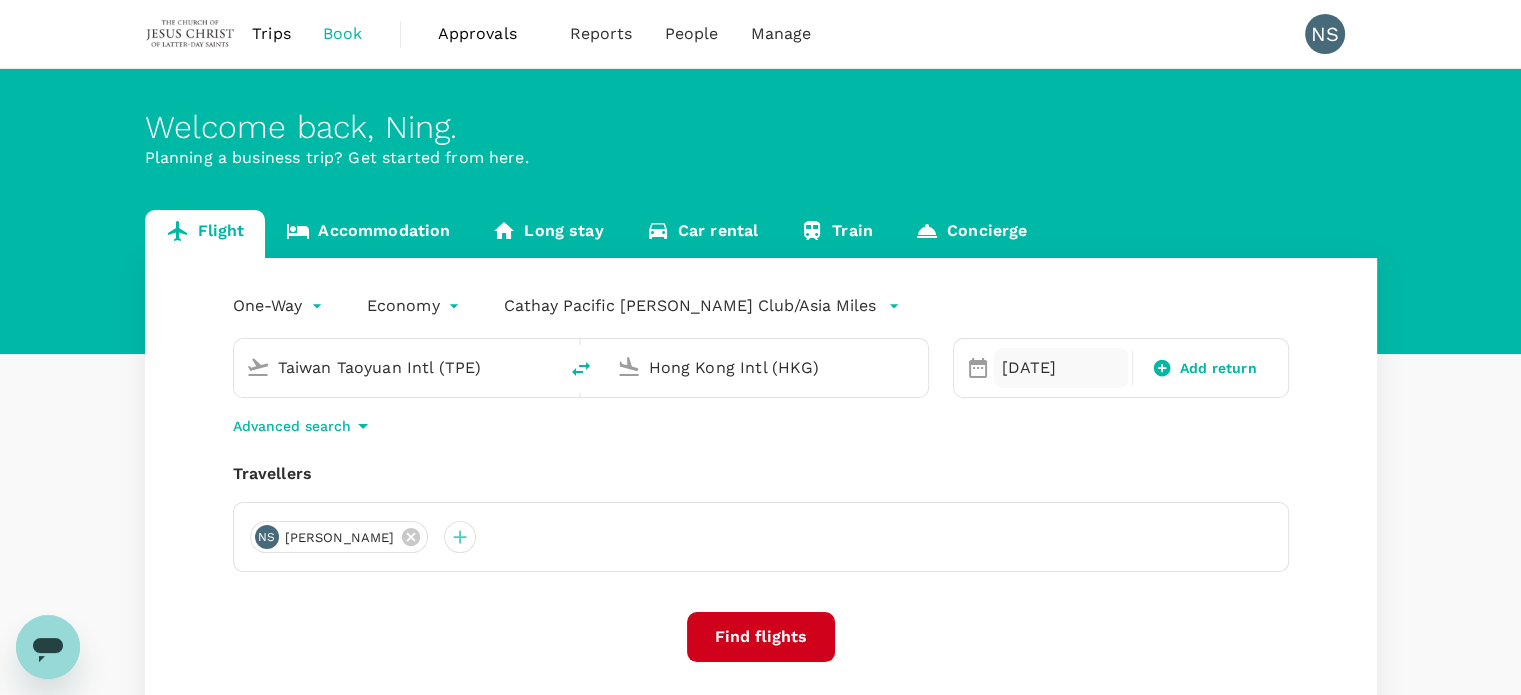 click on "[DATE]" at bounding box center [1061, 368] 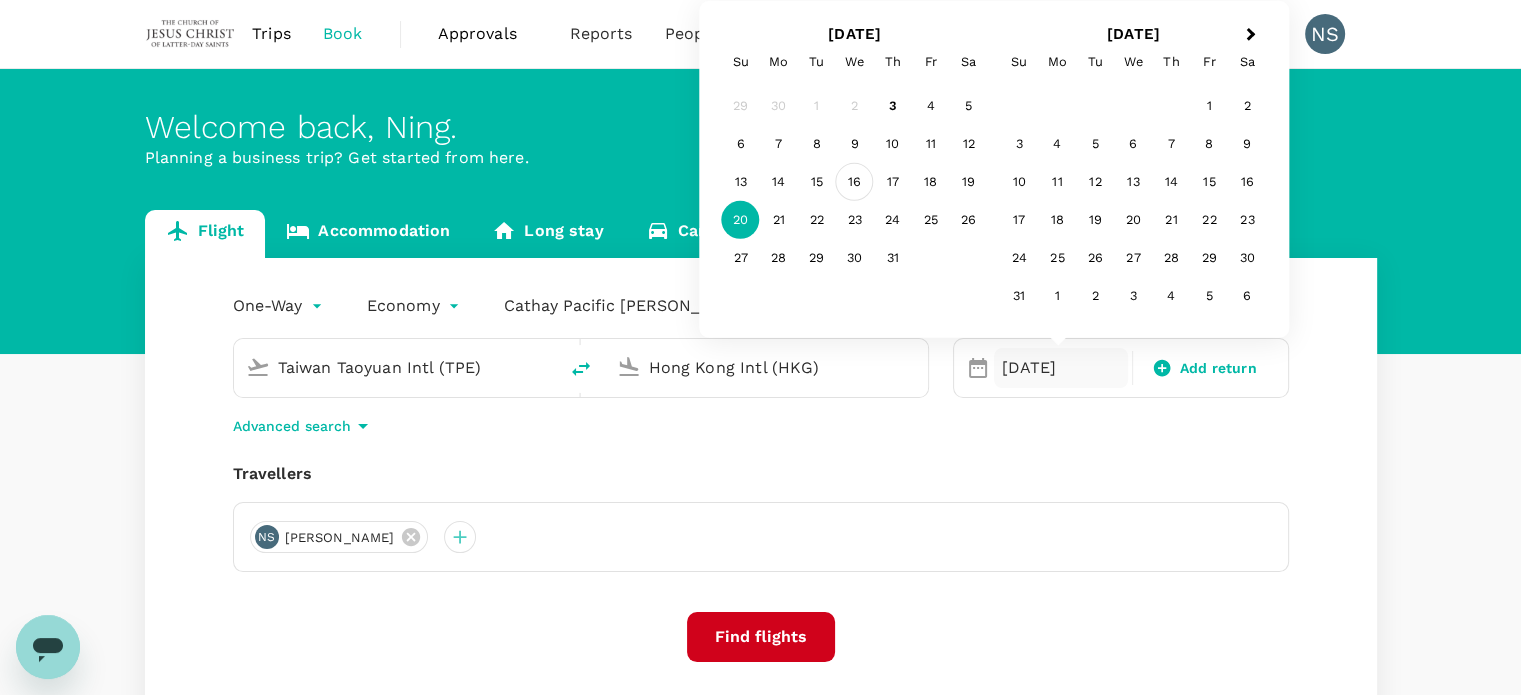 click on "16" at bounding box center [855, 182] 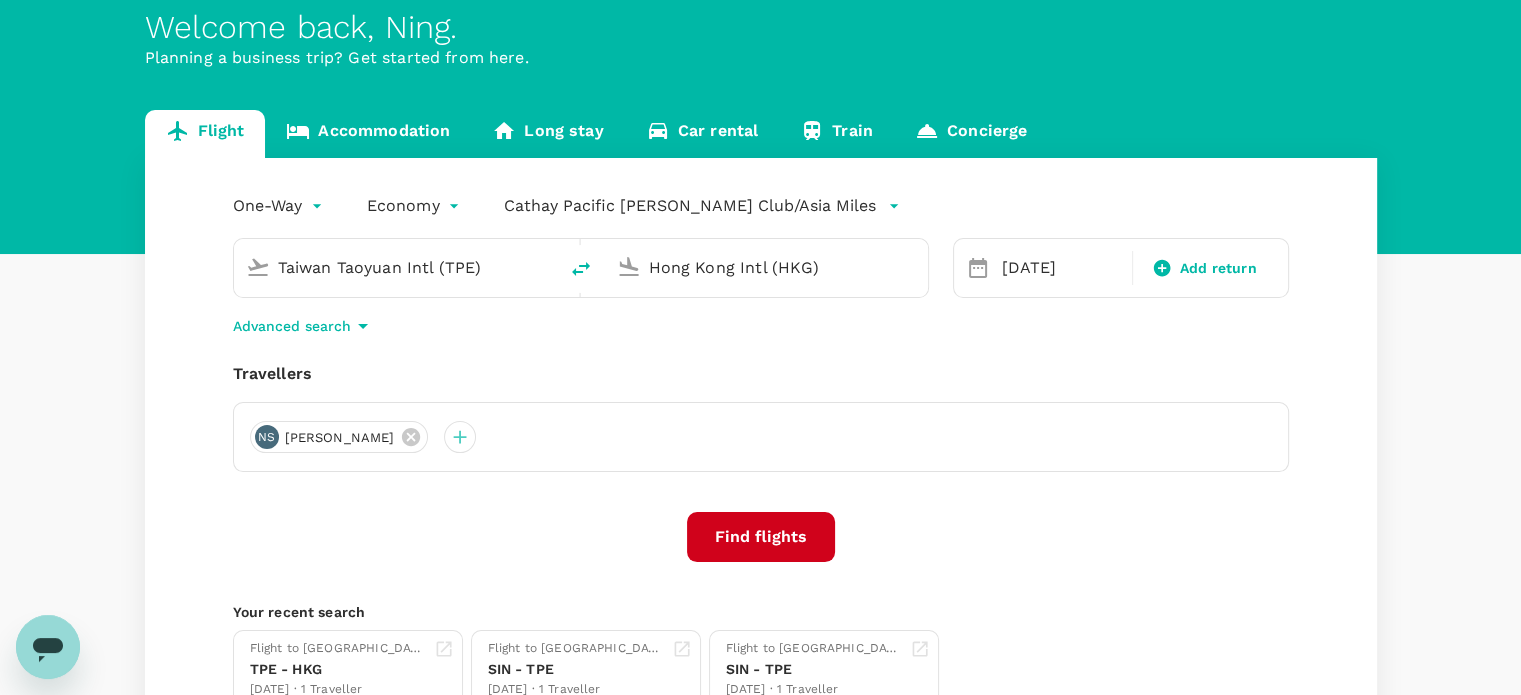 scroll, scrollTop: 270, scrollLeft: 0, axis: vertical 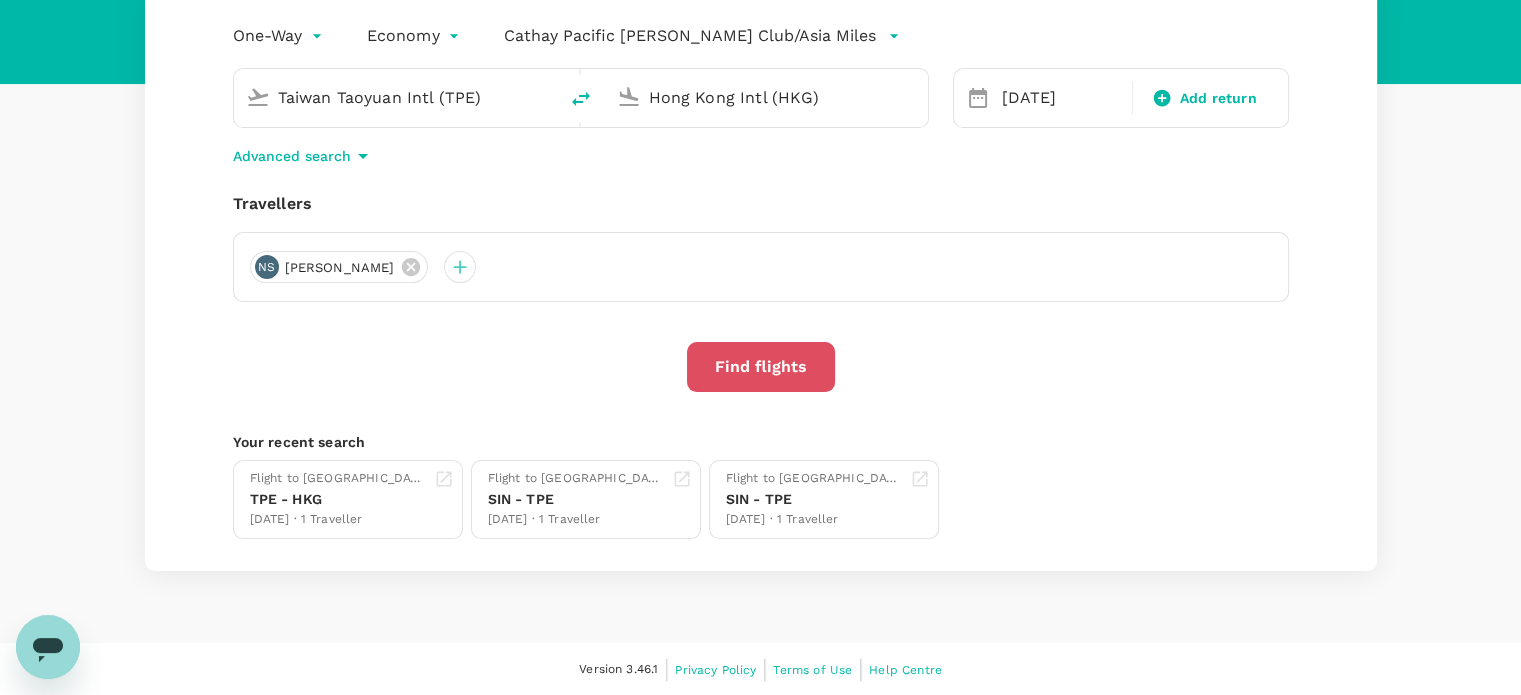 click on "Find flights" at bounding box center [761, 367] 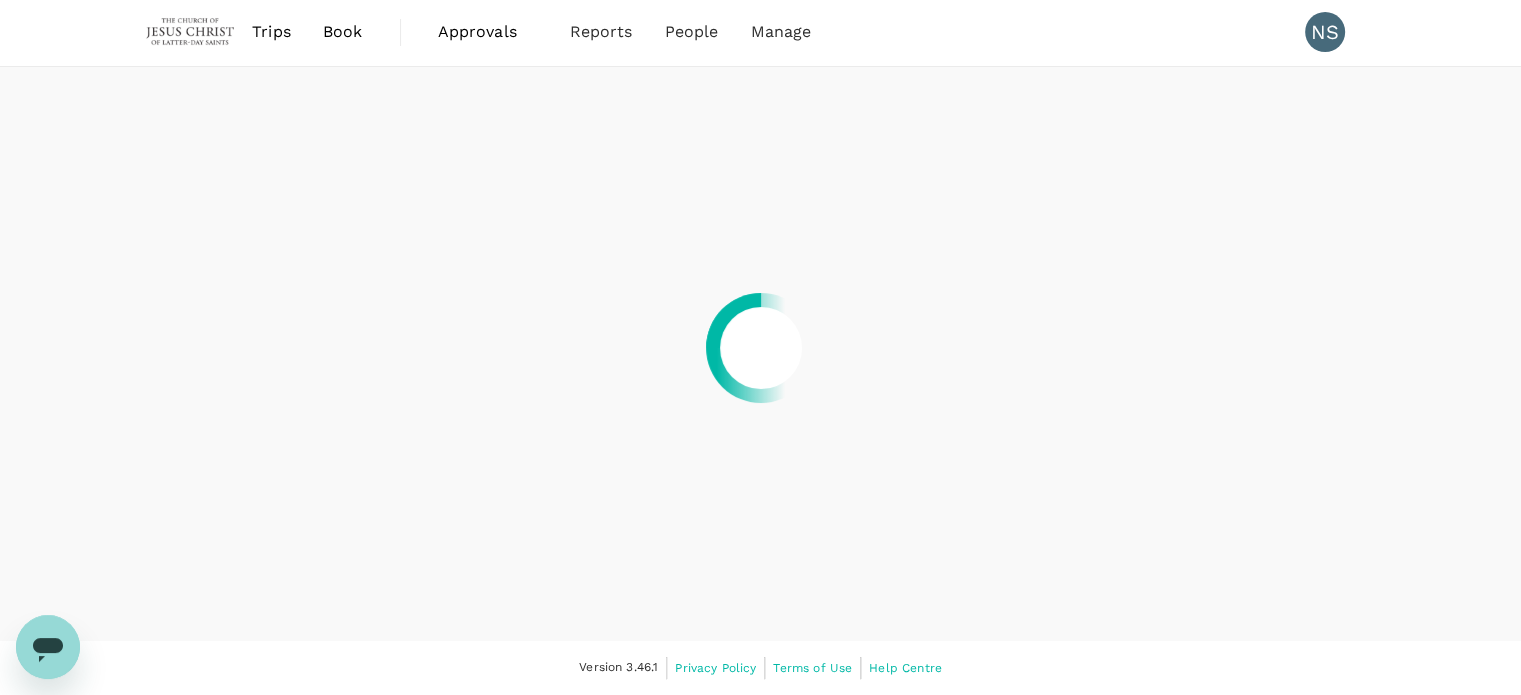 scroll, scrollTop: 0, scrollLeft: 0, axis: both 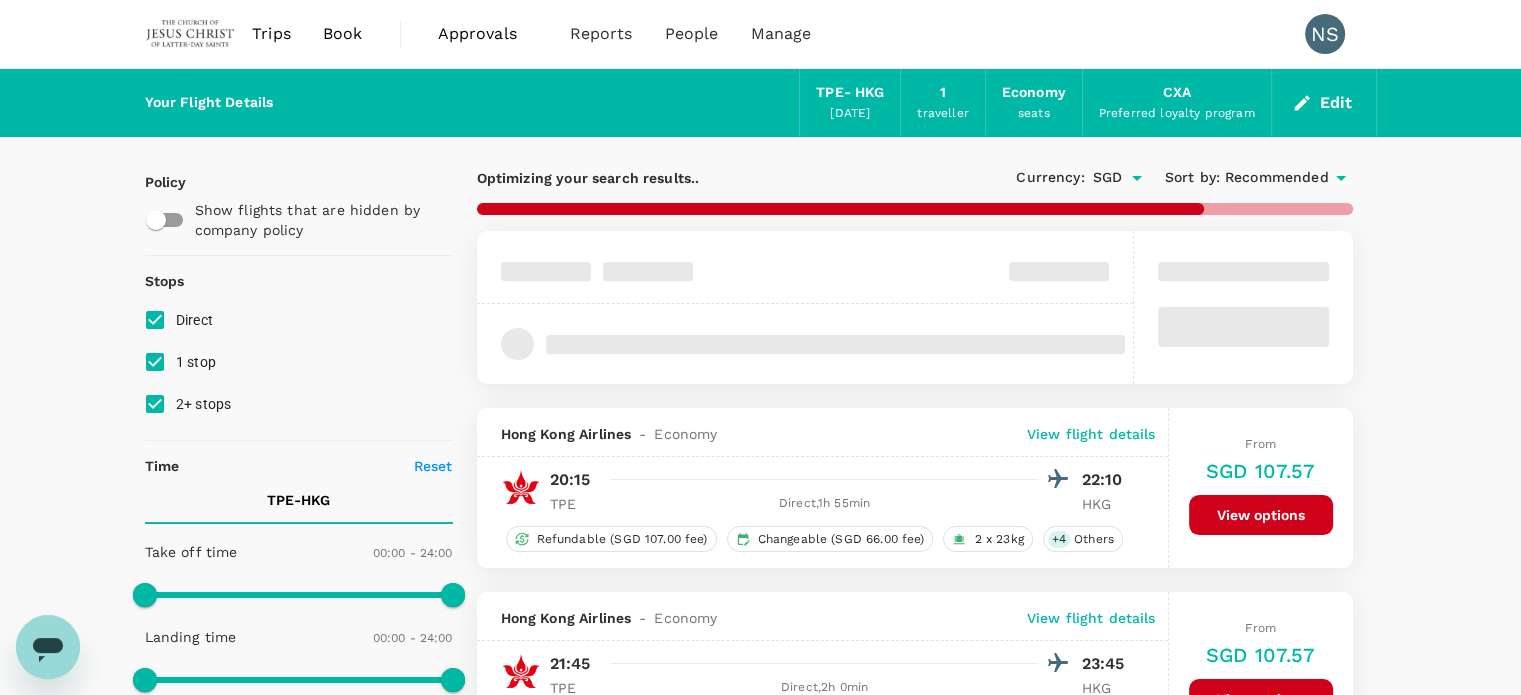 click on "1 stop" at bounding box center [155, 362] 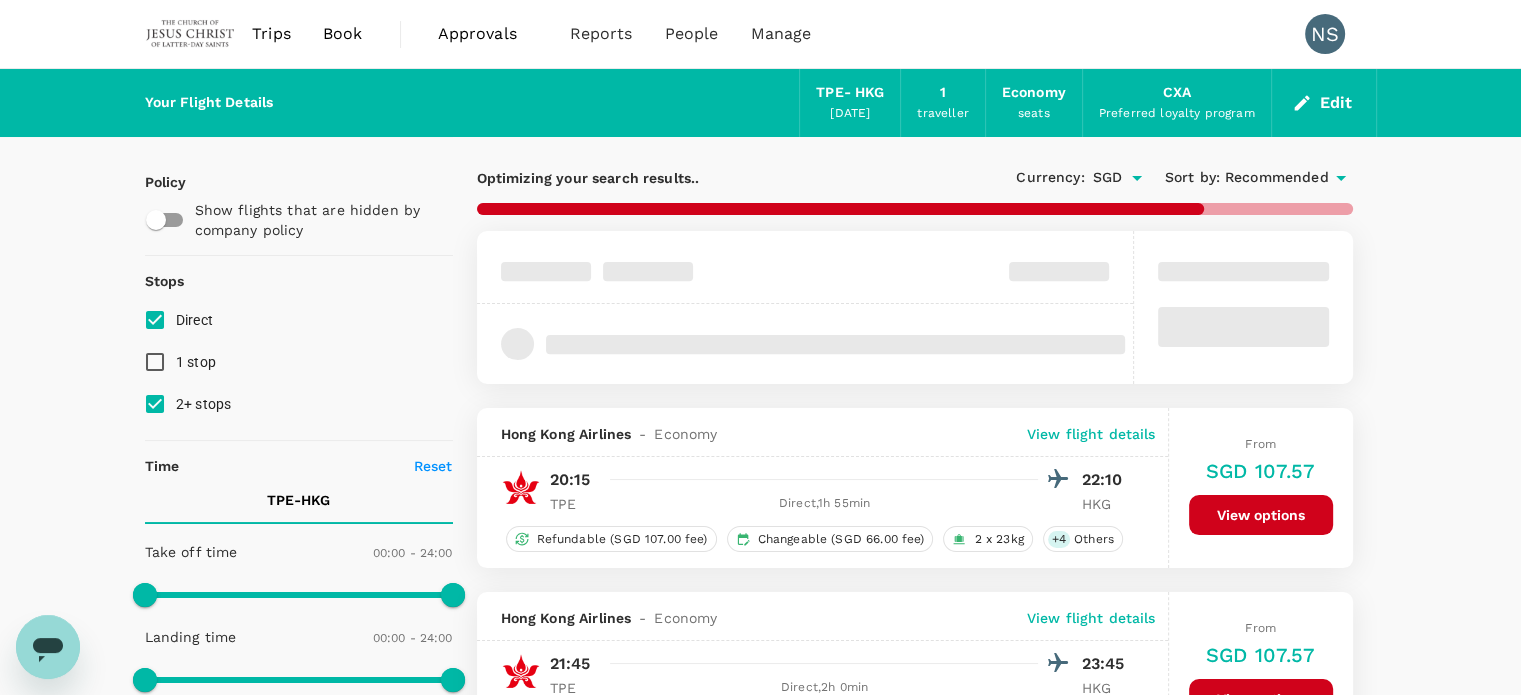 click on "2+ stops" at bounding box center [155, 404] 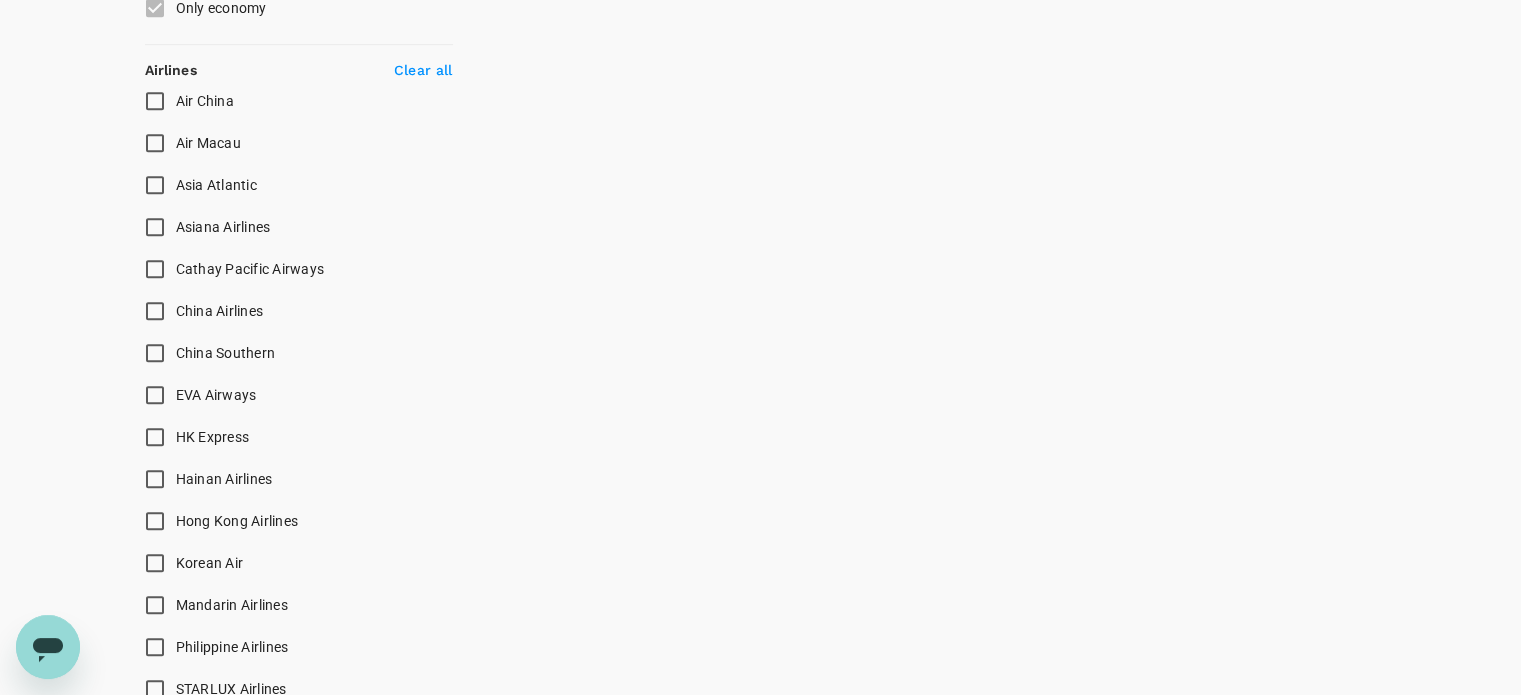 scroll, scrollTop: 1200, scrollLeft: 0, axis: vertical 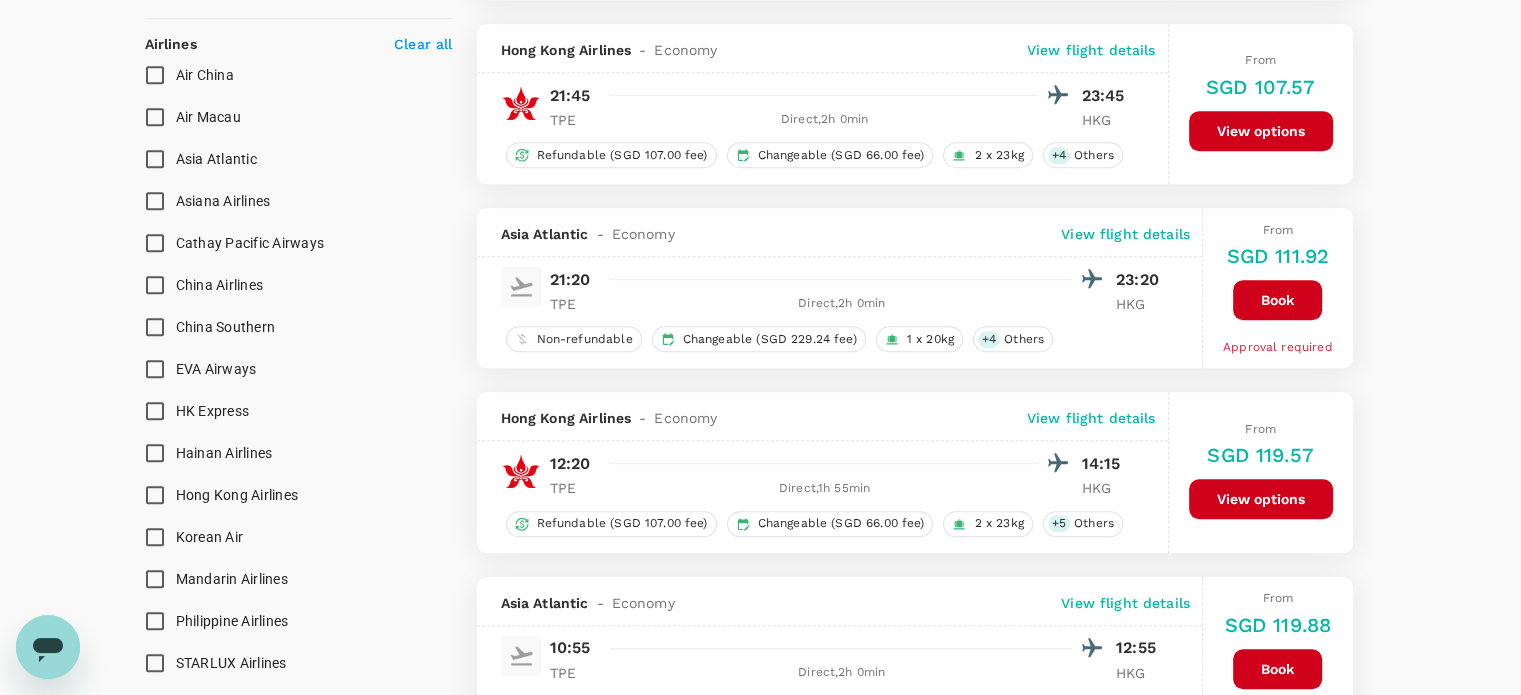 click on "Cathay Pacific Airways" at bounding box center [250, 243] 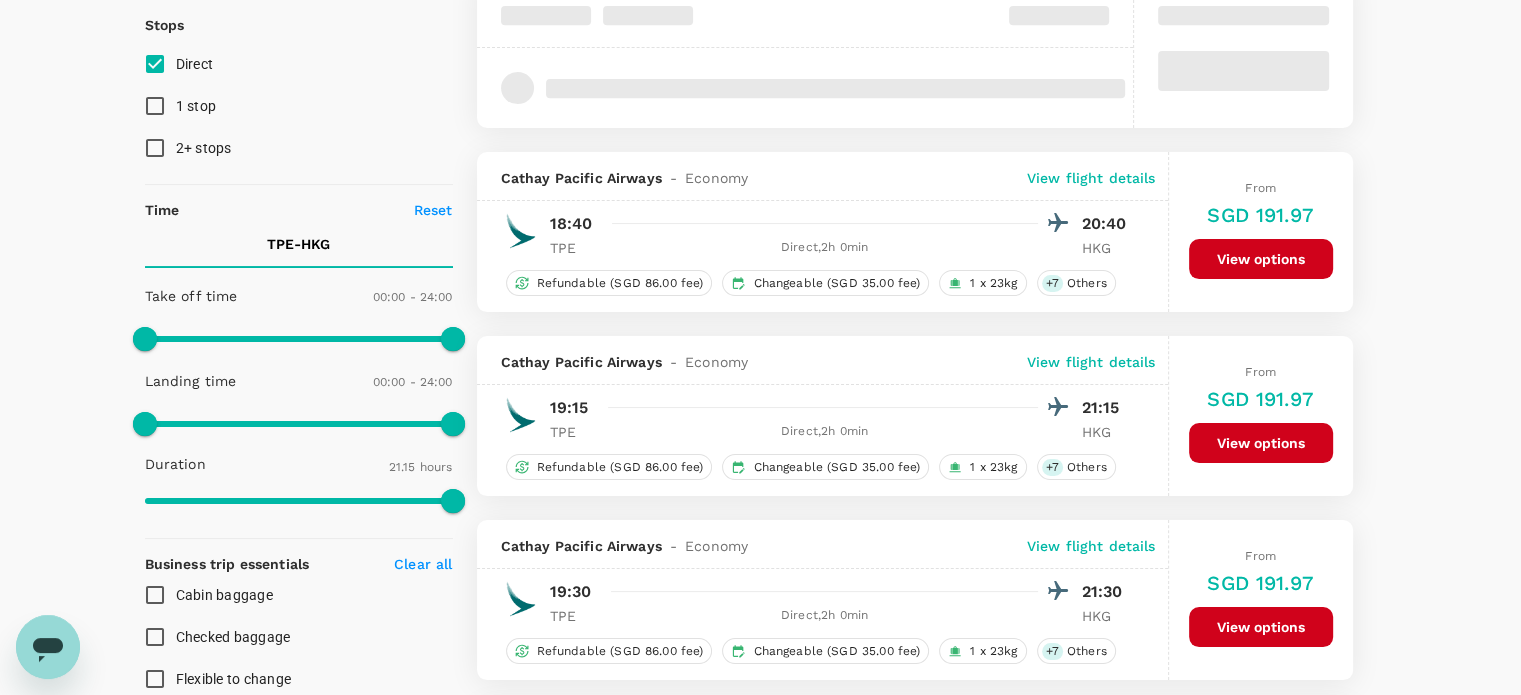 scroll, scrollTop: 100, scrollLeft: 0, axis: vertical 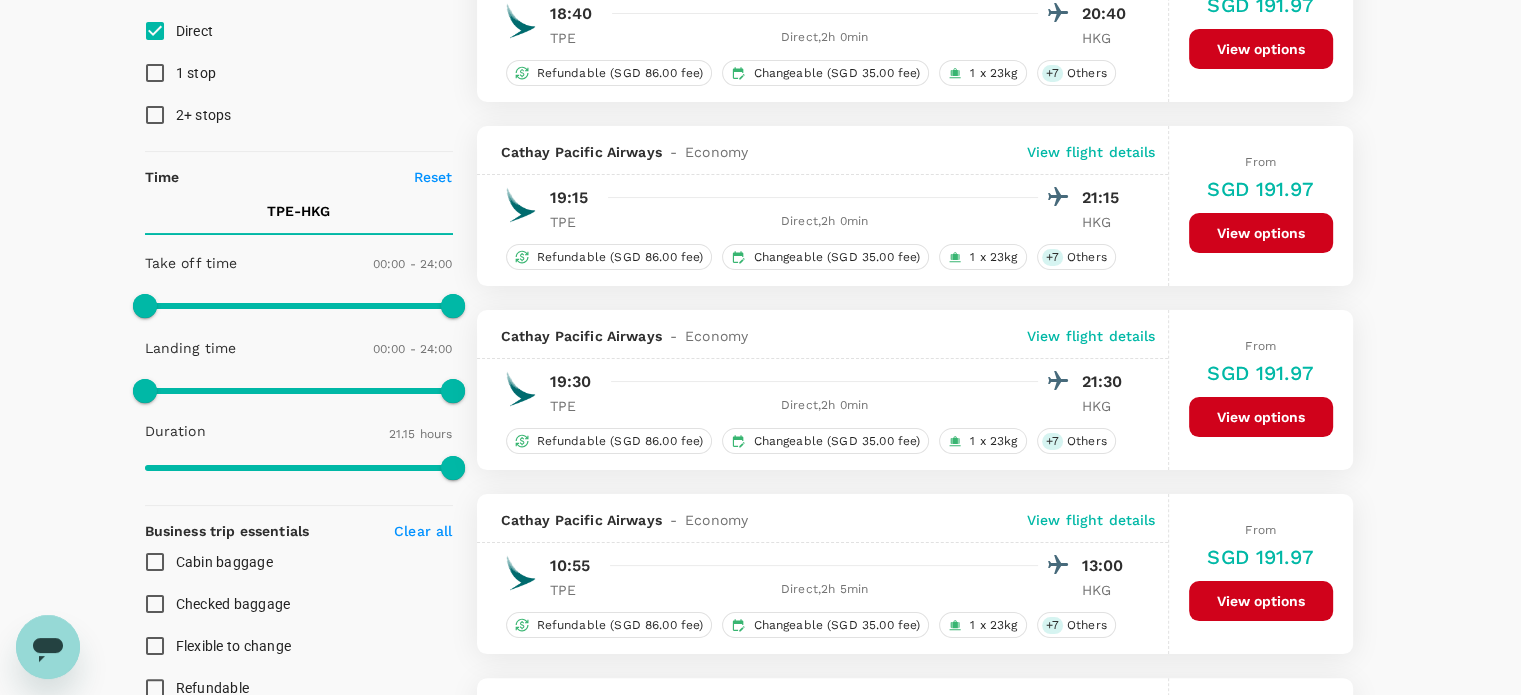 type on "1400" 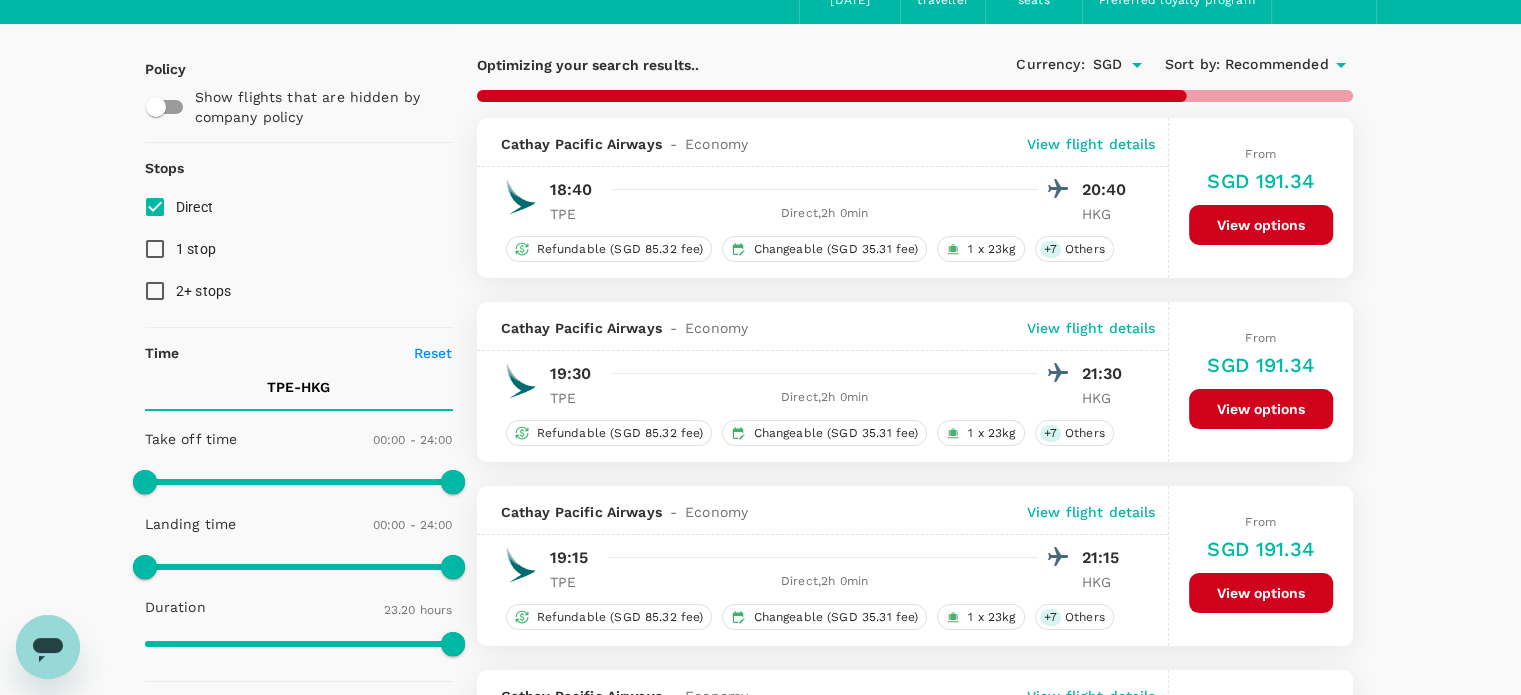 scroll, scrollTop: 0, scrollLeft: 0, axis: both 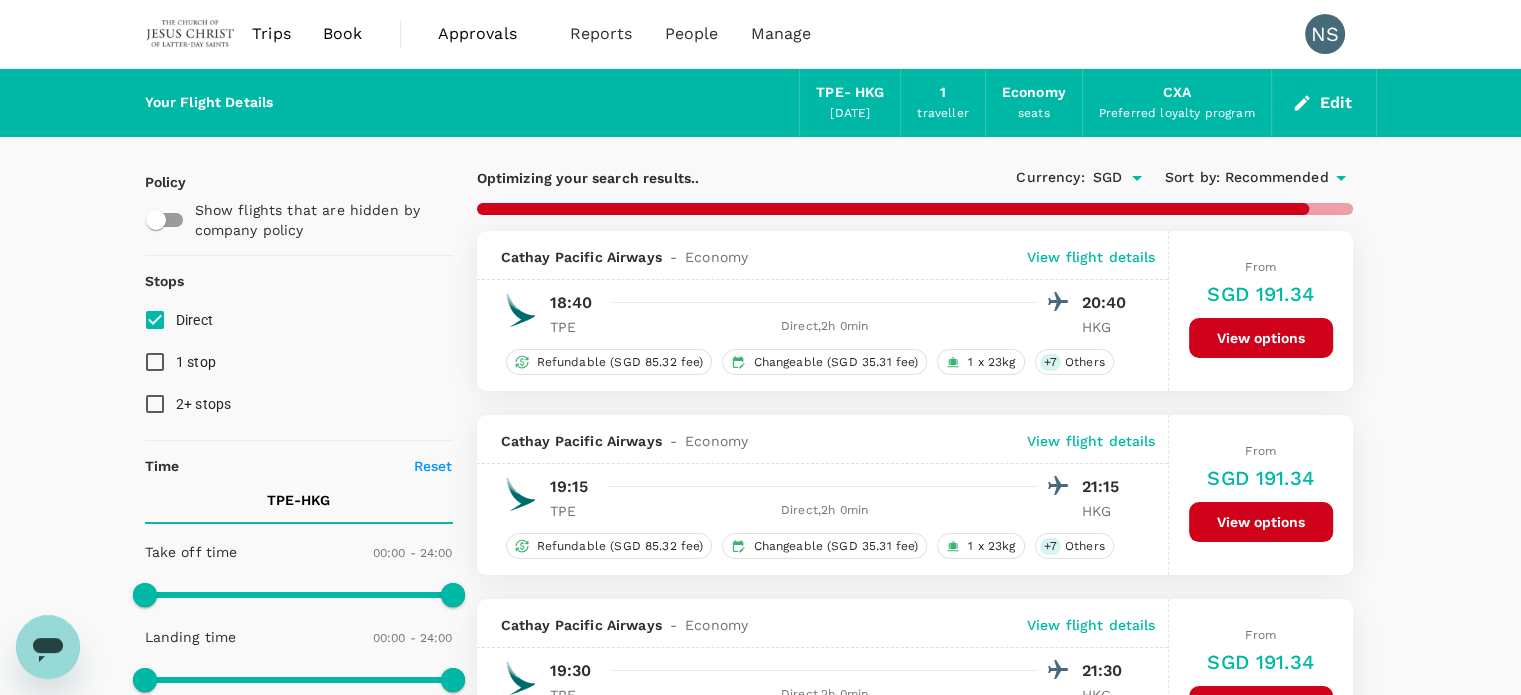 checkbox on "false" 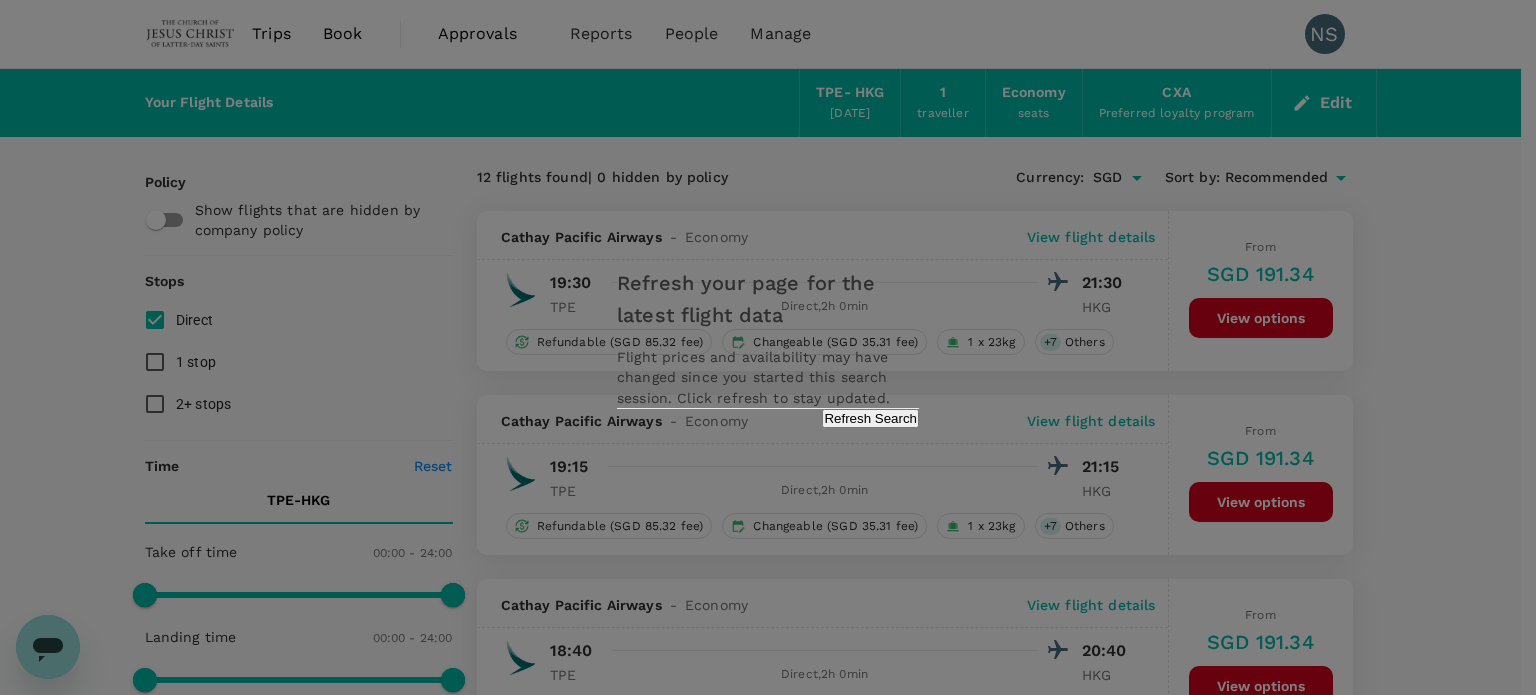 click on "Refresh Search" at bounding box center [870, 418] 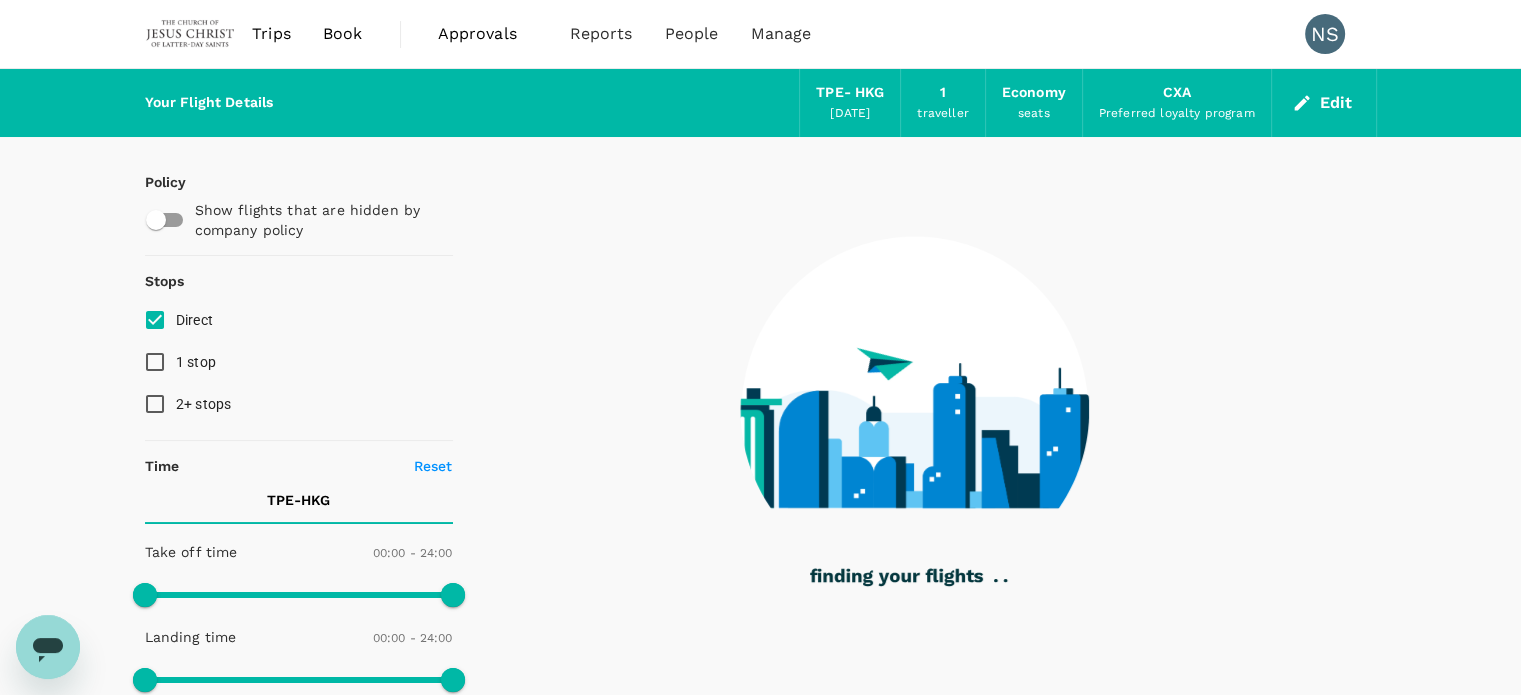 type on "1275" 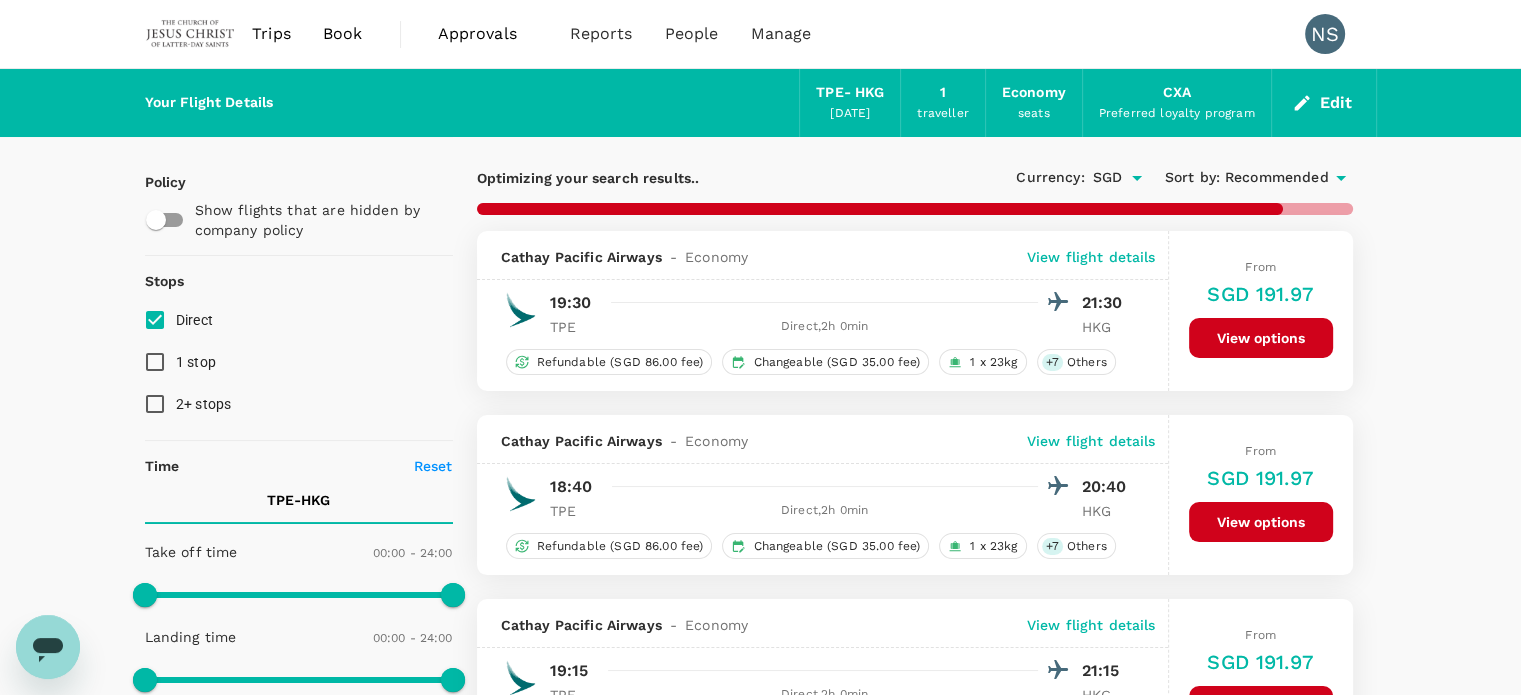 type on "1400" 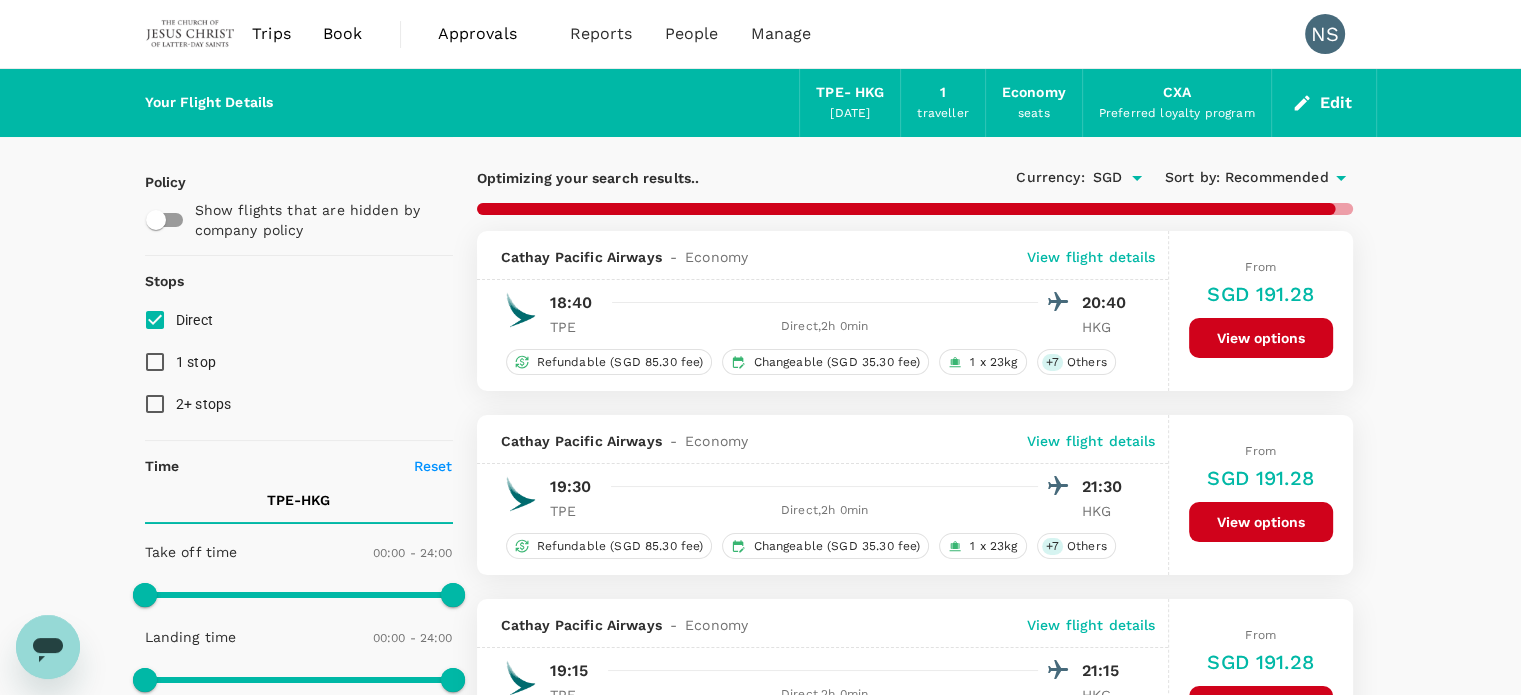 checkbox on "false" 